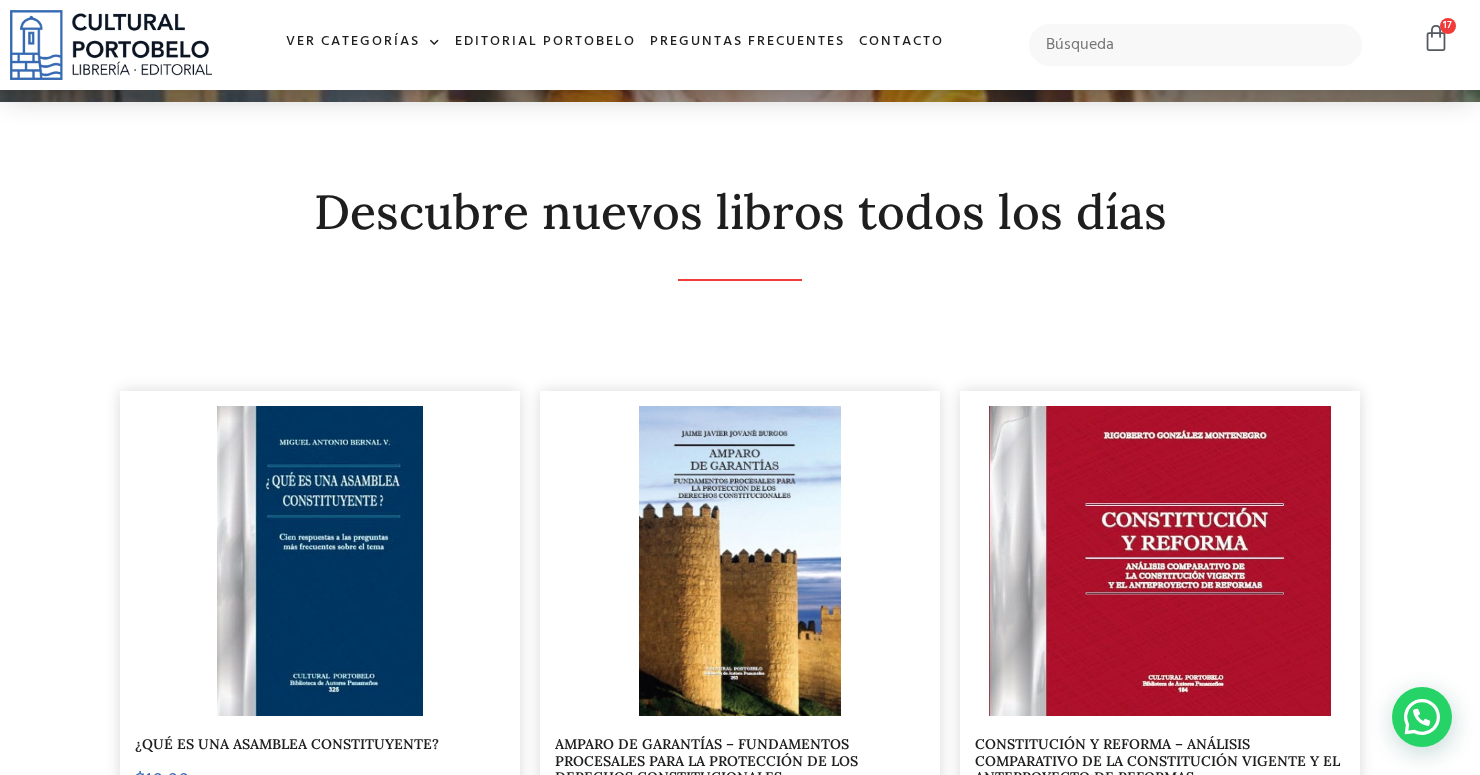scroll, scrollTop: 0, scrollLeft: 0, axis: both 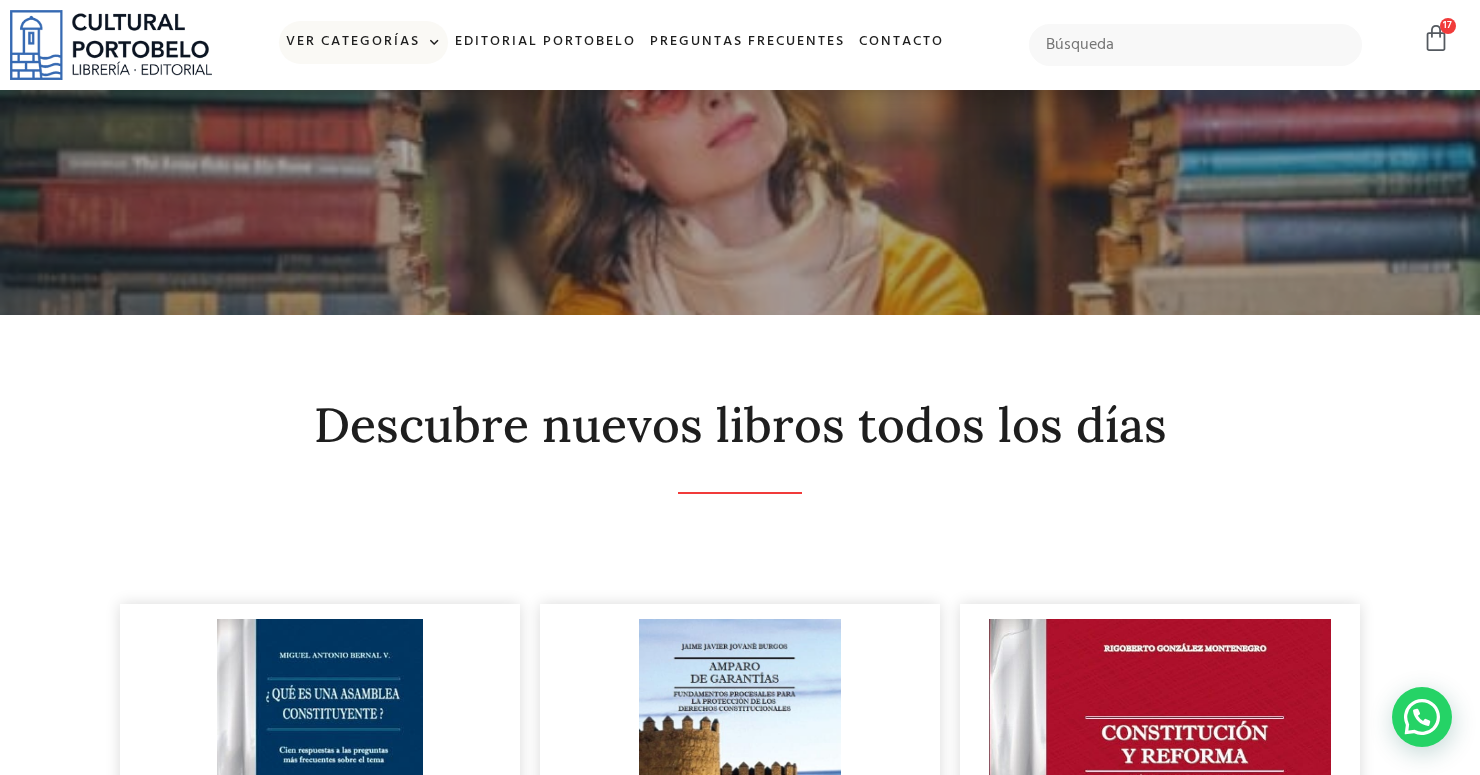 click on "Ver Categorías" 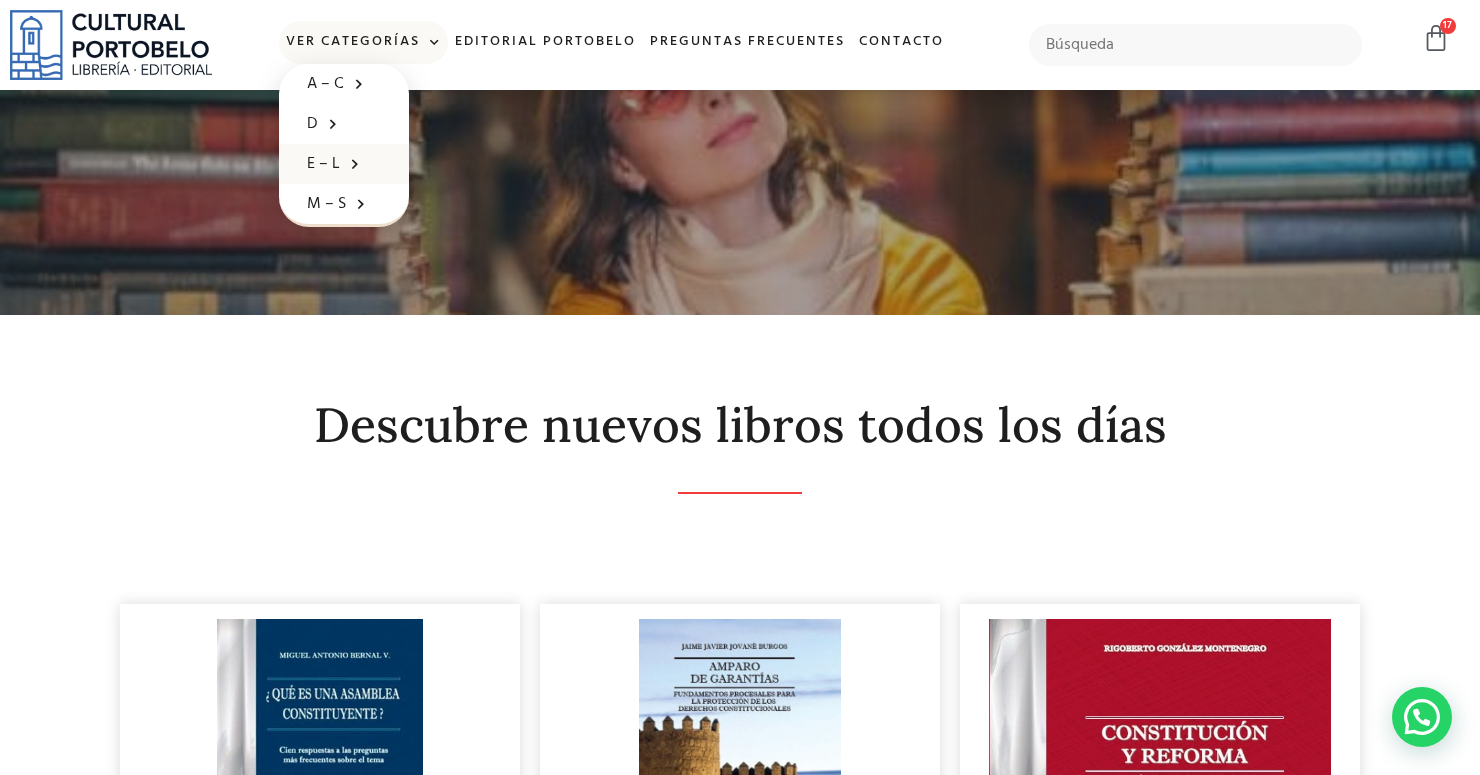 click on "E – L" 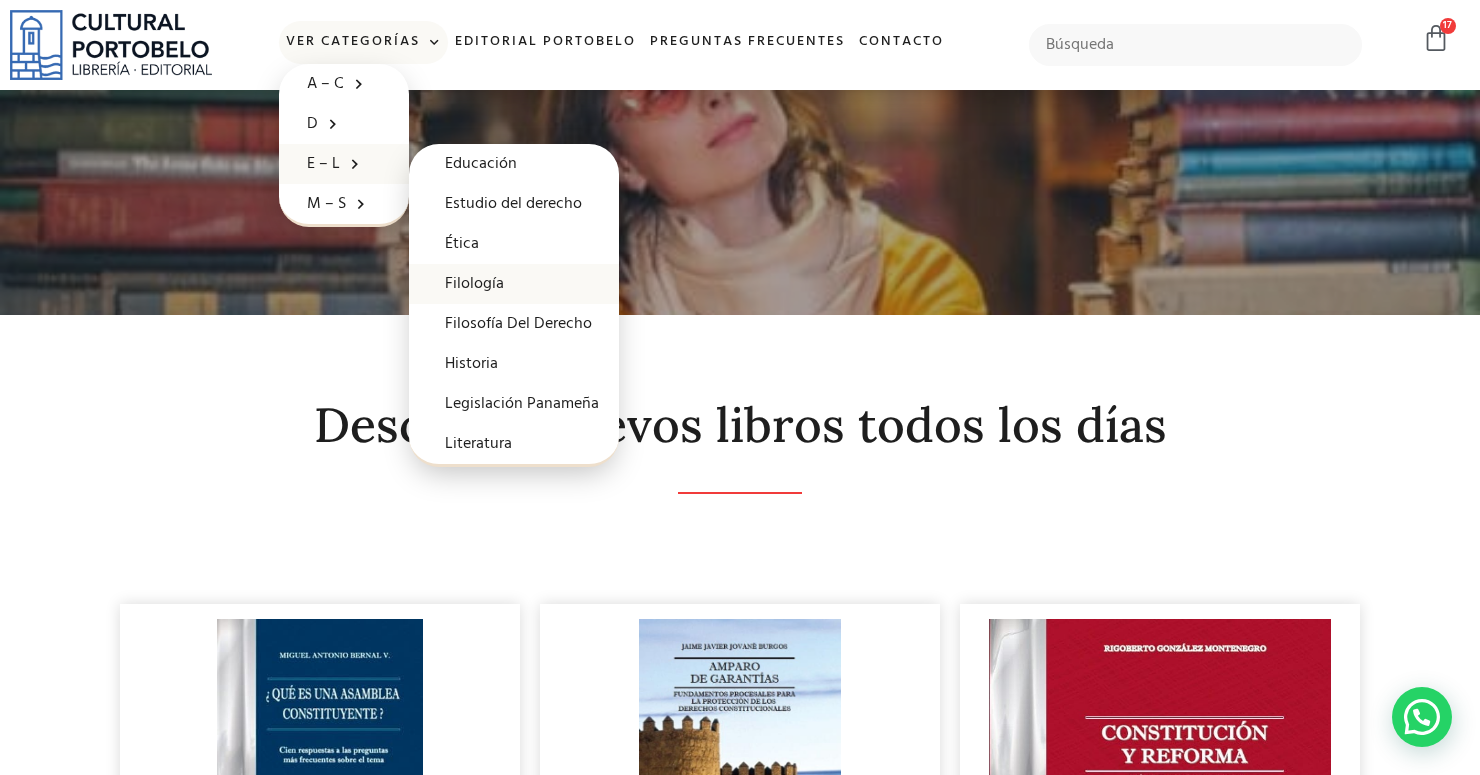 click on "Filología" 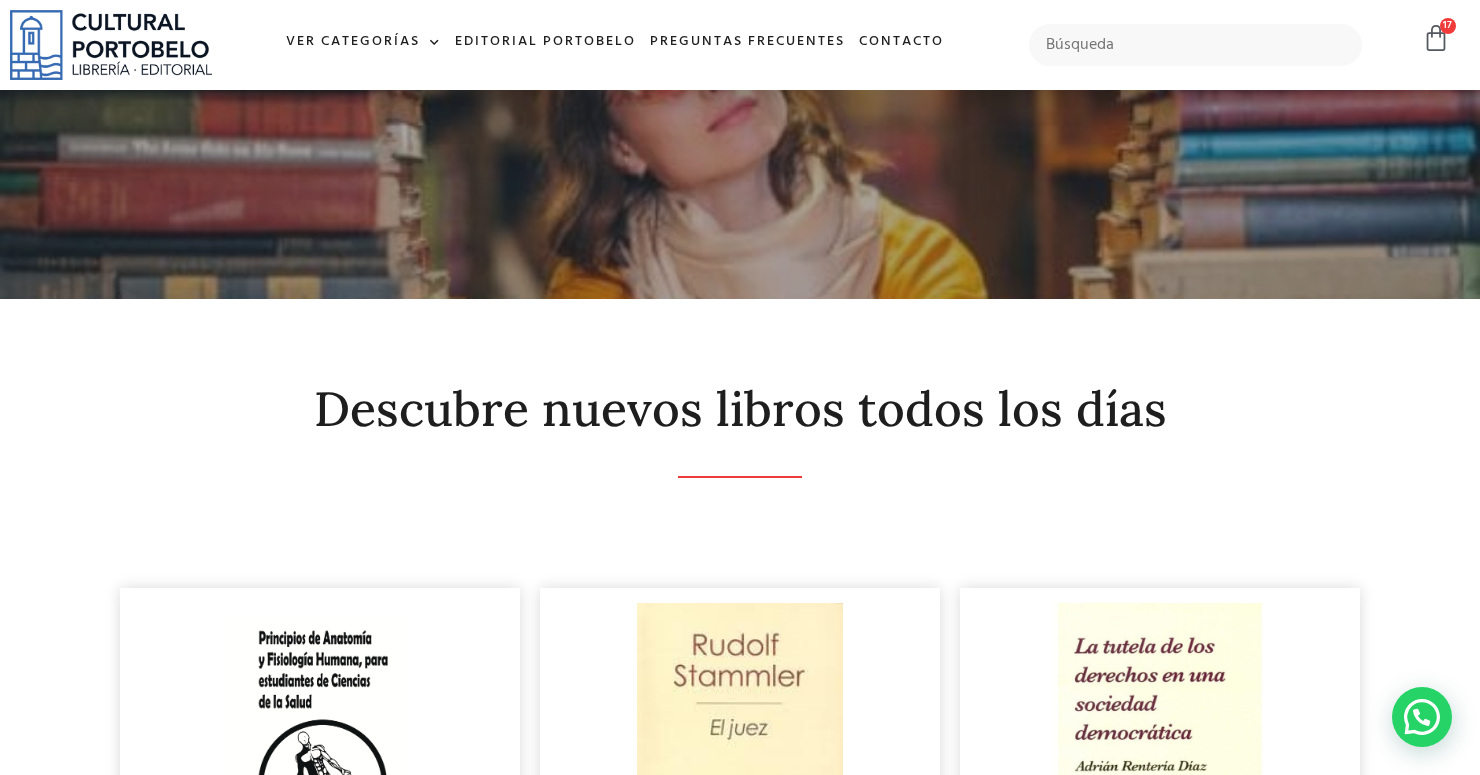 scroll, scrollTop: 0, scrollLeft: 0, axis: both 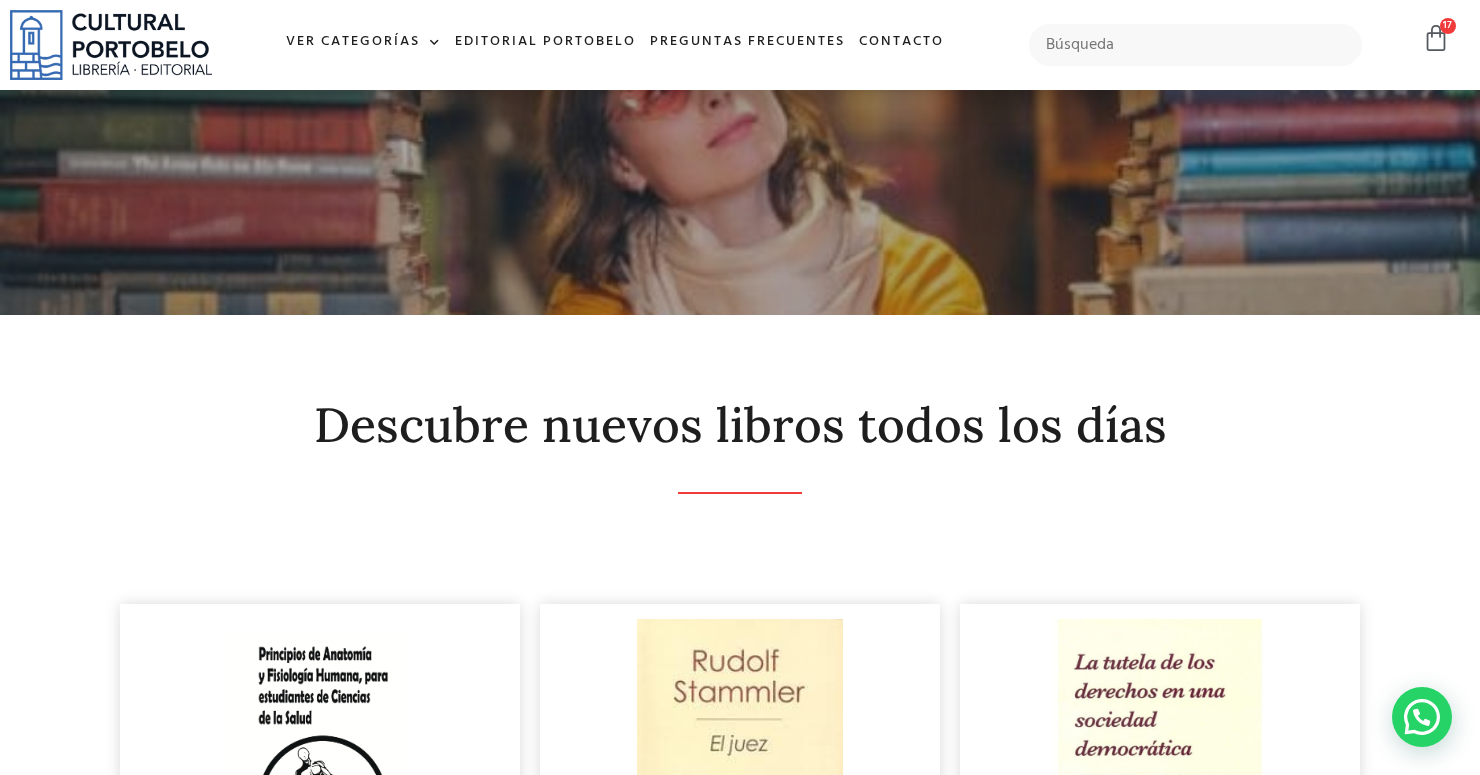 click on "Ver Categorías
A – C
Administración Empresarial
Arquitectura
Arte
Autoayuda
Biografías
Casación
Ciencias Políticas y Sociales
Clásicos
Códigos
Contratos
Costumbres
Criminología
Cuentos
D
Derecho Administrativo
Derecho Agrario
Derecho Ambiental
Derecho Civil
Derecho Constitucional
Derecho Familiar
Derecho Financiero
Derecho informático
Derecho Internacional
Derecho Laboral
Derecho Maritimo
Derecho Mercantil
Derecho Penal
Derecho Procesal
Derecho Tributario
Derechos Humanos
Documentos Legales
E – L
Educación
Estudio del derecho
Ética
Filología
Filosofía Del Derecho
Historia
Legislación Panameña
Literatura
M – S
Mediación y Arbitraje
Medicina Legal
Normas Educativas
Novelas
Nuevas tecnologías
Obras de política y derecho
Política" at bounding box center [615, 45] 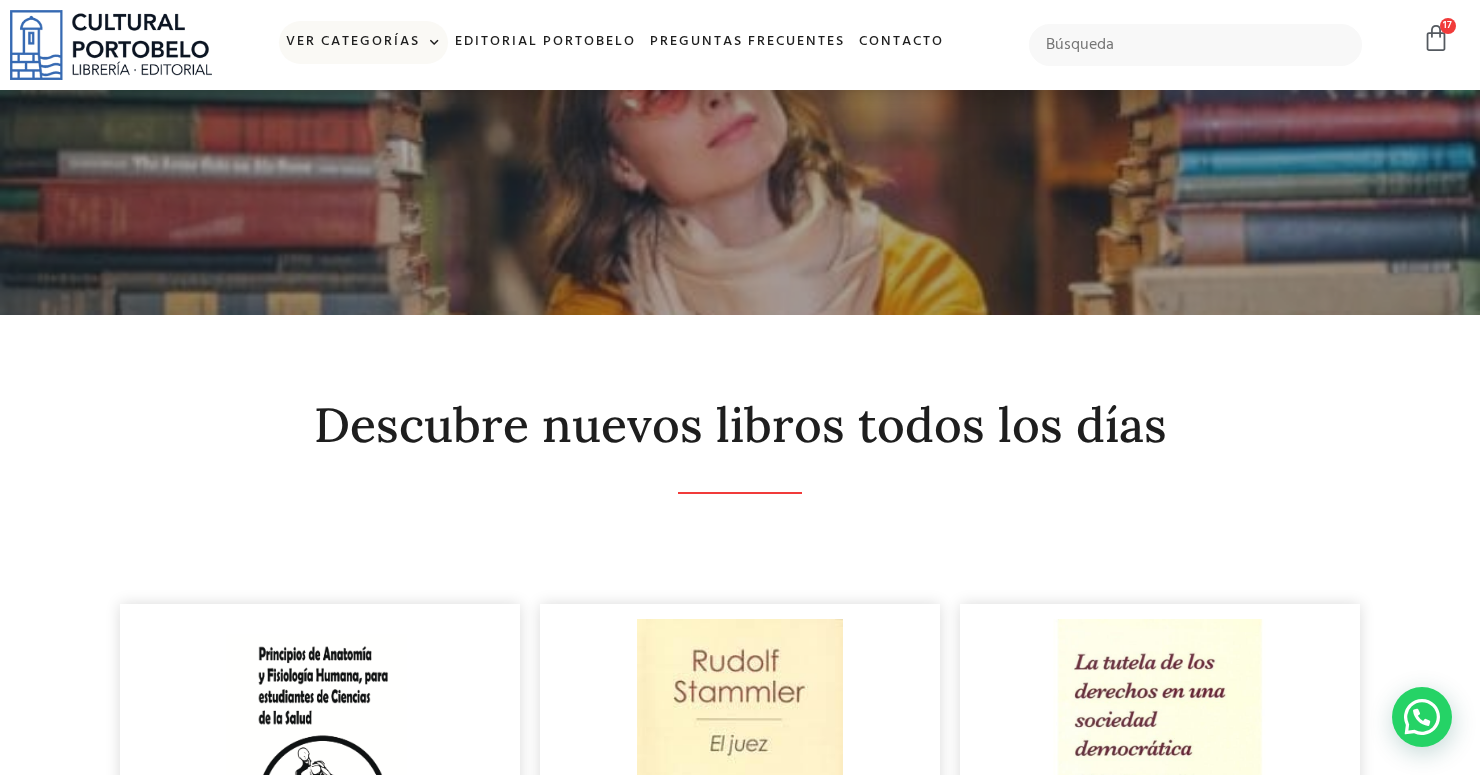 click on "Ver Categorías" 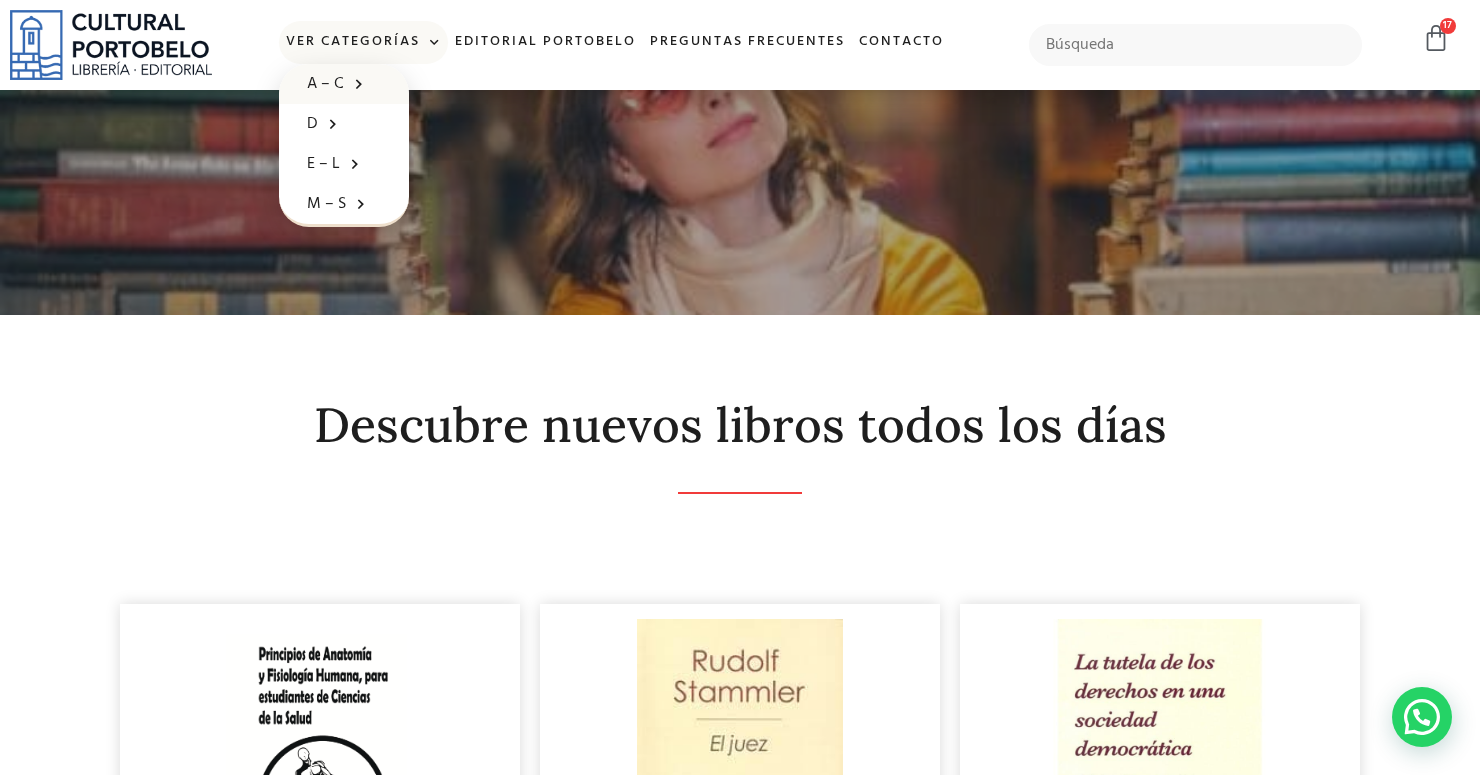 click on "A – C" 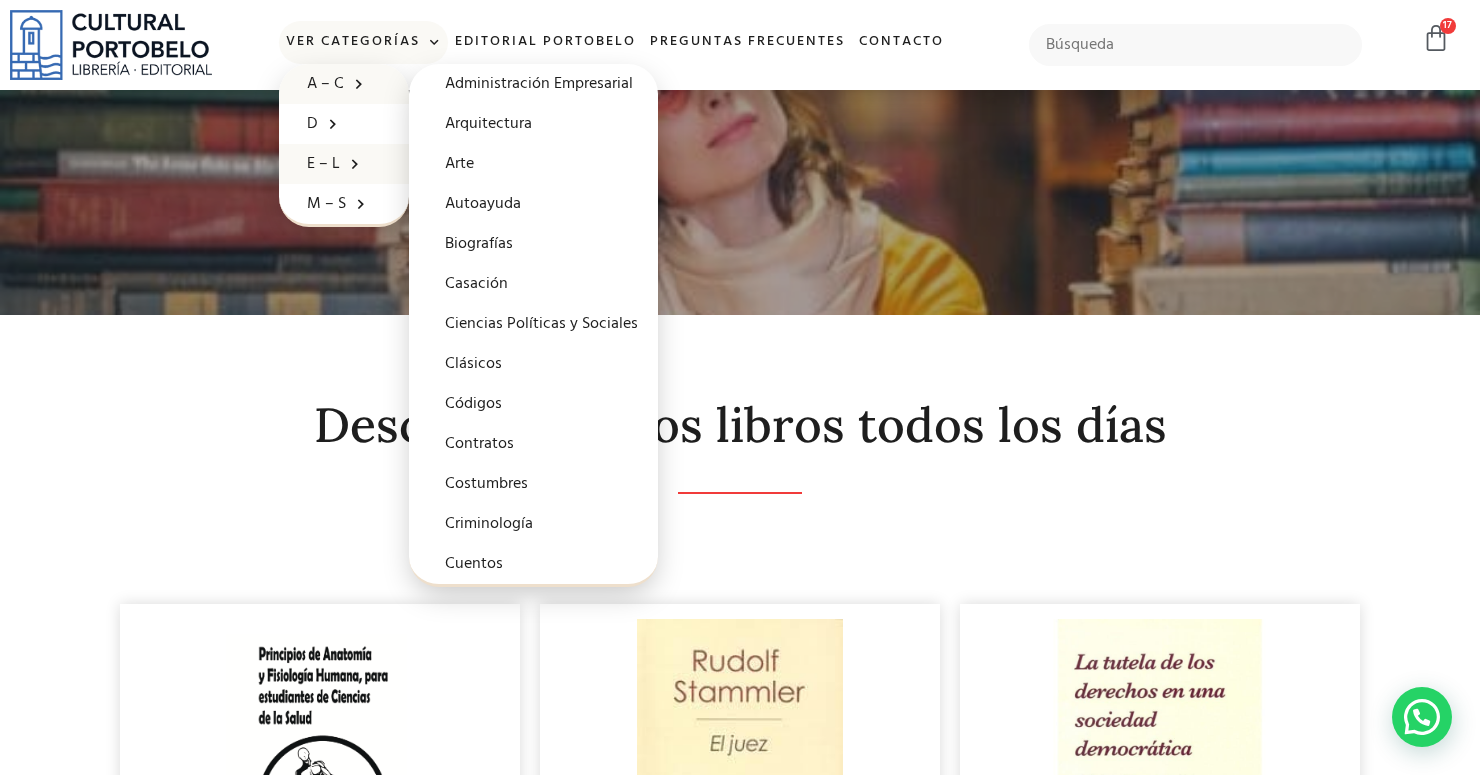 click 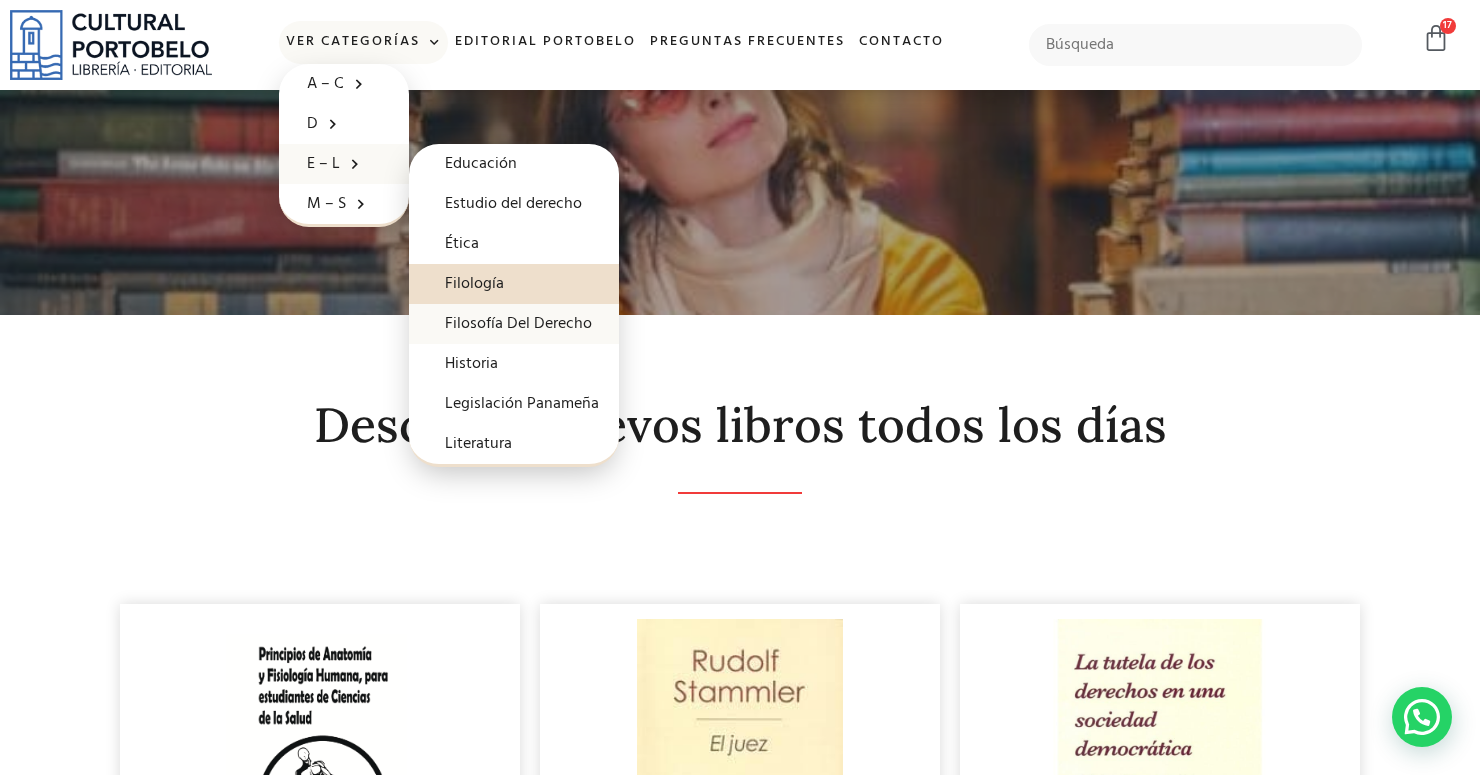 click on "Filosofía Del Derecho" 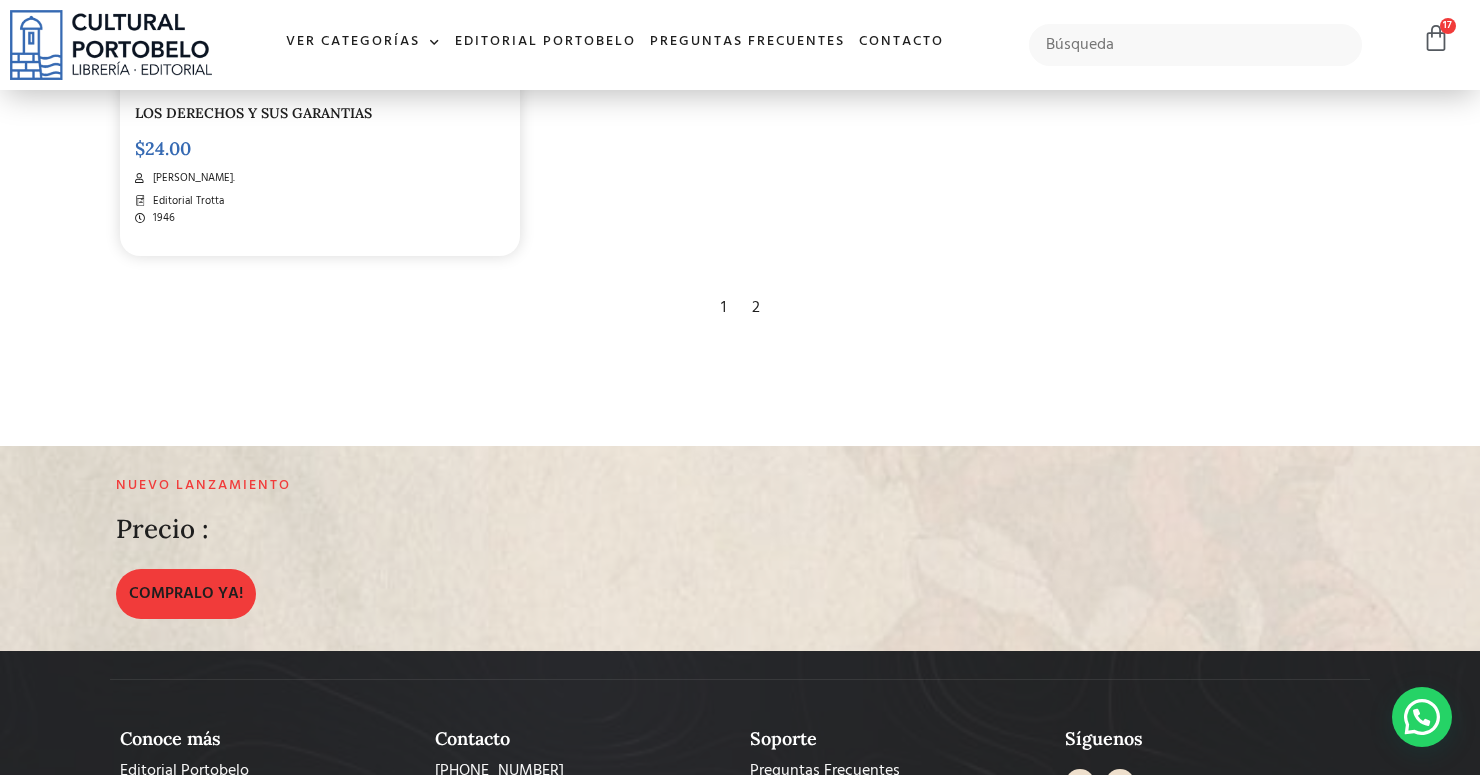 scroll, scrollTop: 3808, scrollLeft: 0, axis: vertical 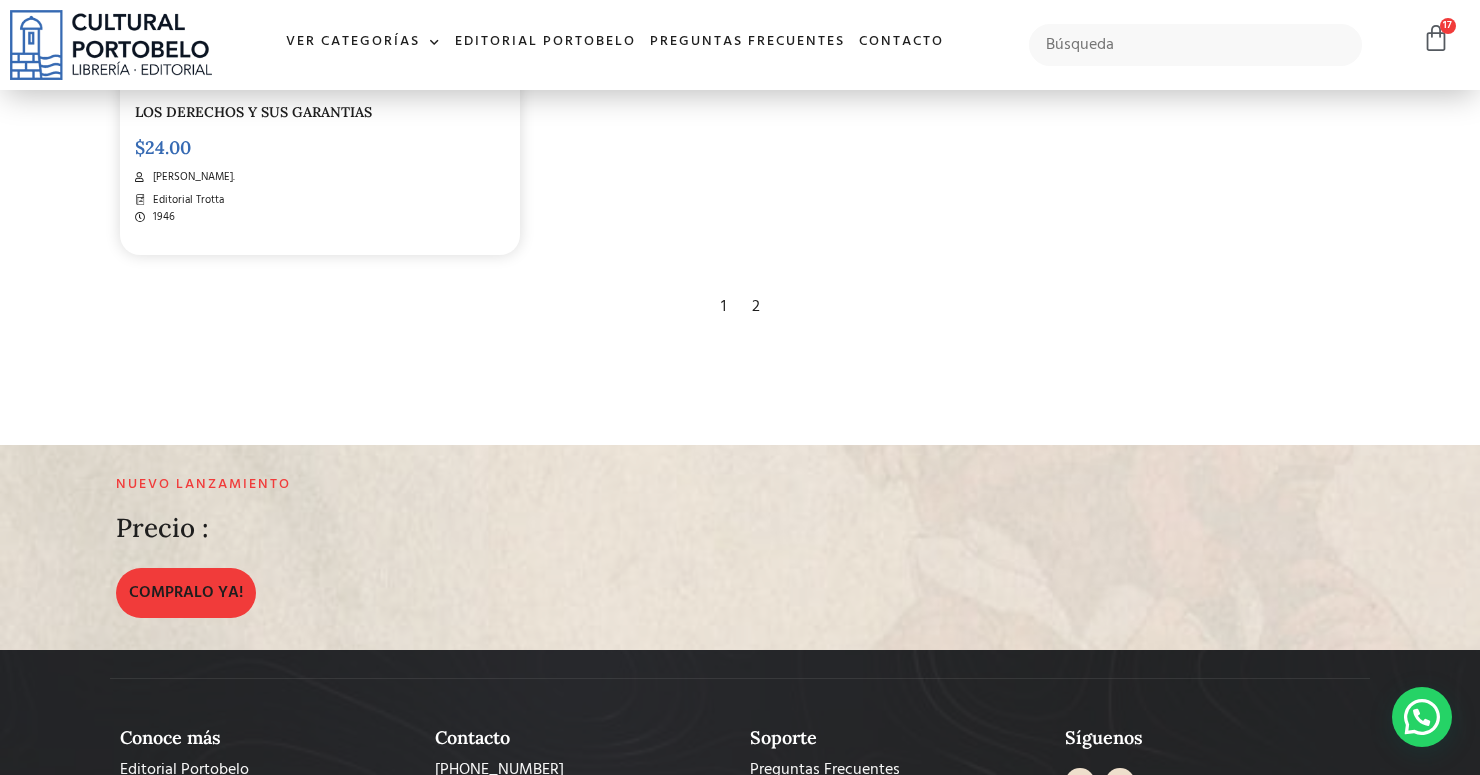 click at bounding box center (319, -71) 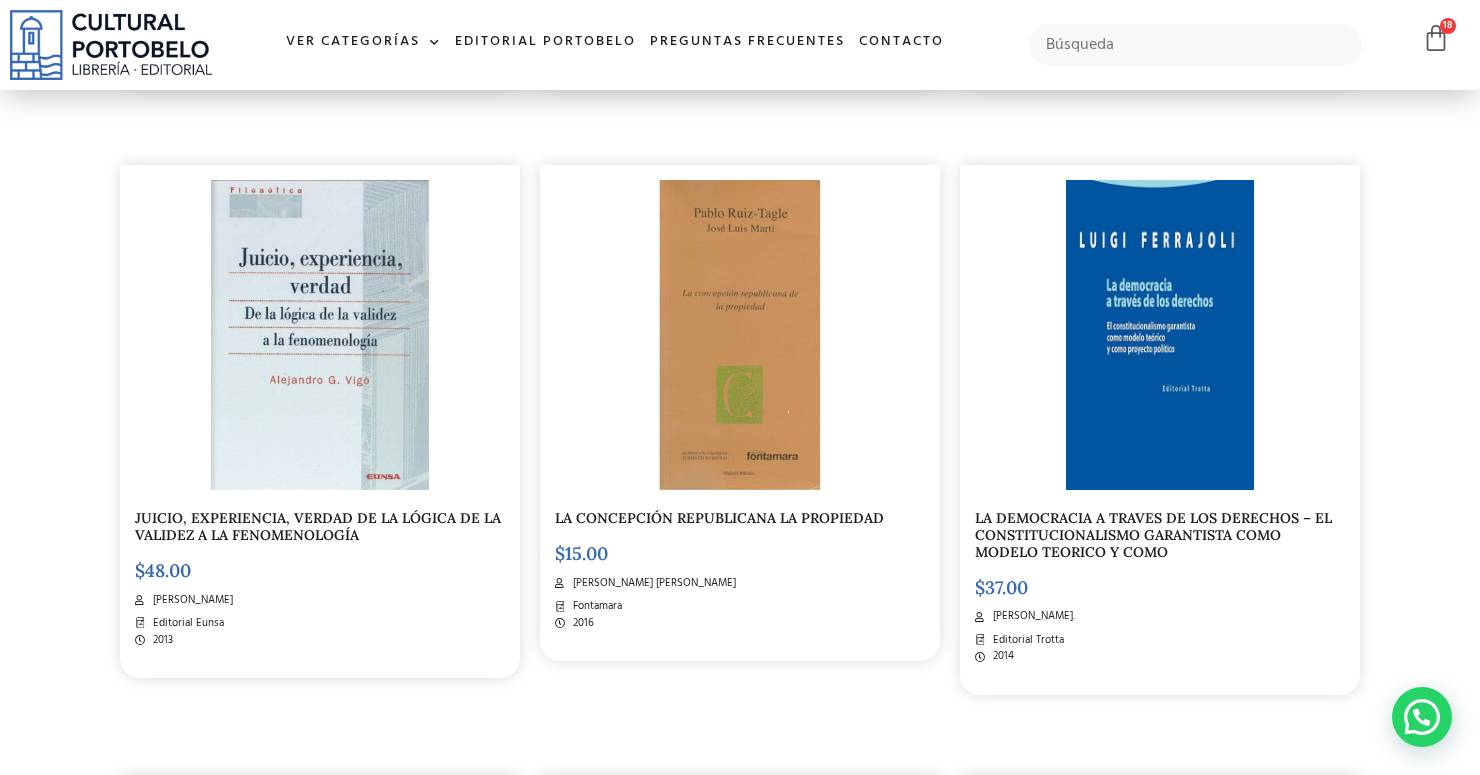 scroll, scrollTop: 1615, scrollLeft: 0, axis: vertical 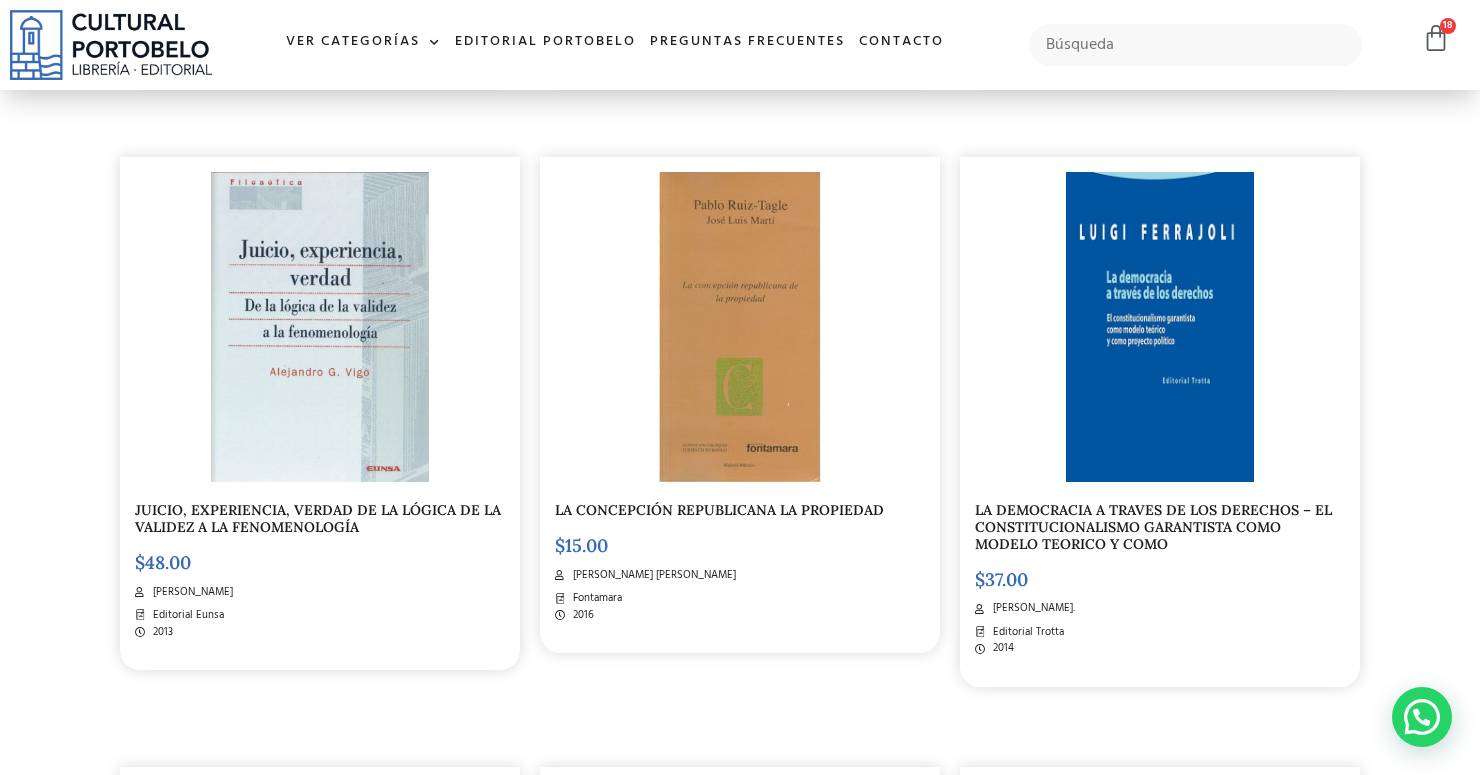 click on "LA DEMOCRACIA A TRAVES DE LOS DERECHOS – EL CONSTITUCIONALISMO GARANTISTA COMO MODELO TEORICO Y COMO" at bounding box center [1153, 527] 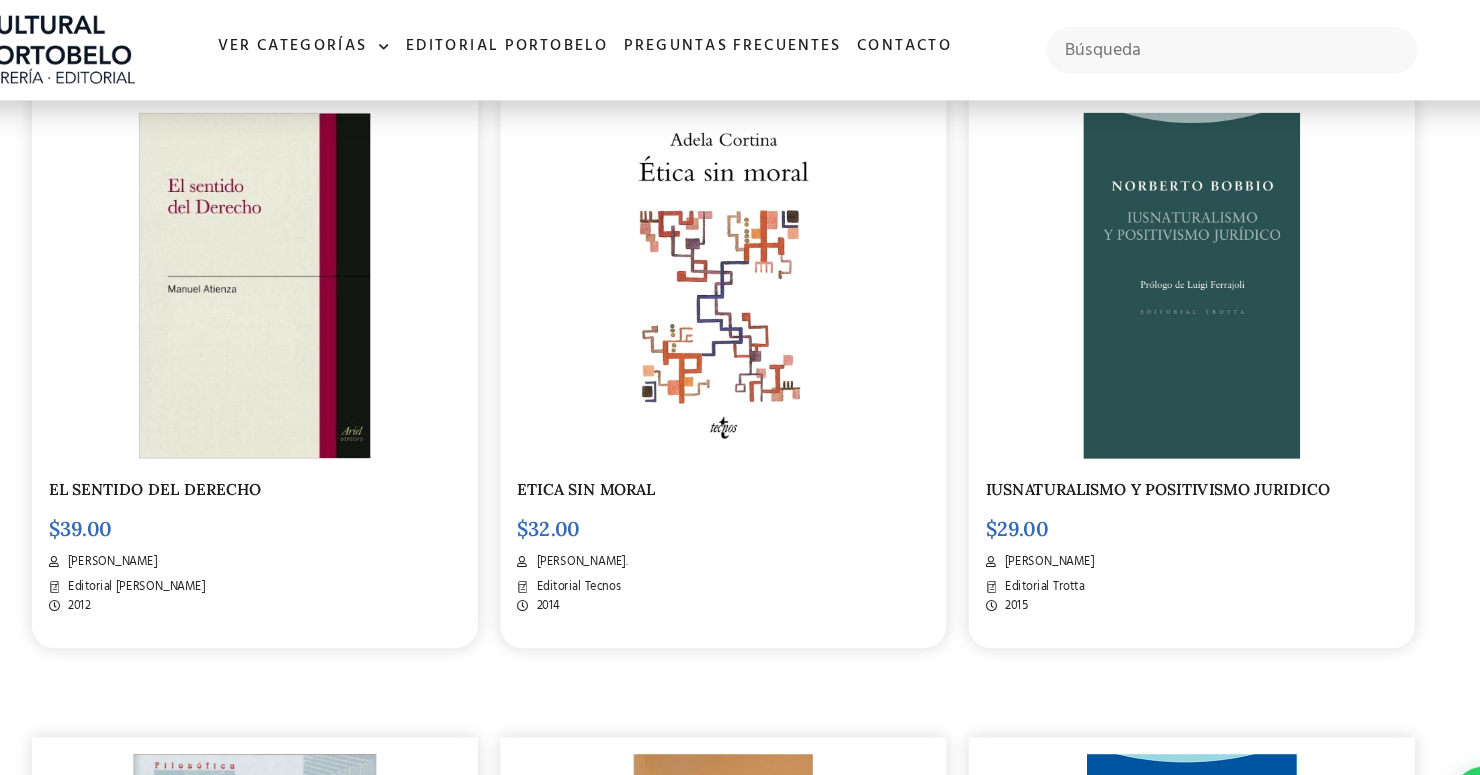 scroll, scrollTop: 1099, scrollLeft: 0, axis: vertical 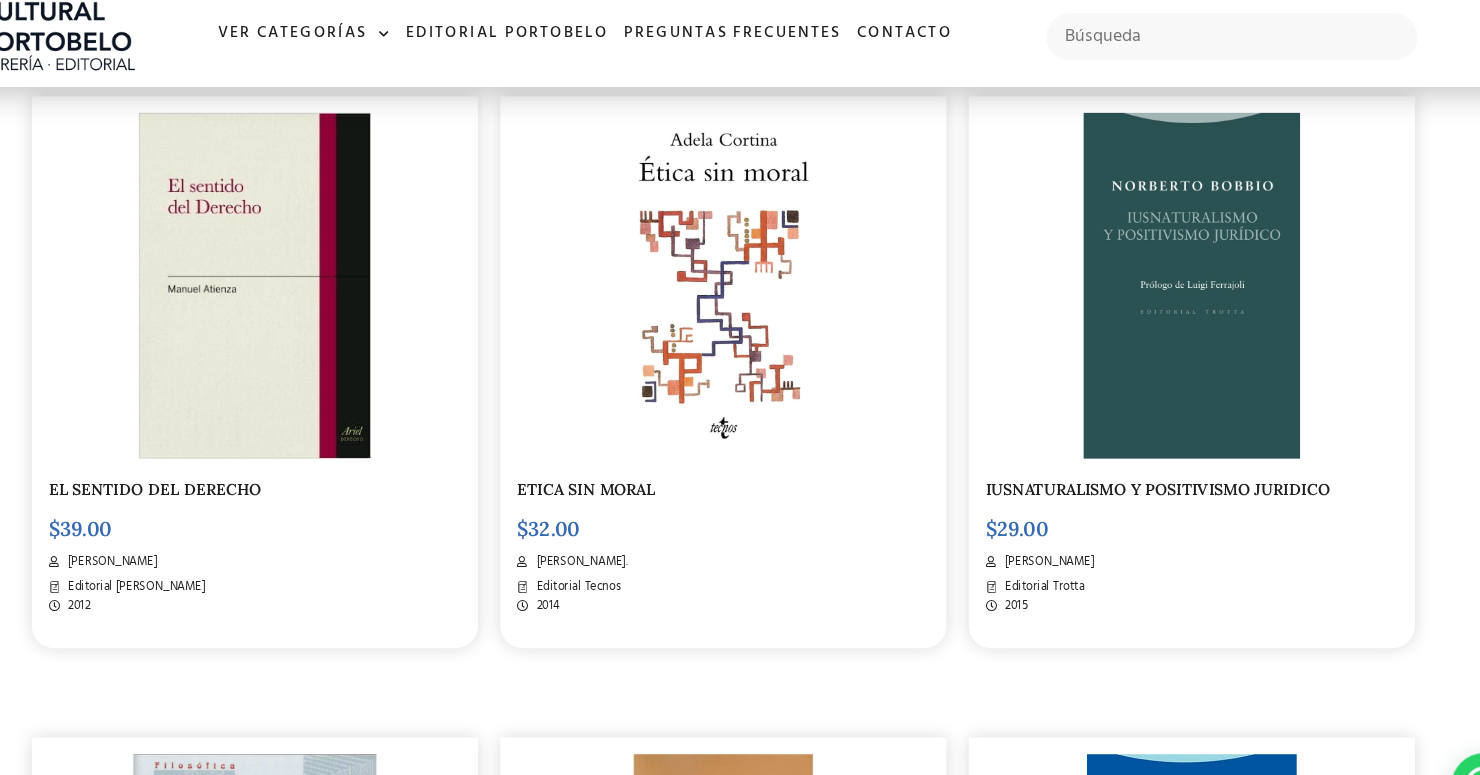 click on "EL SENTIDO DEL DERECHO" at bounding box center [230, 451] 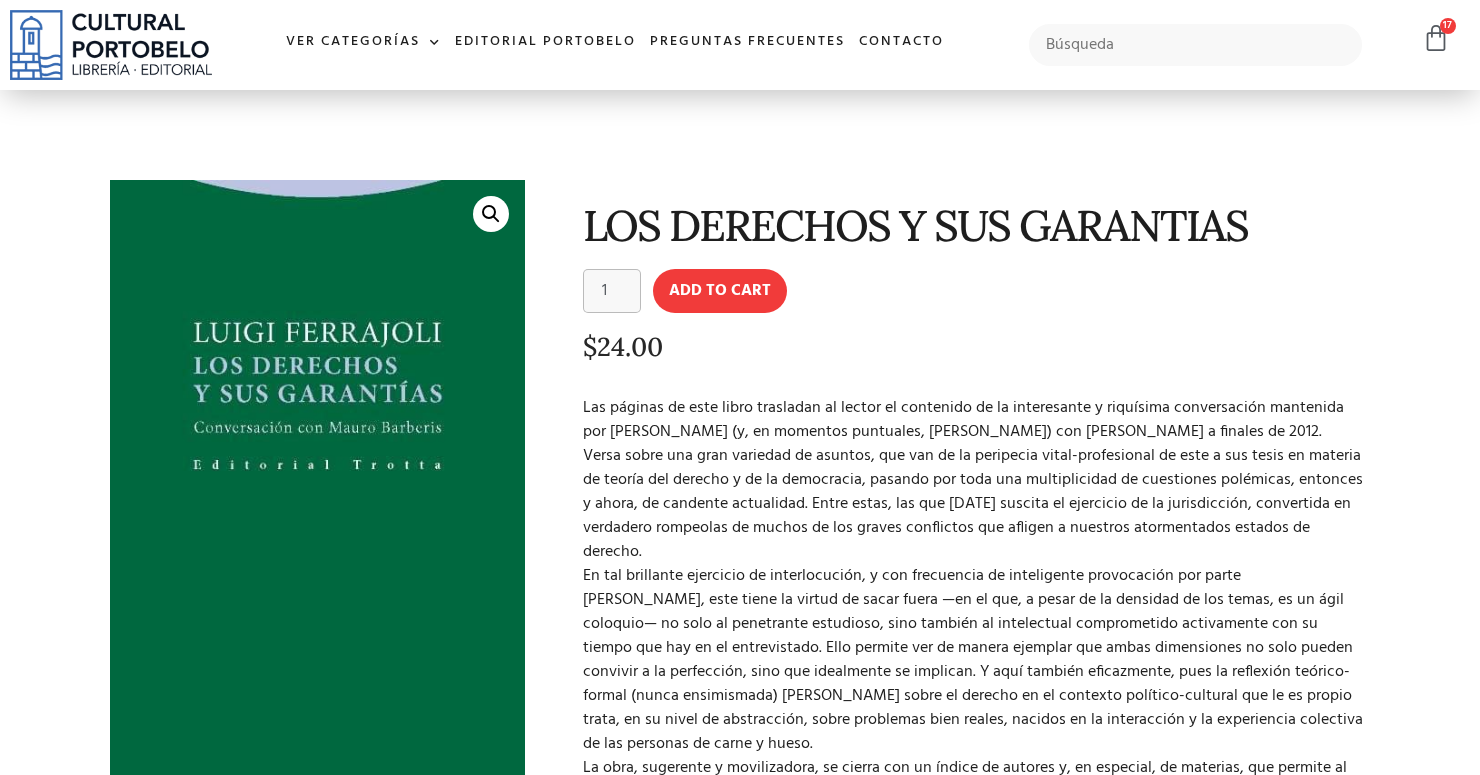 scroll, scrollTop: 0, scrollLeft: 0, axis: both 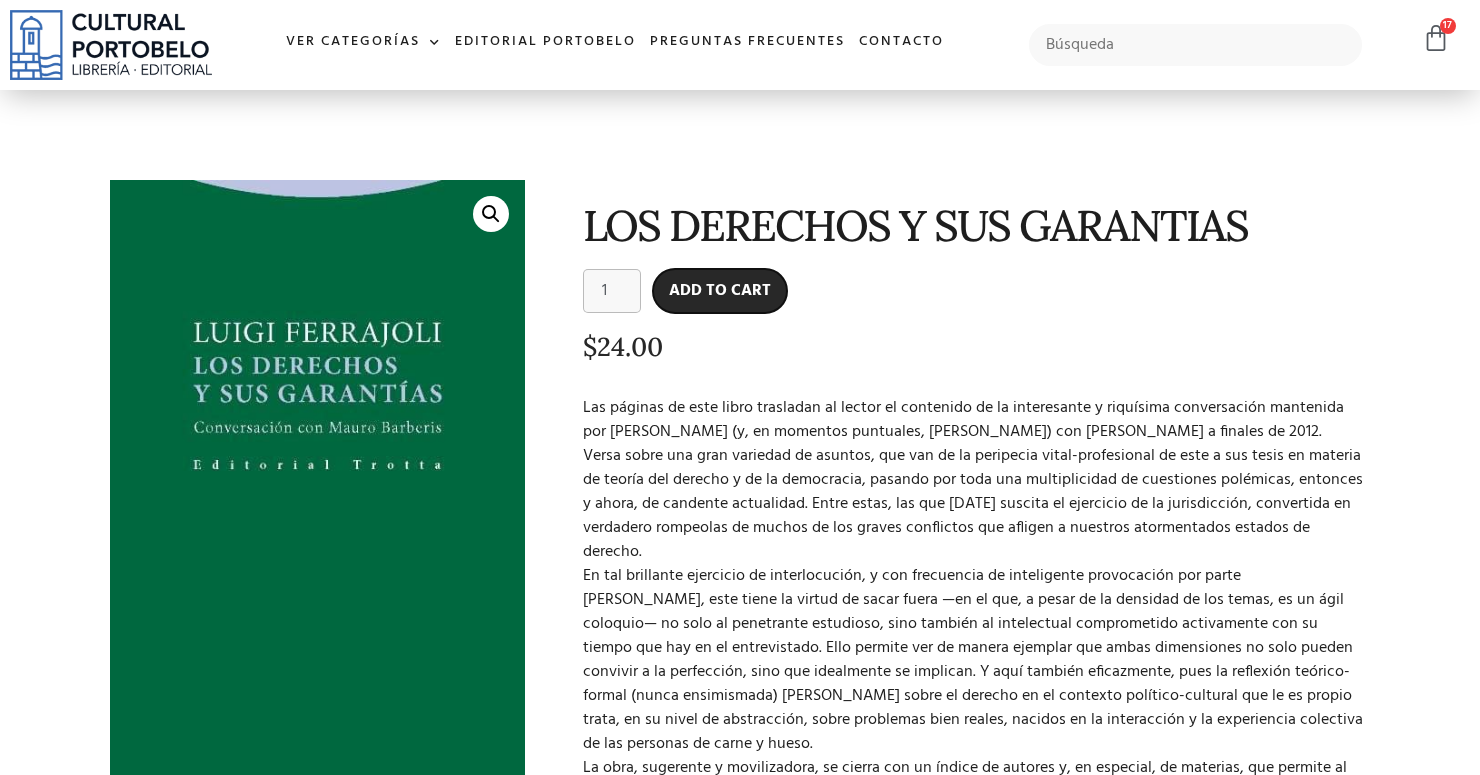 click on "Add to cart" at bounding box center [720, 291] 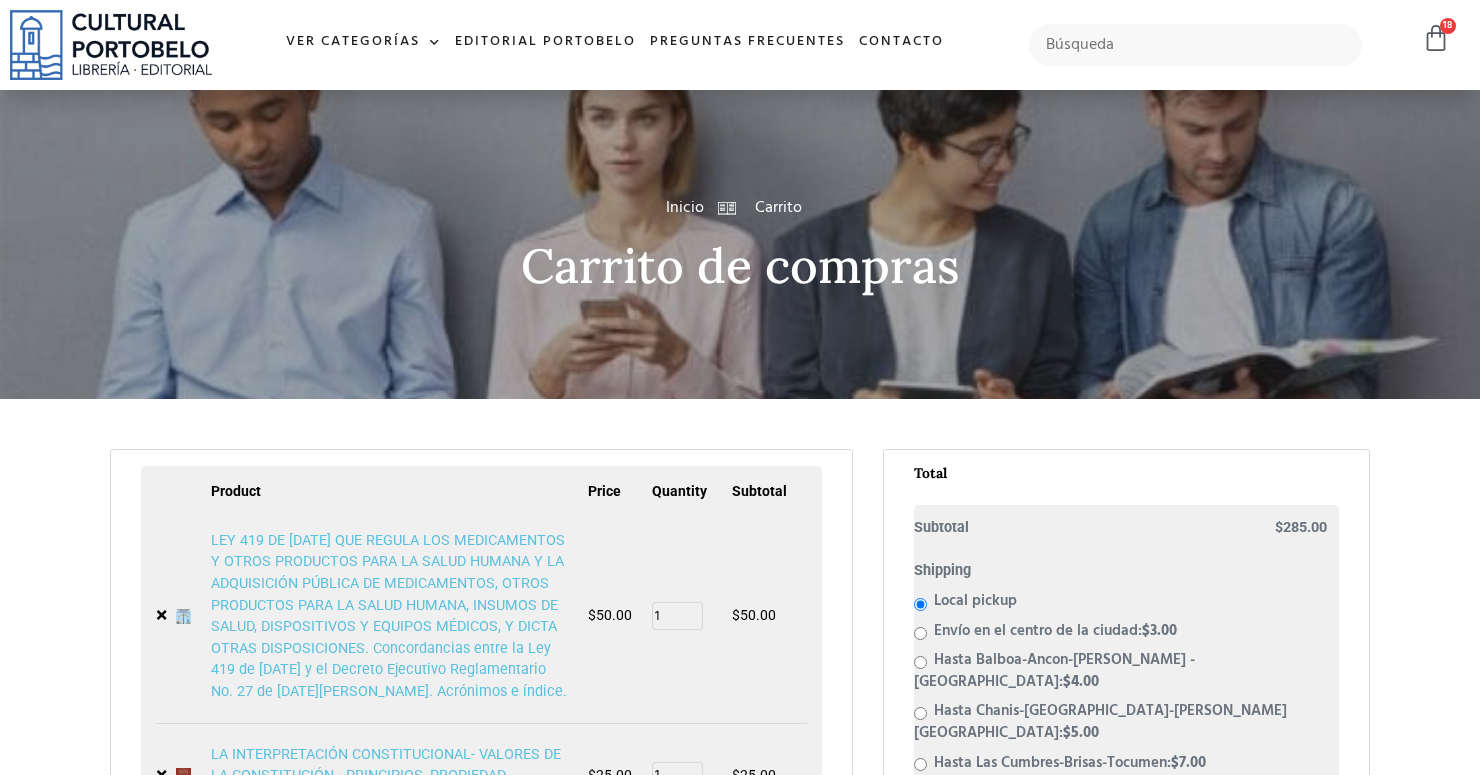 scroll, scrollTop: 0, scrollLeft: 0, axis: both 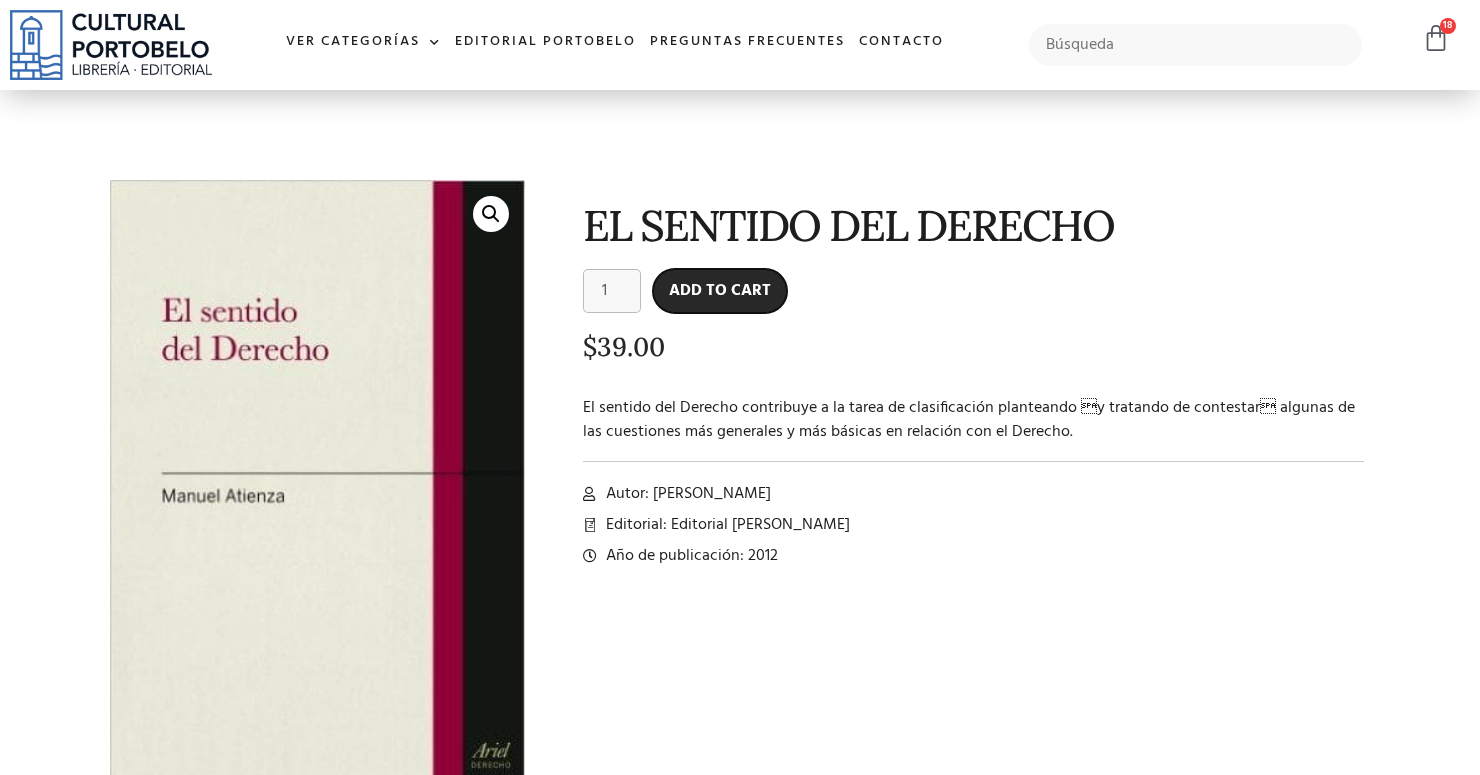 click on "Add to cart" at bounding box center (720, 291) 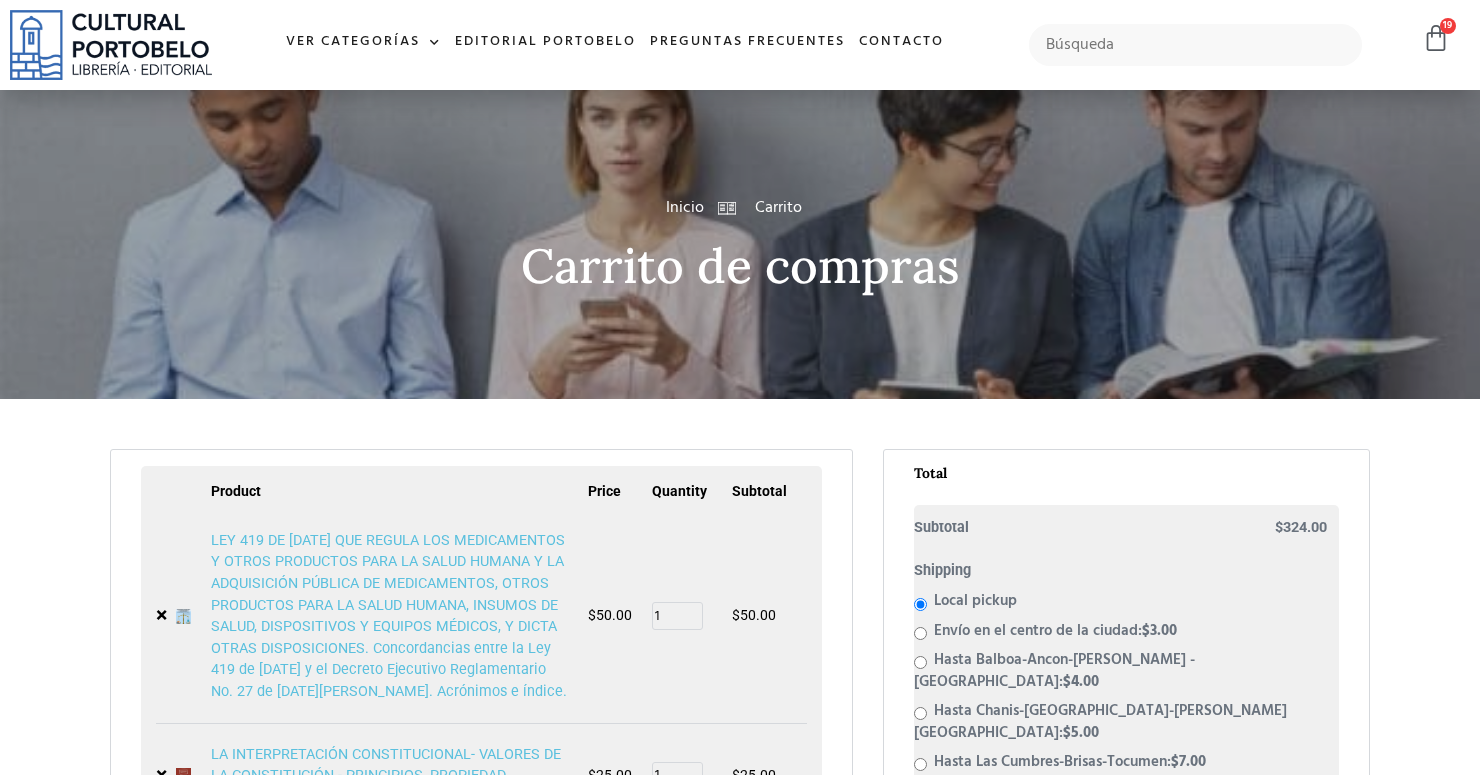 scroll, scrollTop: 0, scrollLeft: 0, axis: both 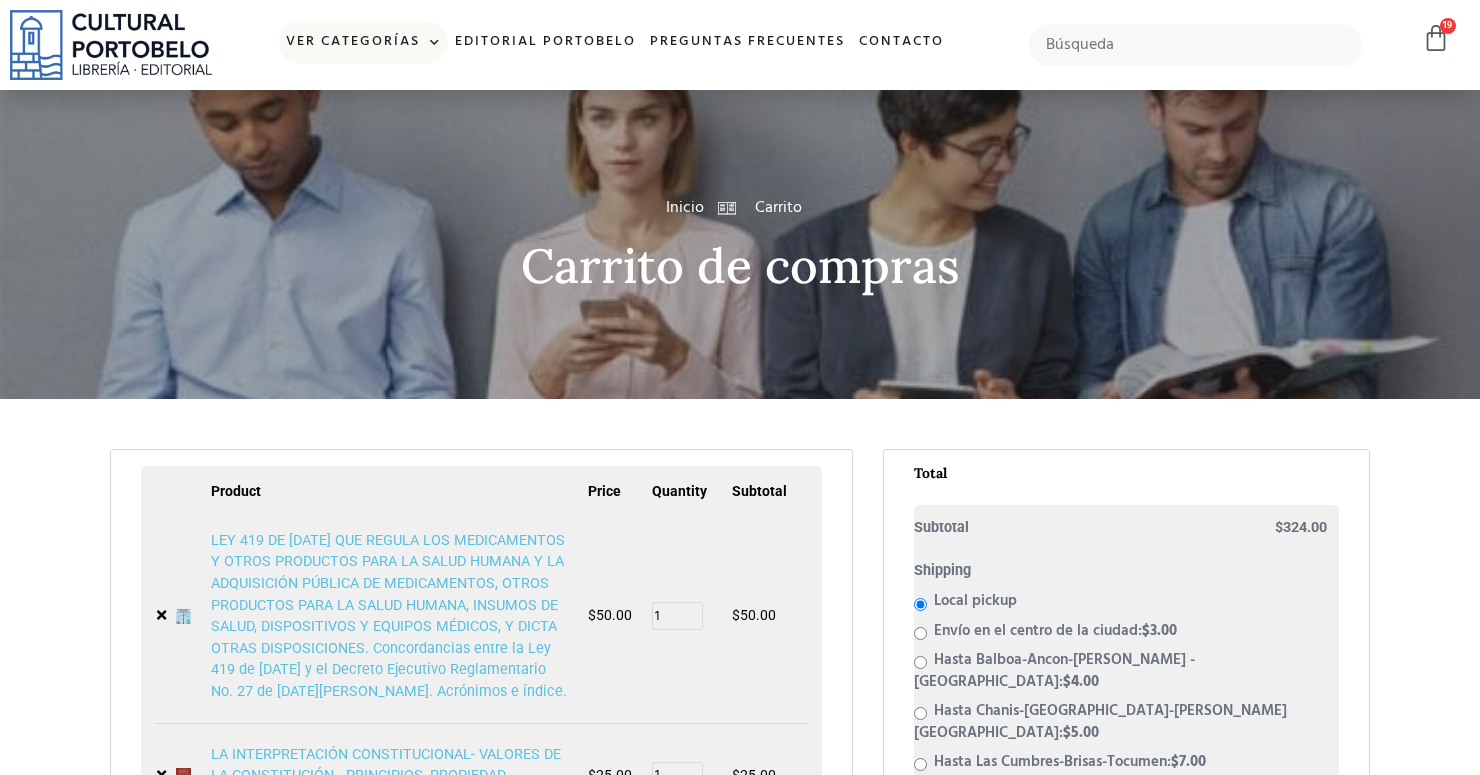 click on "Ver Categorías" 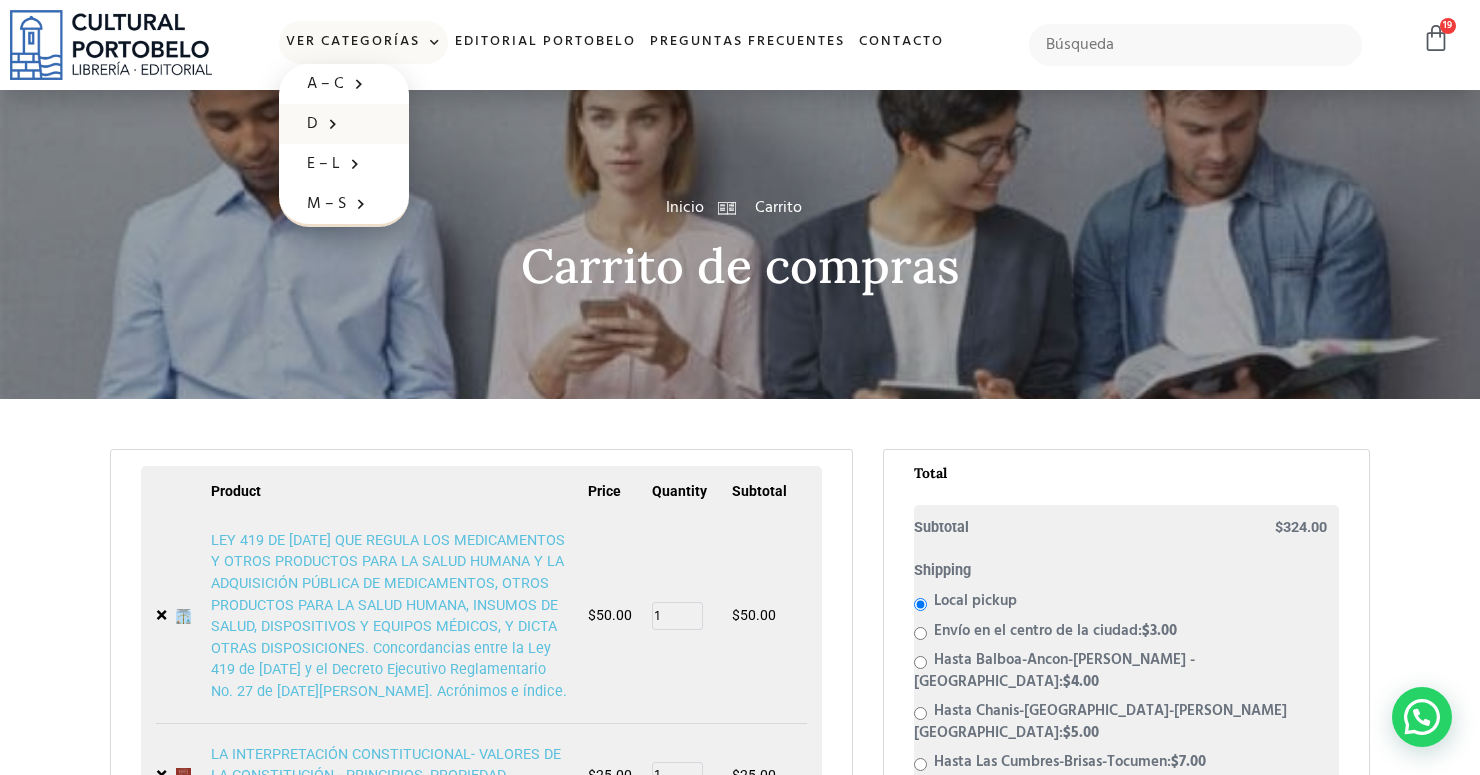 click 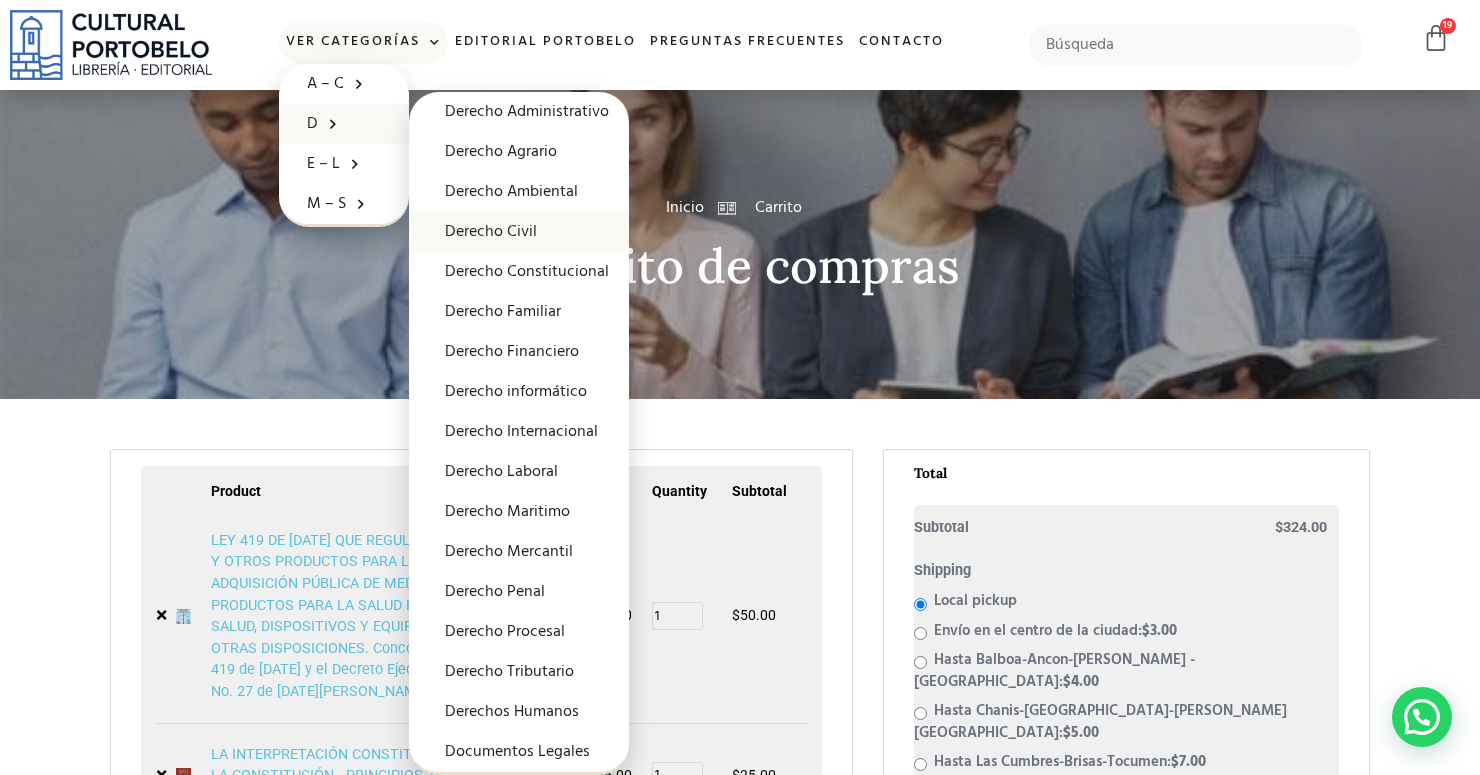 click on "Derecho Civil" 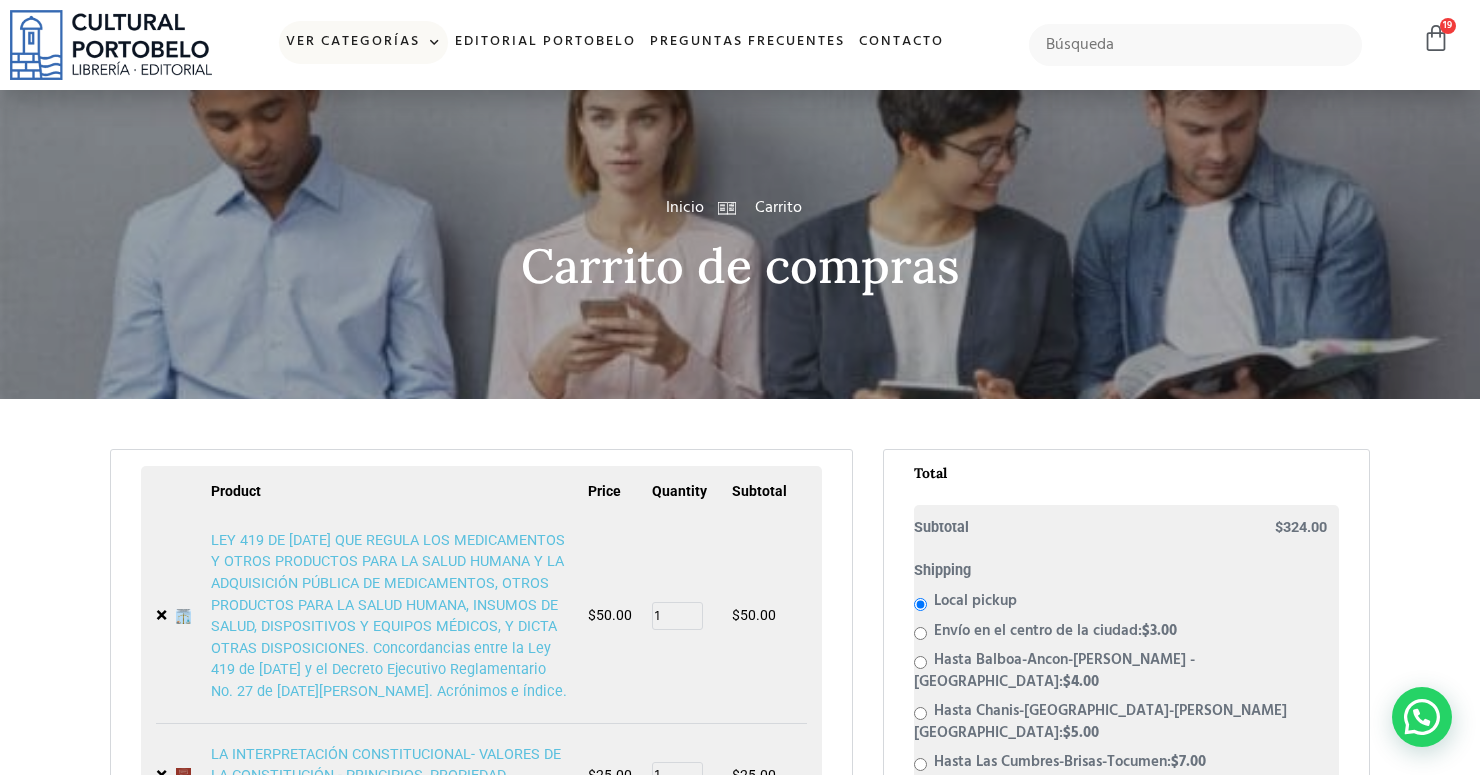 click on "Ver Categorías" 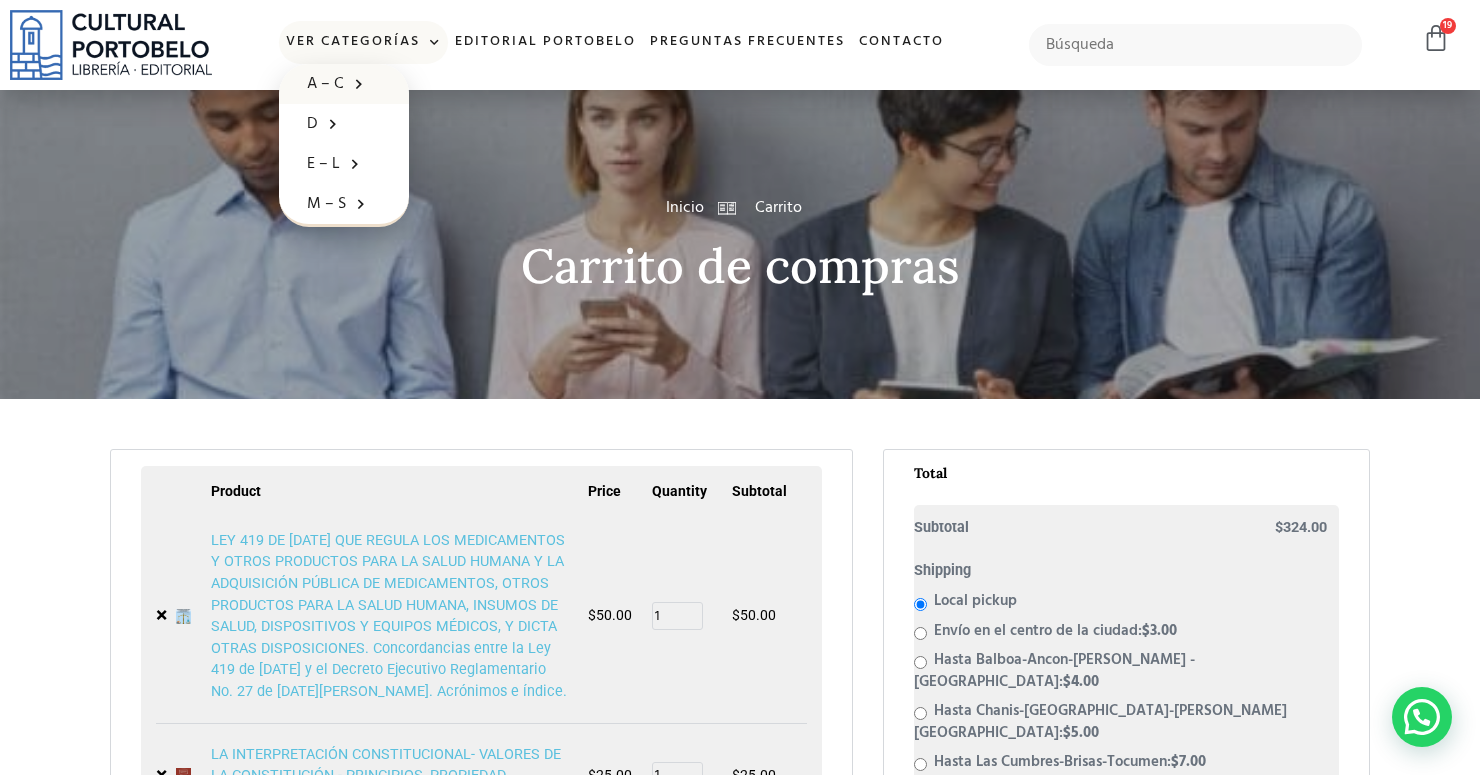 click on "A – C" 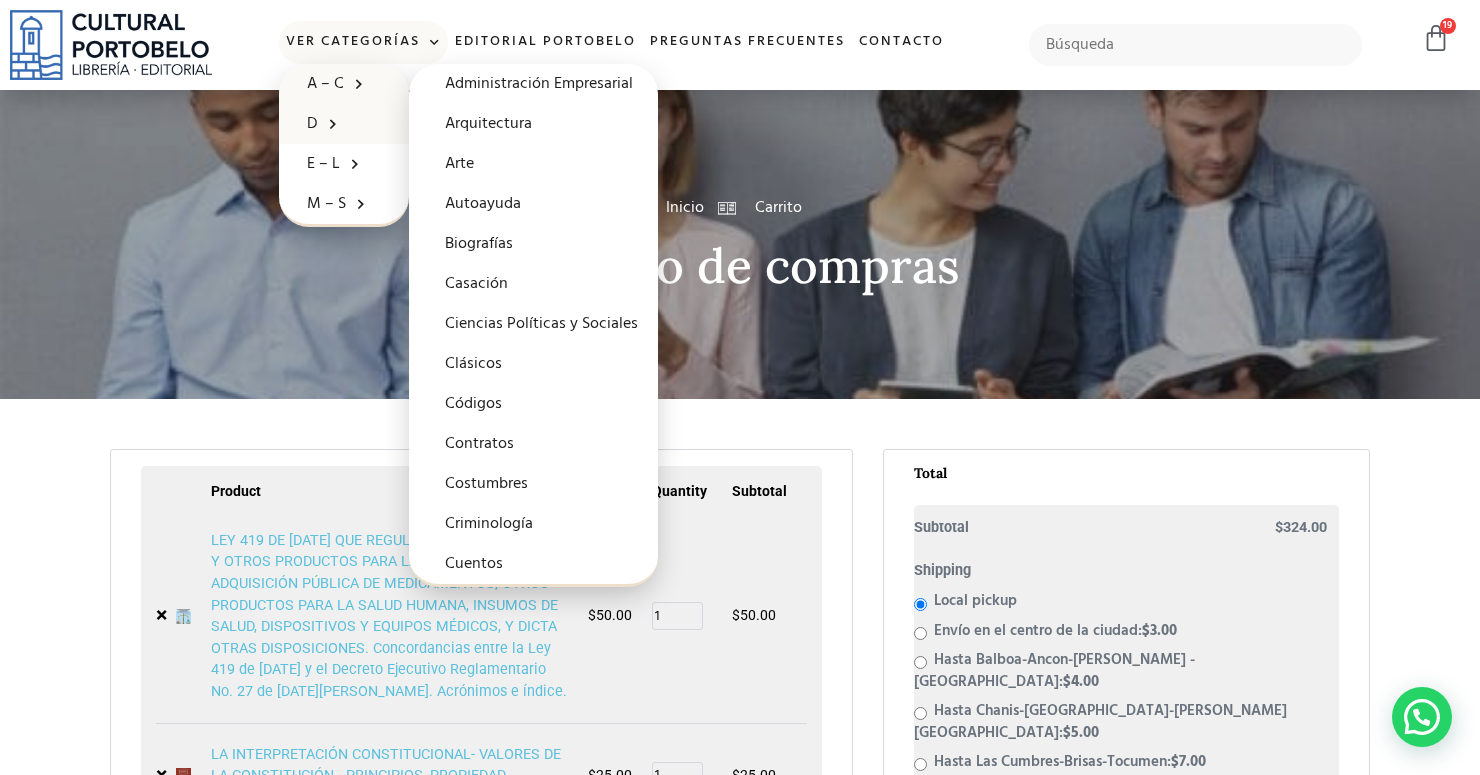 click on "D" 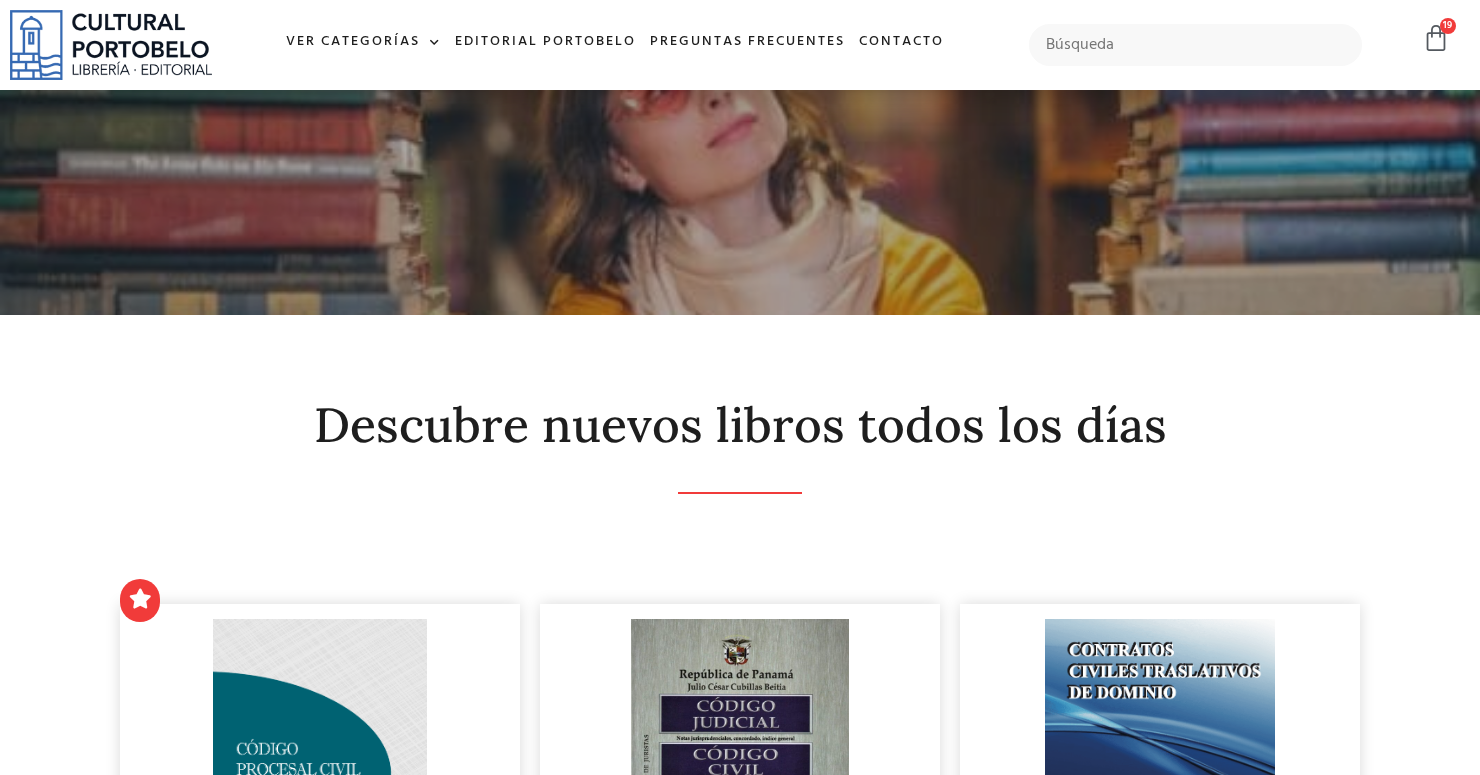 scroll, scrollTop: 0, scrollLeft: 0, axis: both 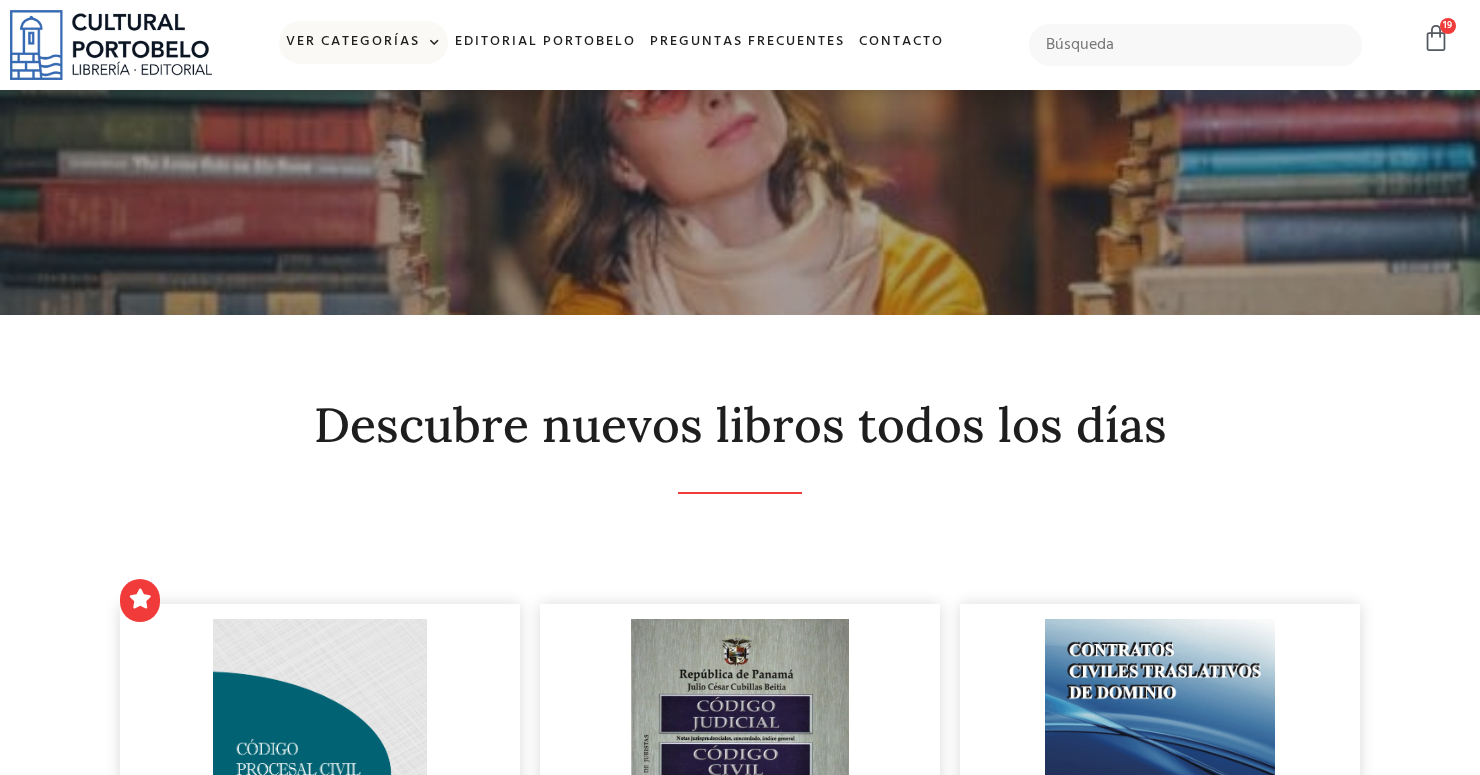 click 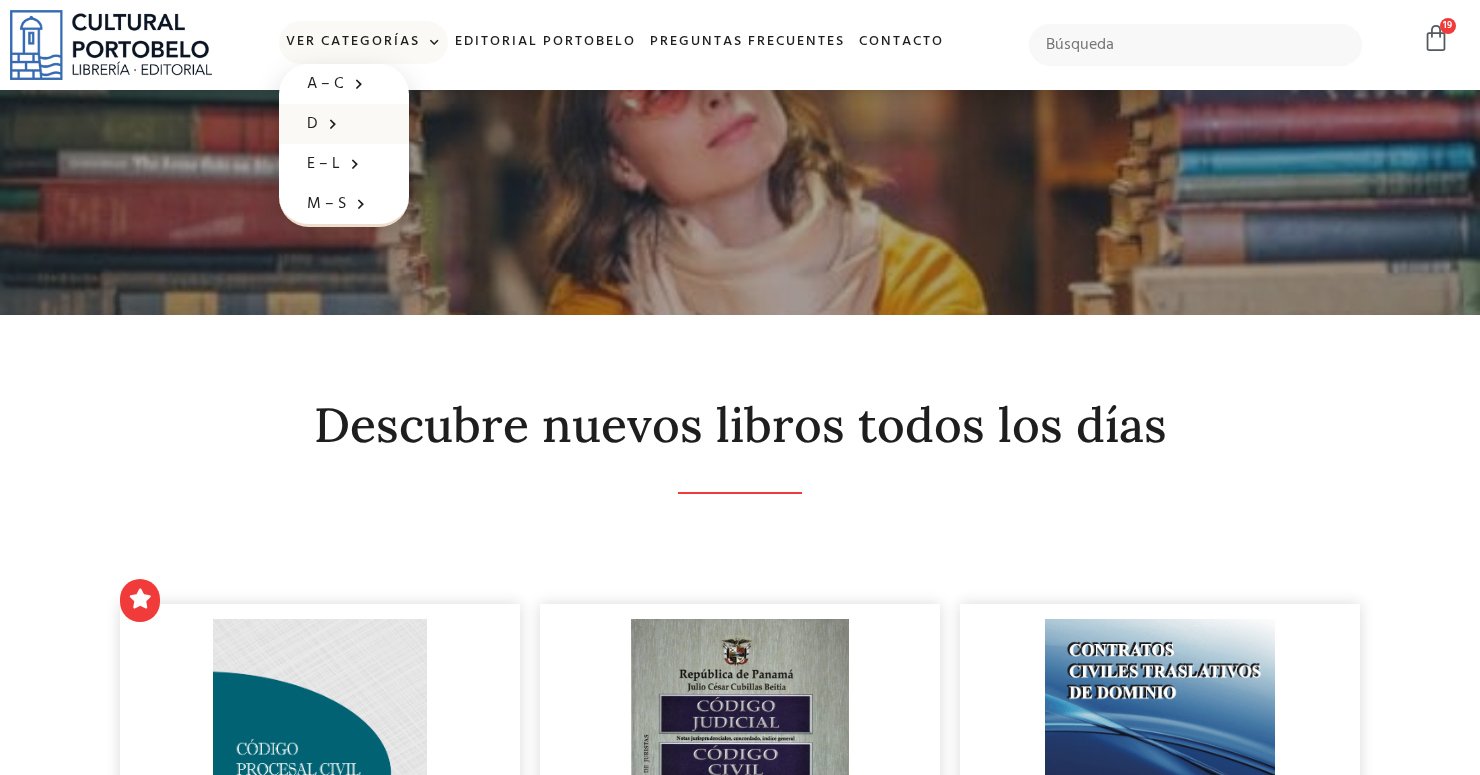 click on "D" 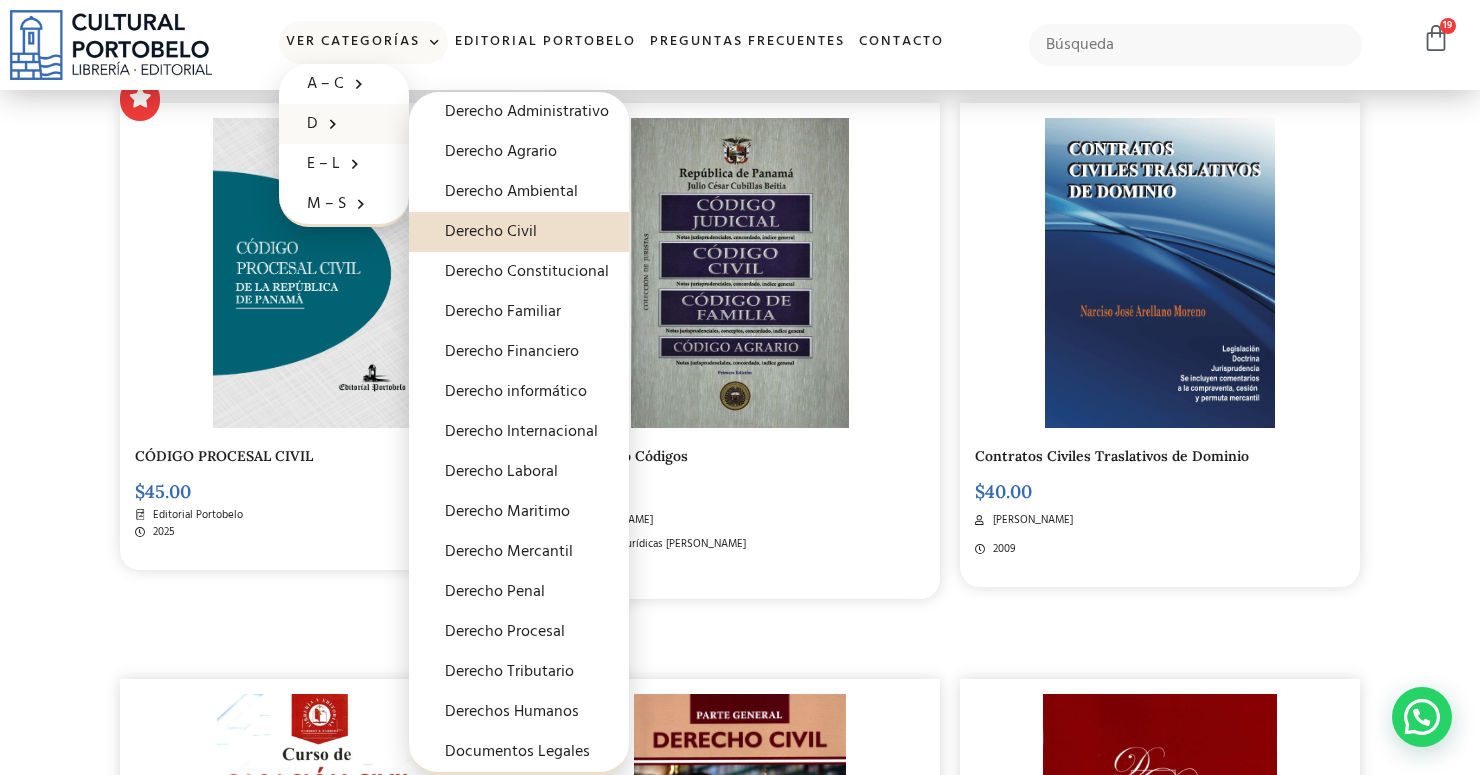 scroll, scrollTop: 505, scrollLeft: 0, axis: vertical 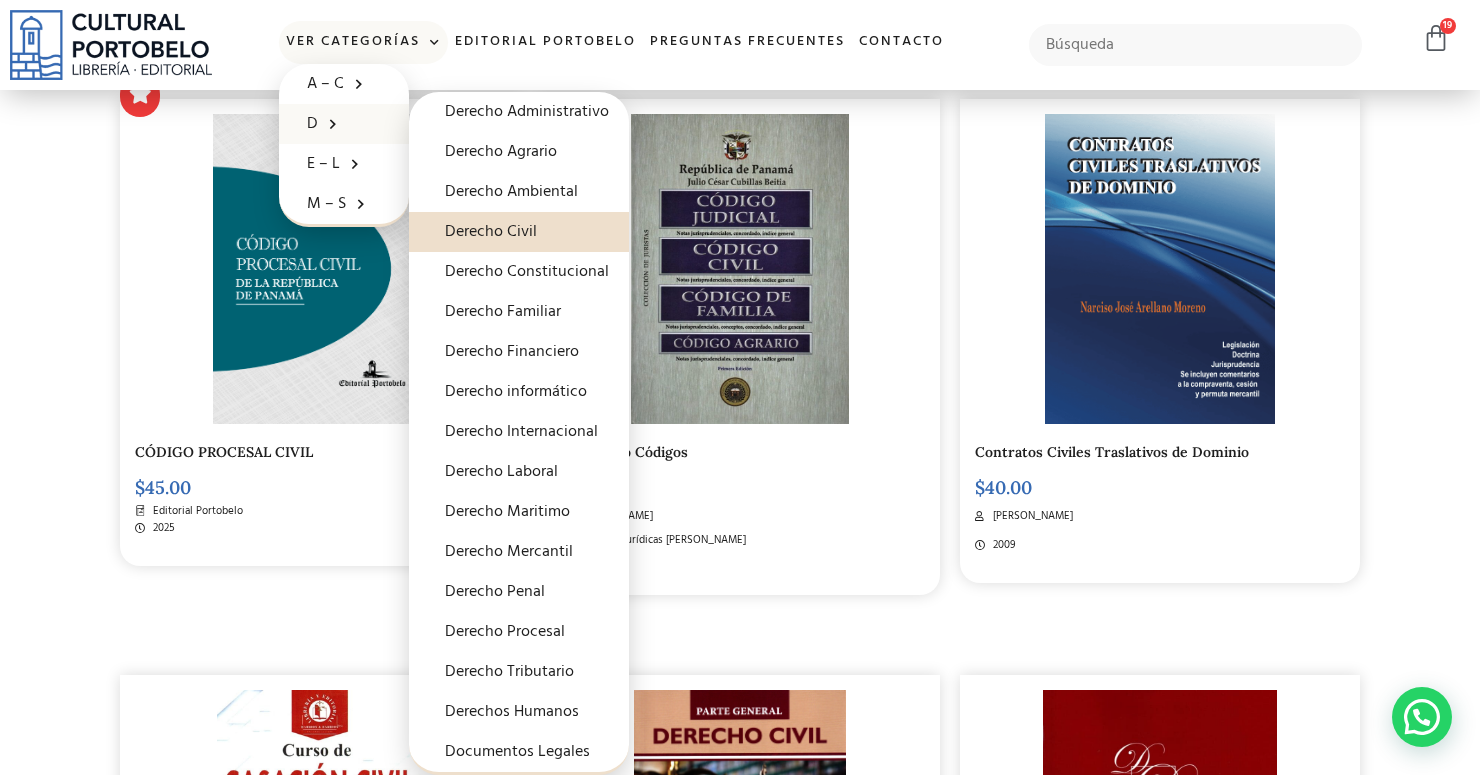 click on "Descubre nuevos libros todos los días
CÓDIGO PROCESAL CIVIL
$ 45.00
Editorial Portobelo
2025
Compendio Códigos
$ 130.00
Julio César Cubillas Beitia" at bounding box center [740, 1773] 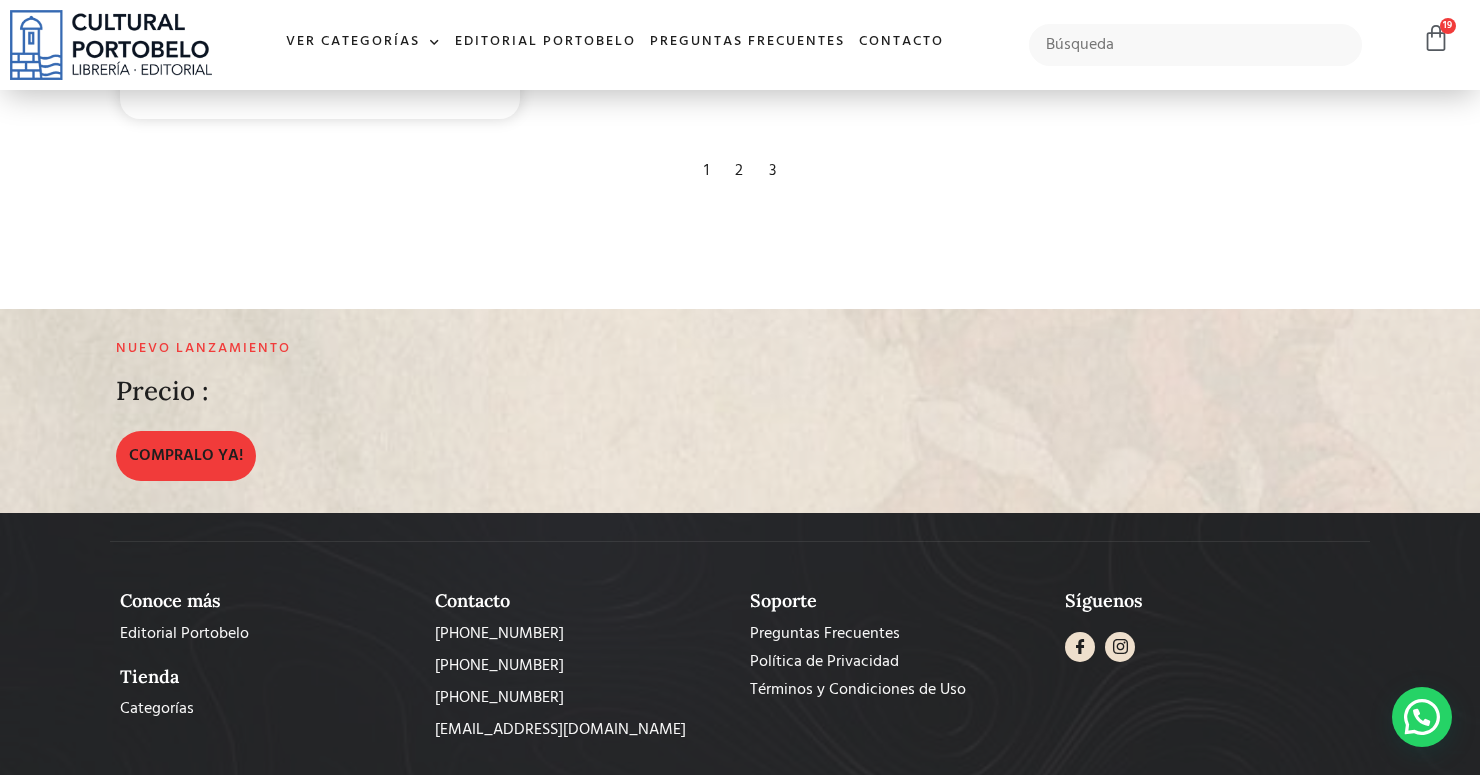 scroll, scrollTop: 3842, scrollLeft: 0, axis: vertical 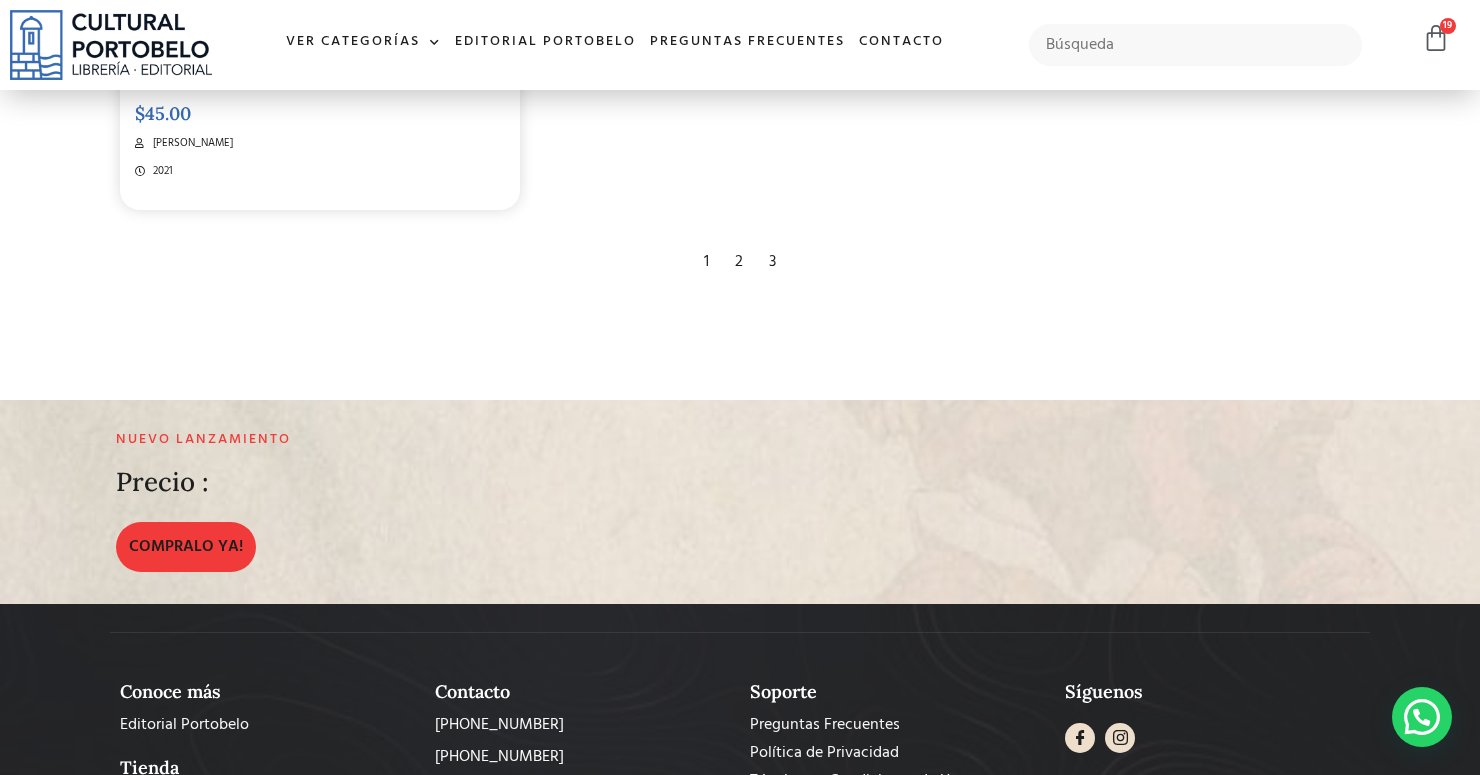 click on "Descubre nuevos libros todos los días
CÓDIGO PROCESAL CIVIL
$ 45.00
Editorial Portobelo
2025
Compendio Códigos
$ 130.00
Julio César Cubillas Beitia" at bounding box center [740, -1564] 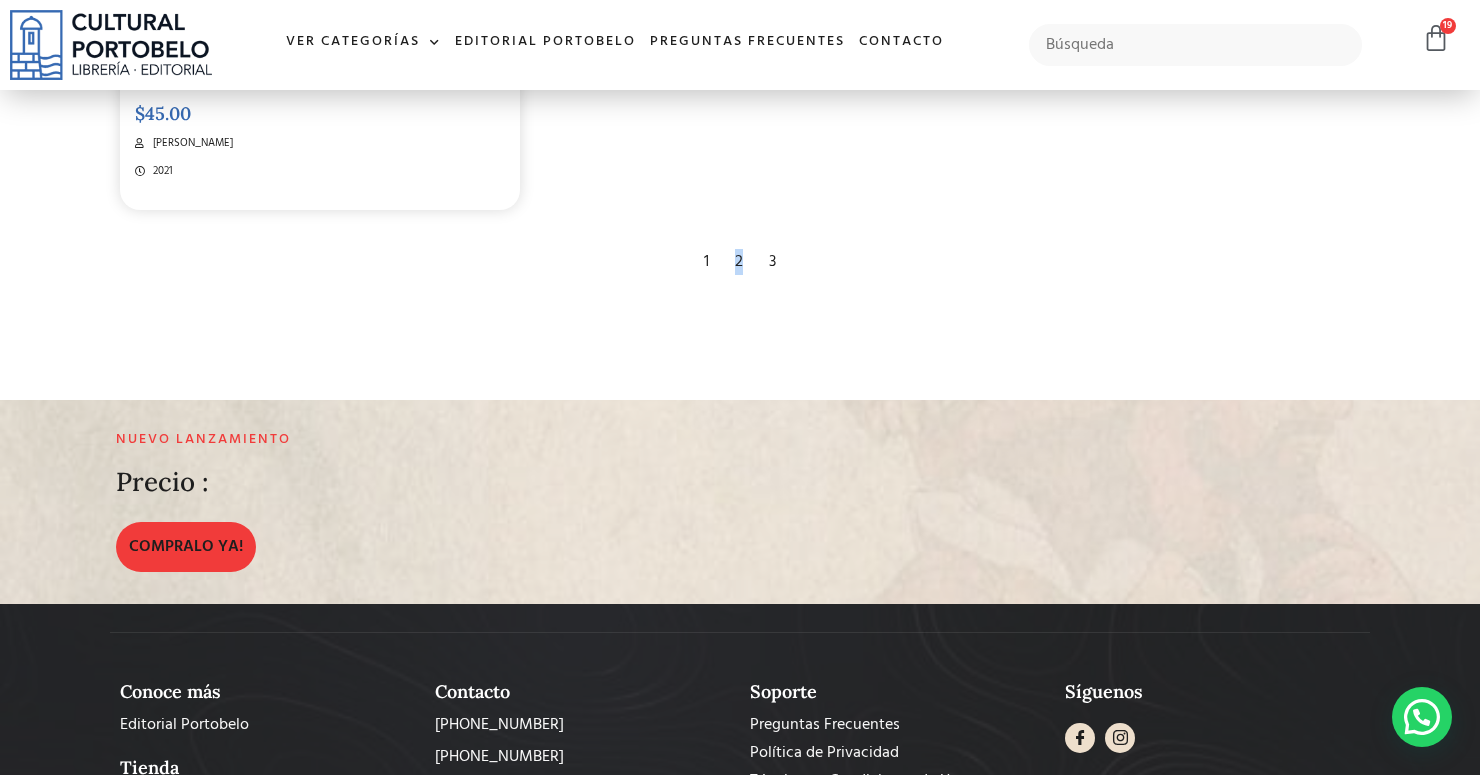 click on "2" at bounding box center [739, 262] 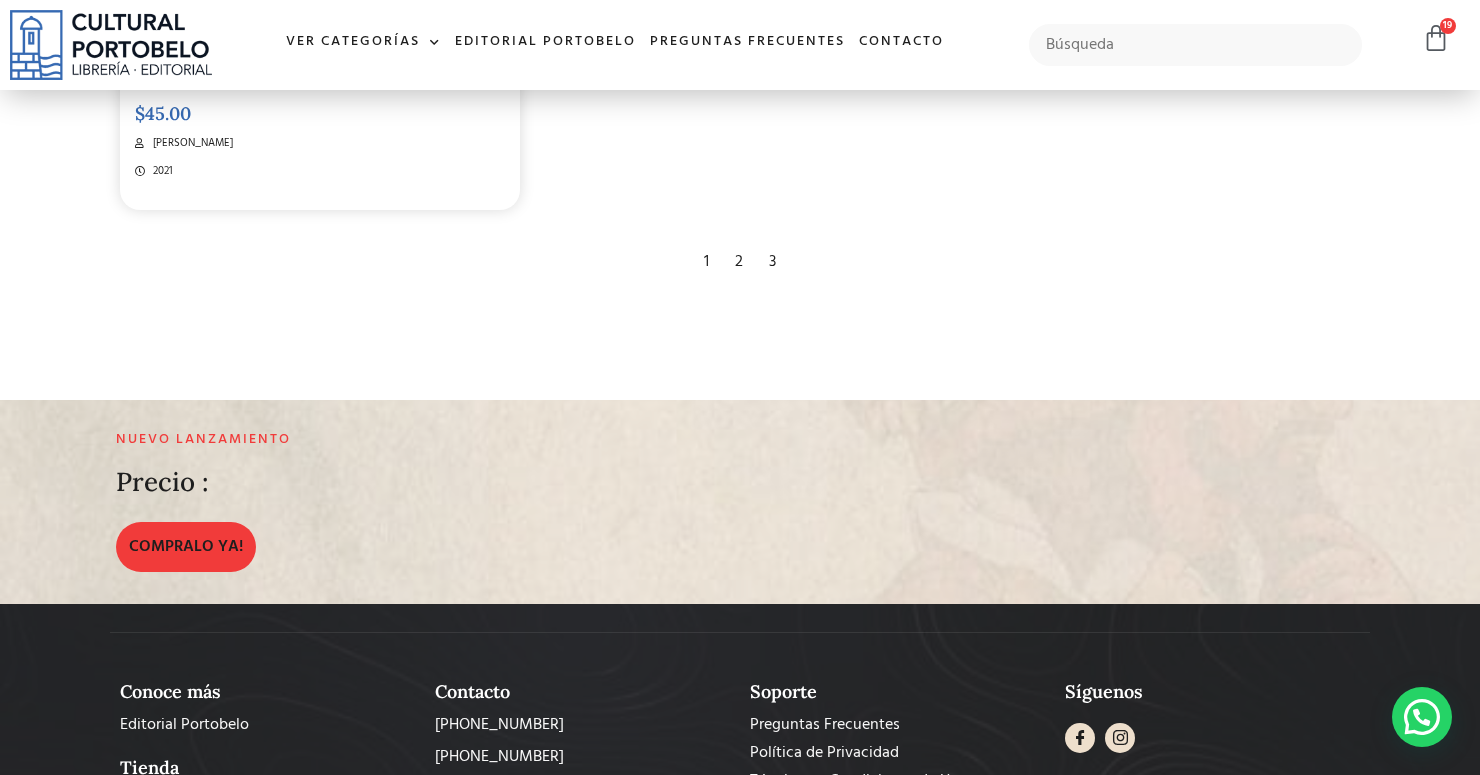 click on "2" at bounding box center (739, 262) 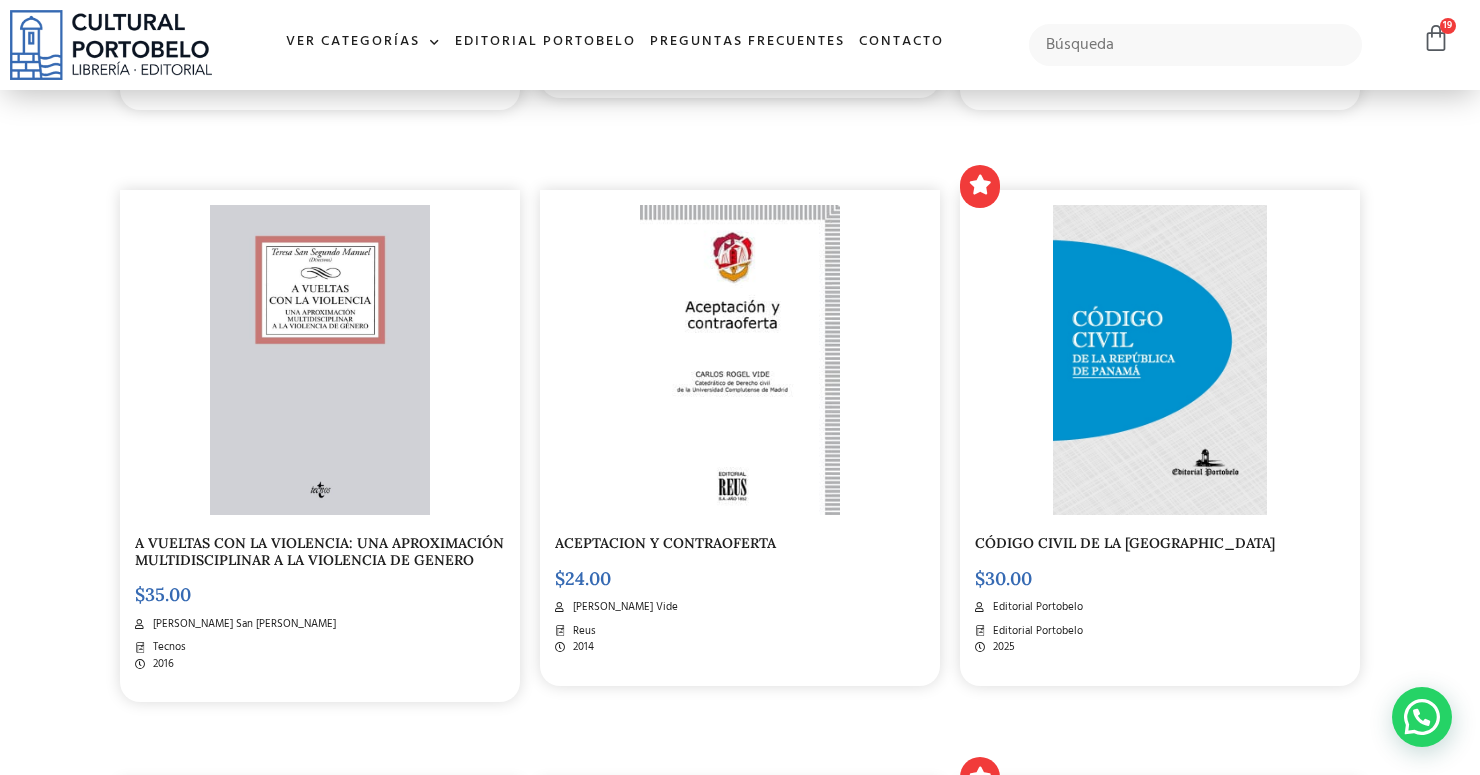 scroll, scrollTop: 990, scrollLeft: 0, axis: vertical 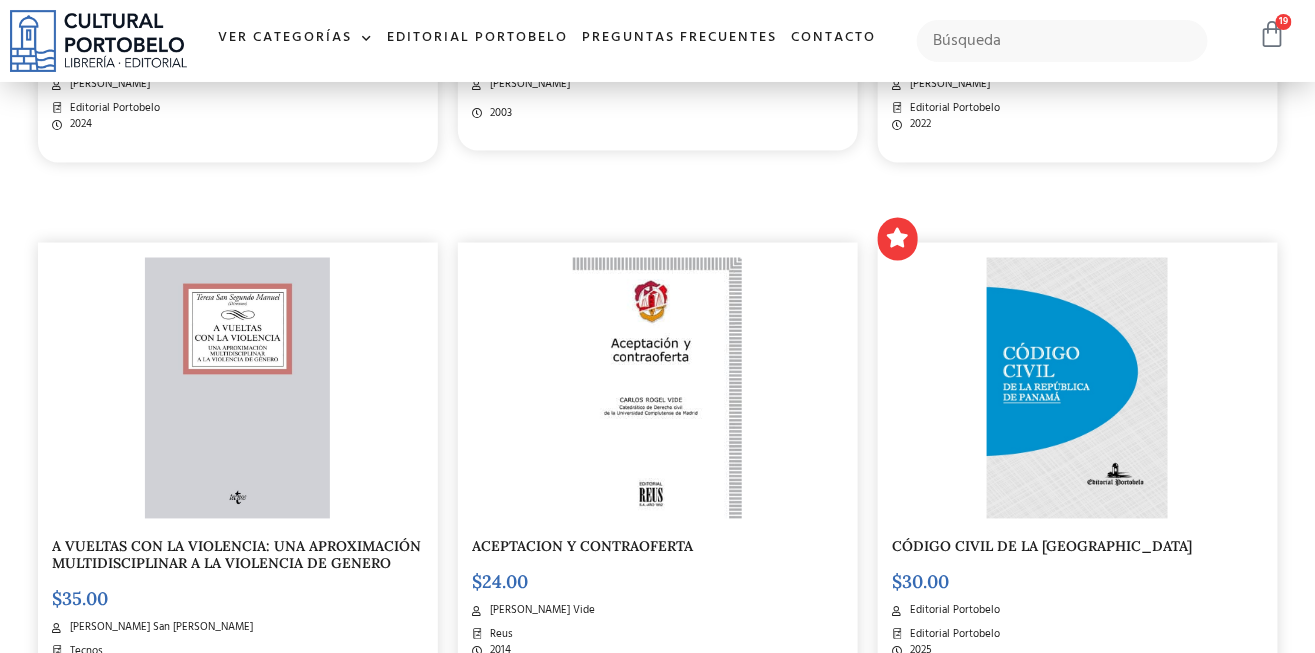 click at bounding box center (1272, 34) 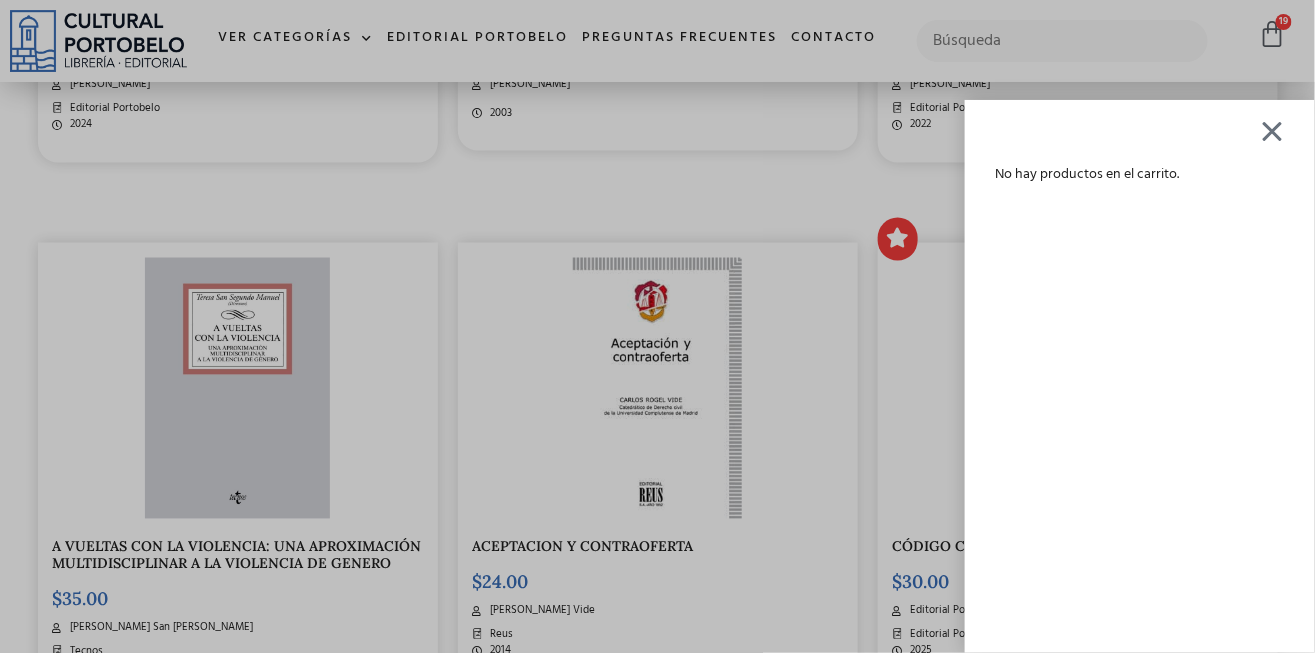 click on "No hay productos en el carrito." at bounding box center (657, 326) 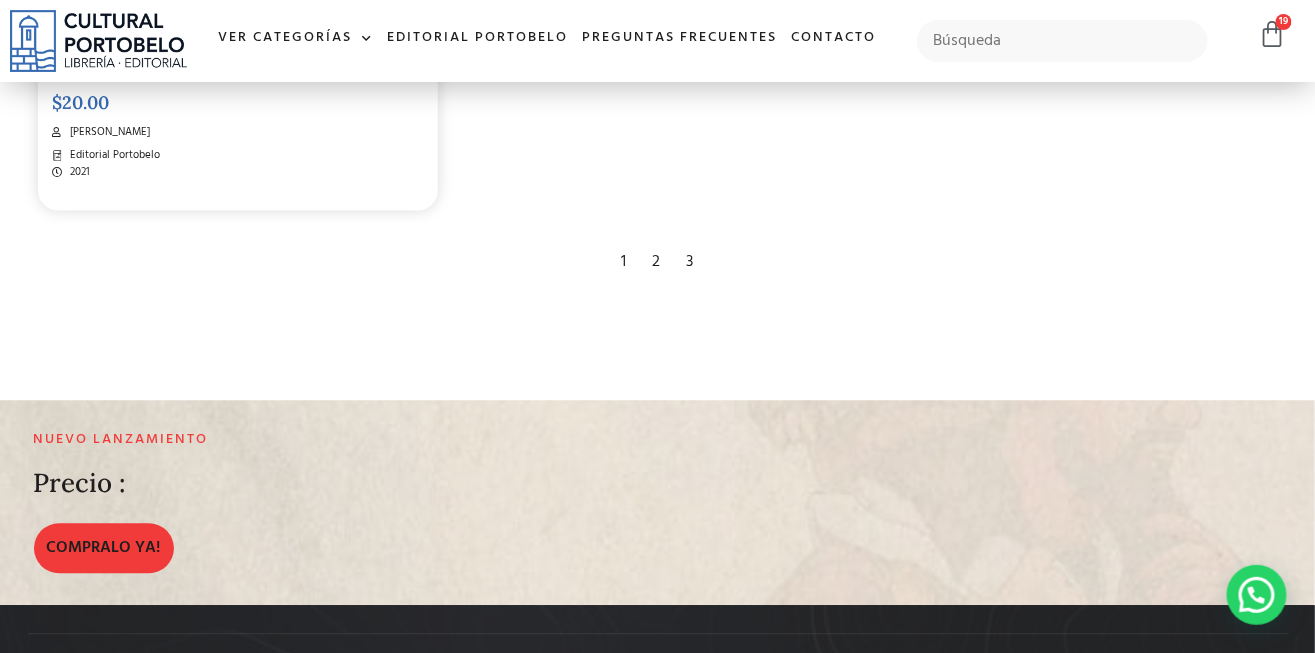 scroll, scrollTop: 3534, scrollLeft: 0, axis: vertical 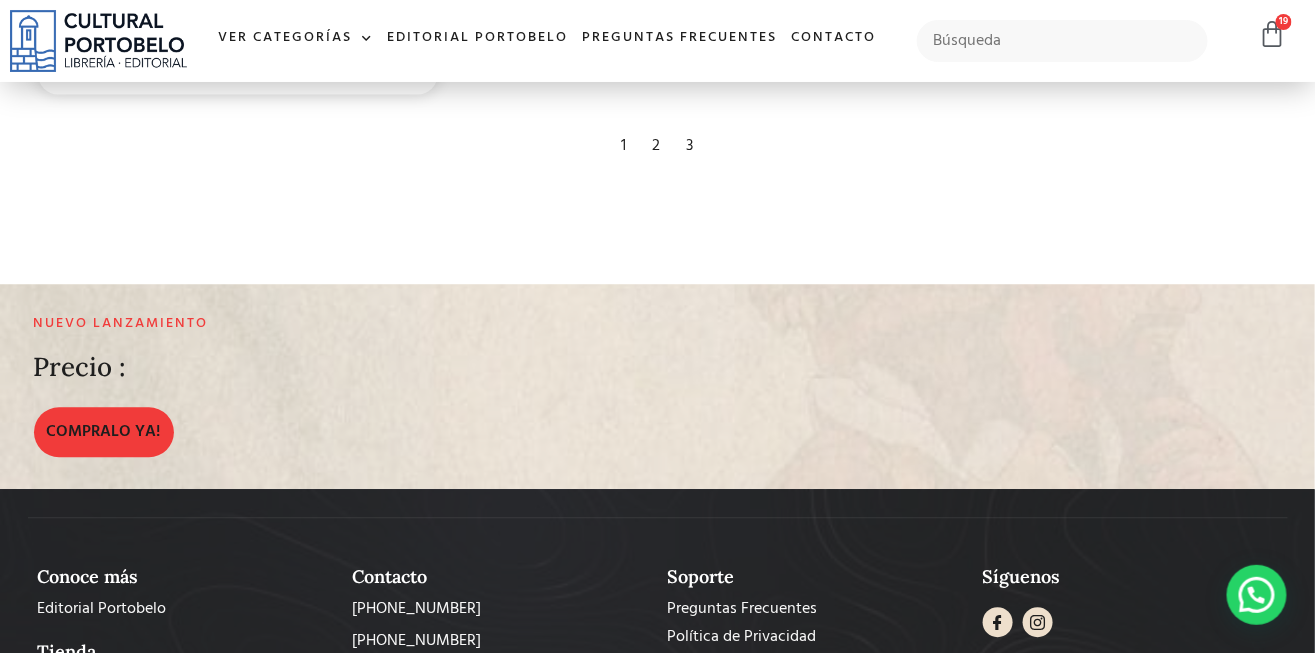 click on "2" at bounding box center (657, 146) 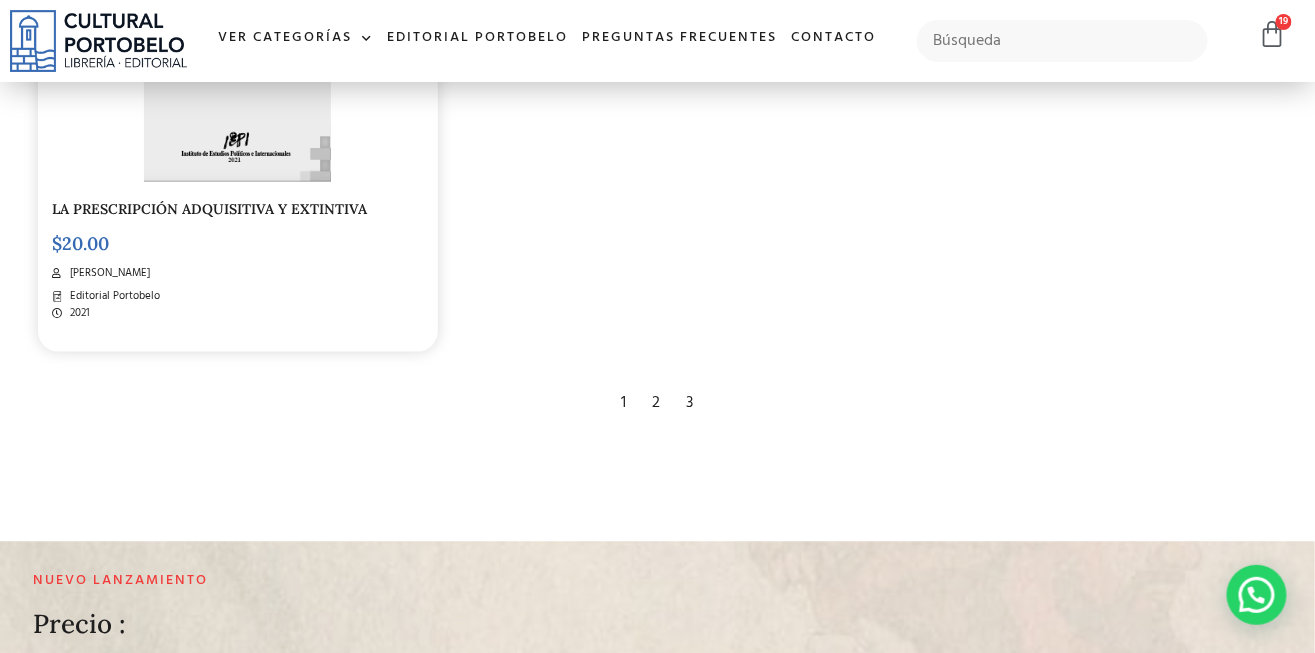 scroll, scrollTop: 3396, scrollLeft: 0, axis: vertical 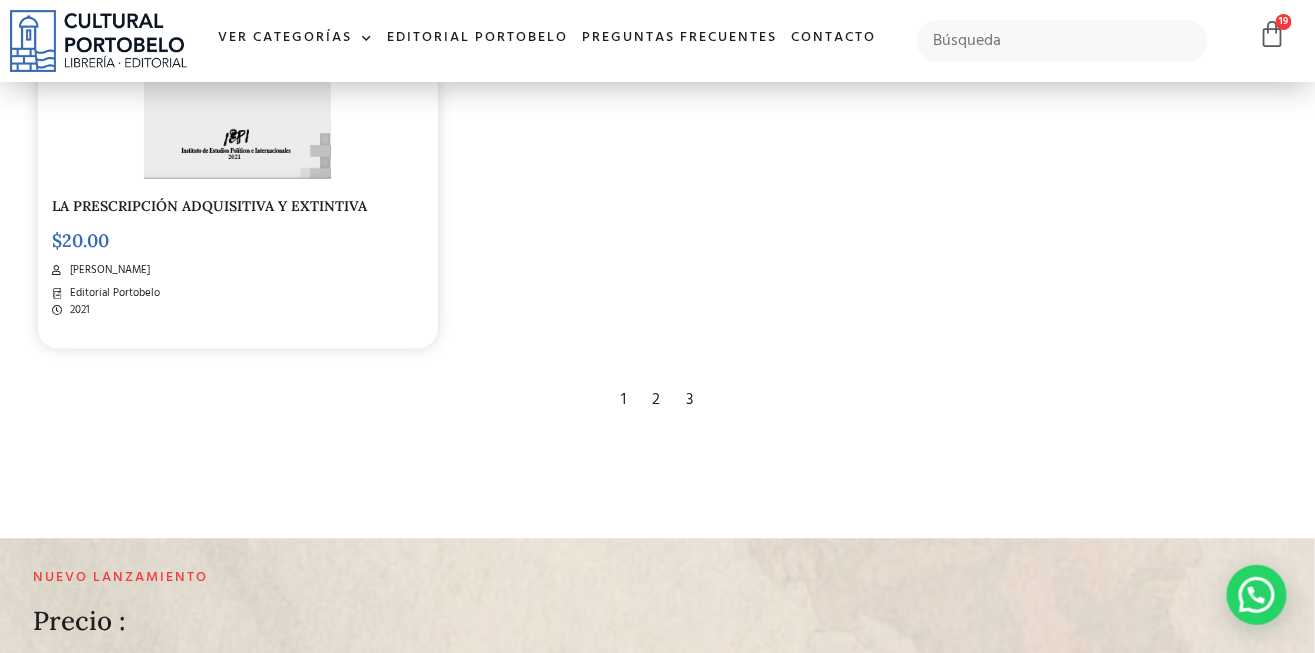 click on "2" at bounding box center (657, 401) 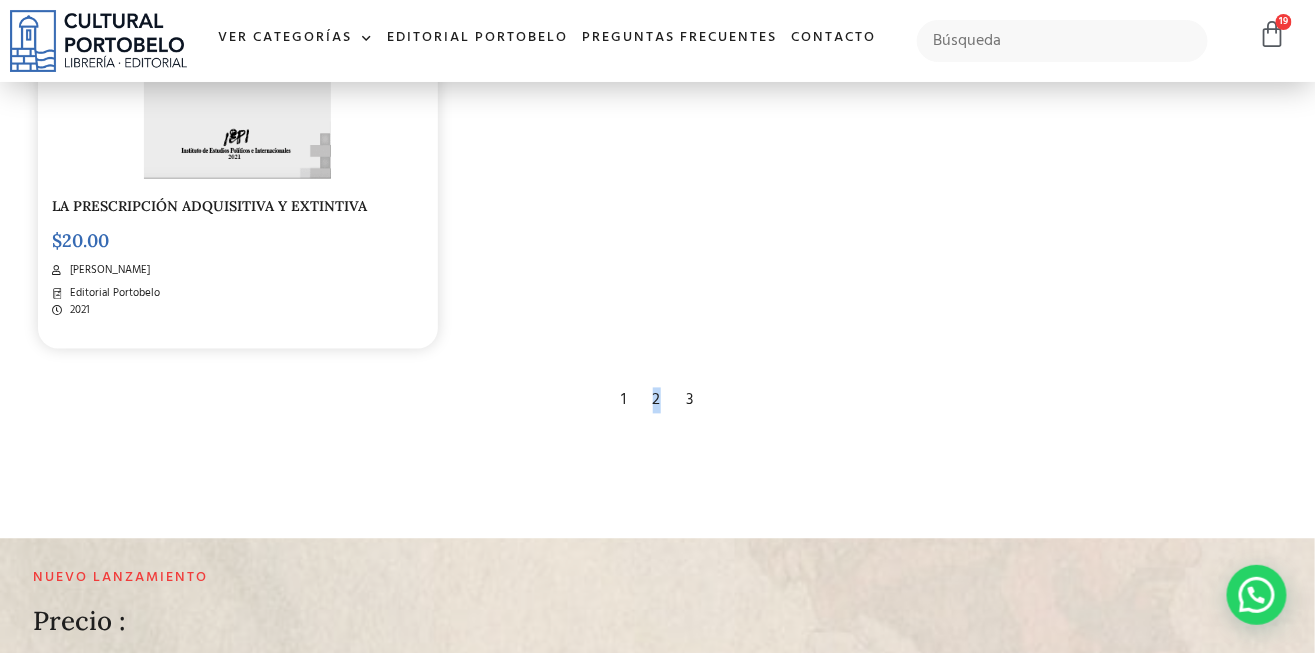 click on "2" at bounding box center (657, 401) 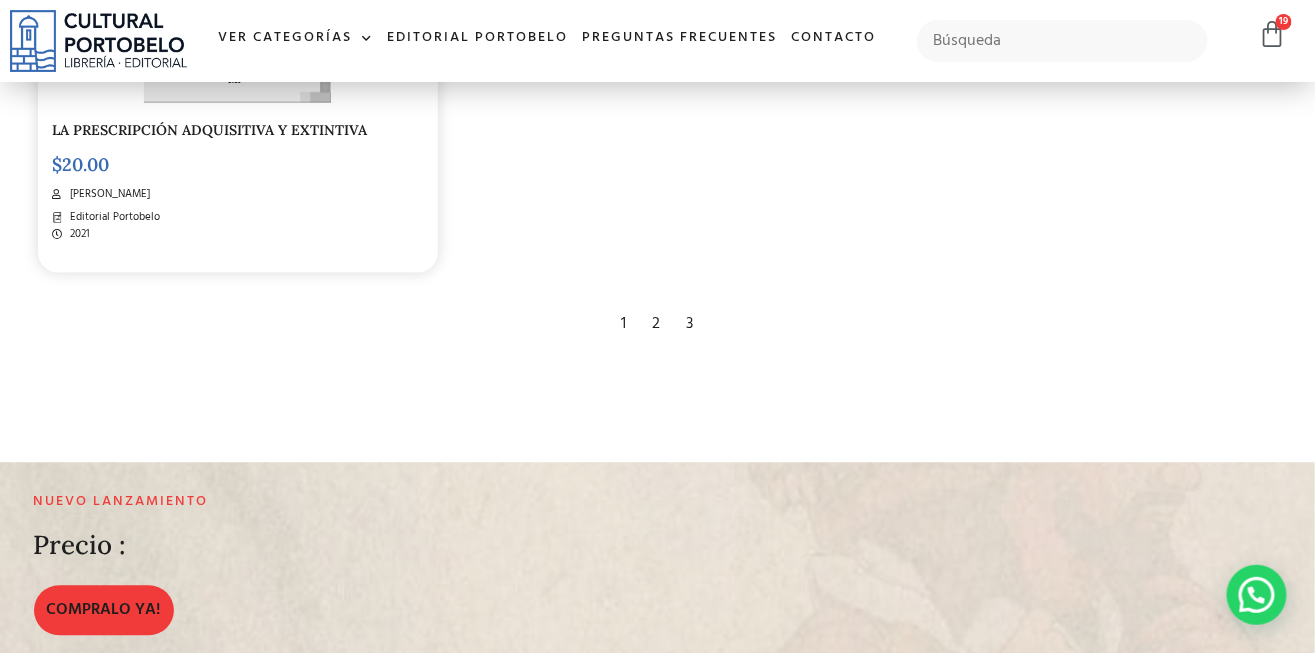 scroll, scrollTop: 3492, scrollLeft: 0, axis: vertical 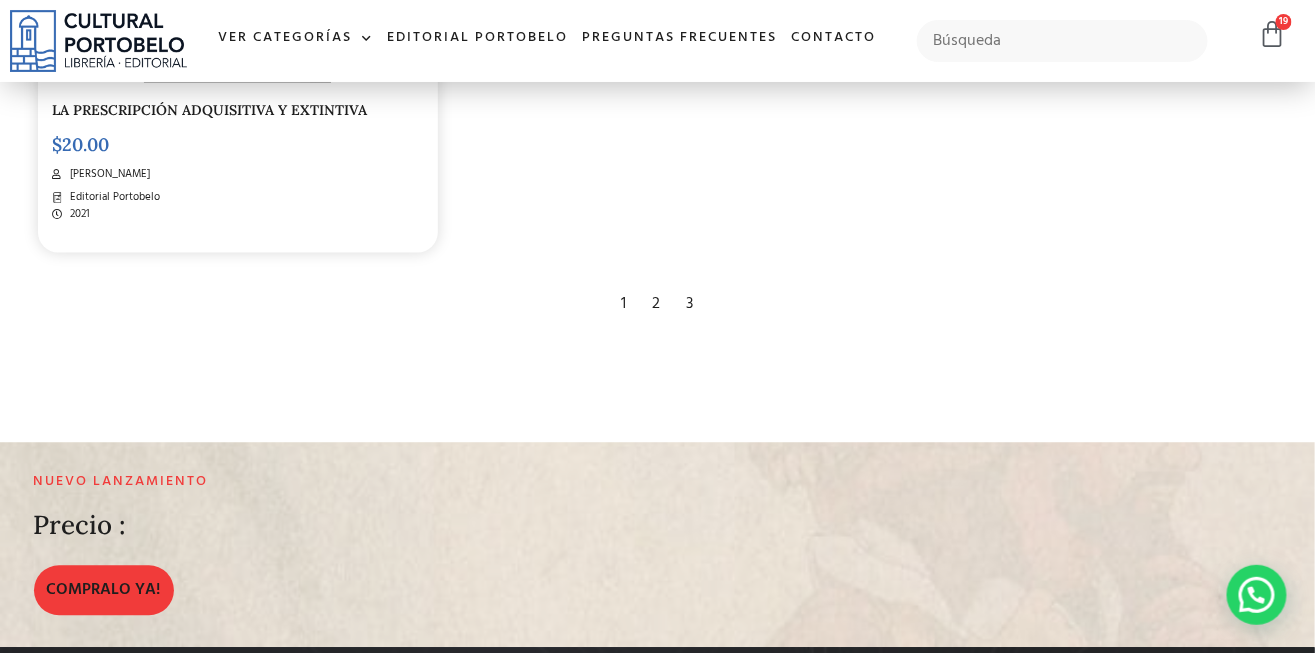 click on "3" at bounding box center (690, 305) 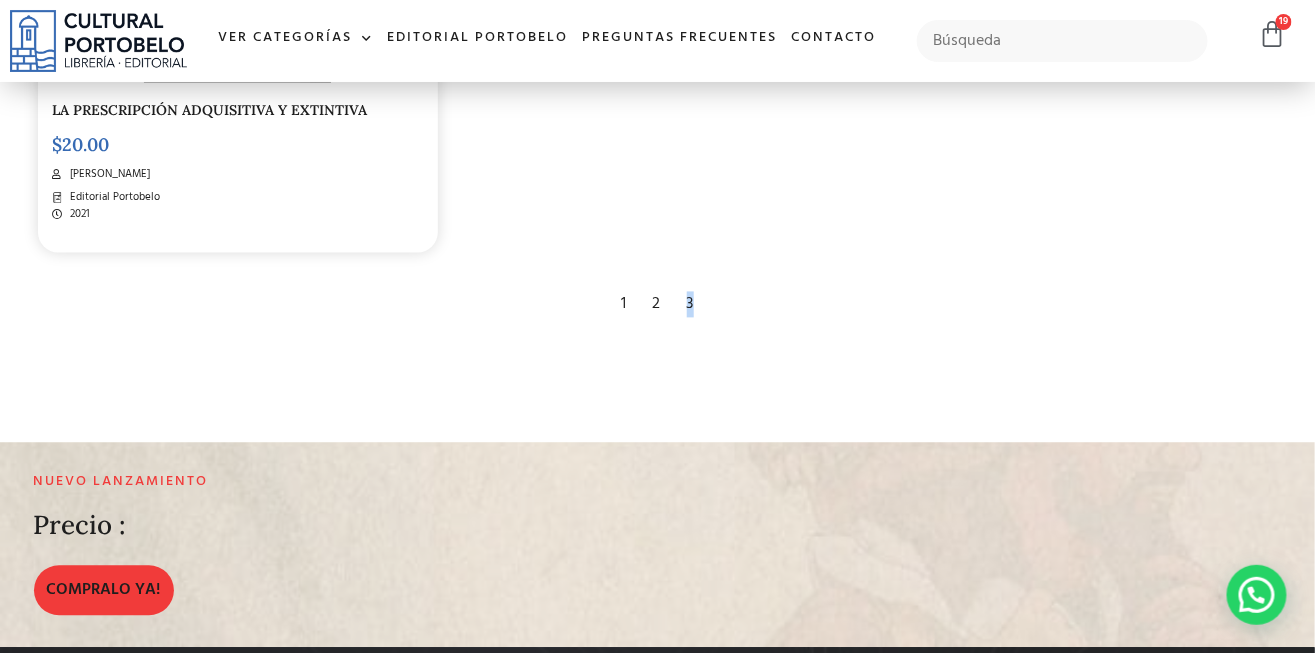 click on "3" at bounding box center (690, 305) 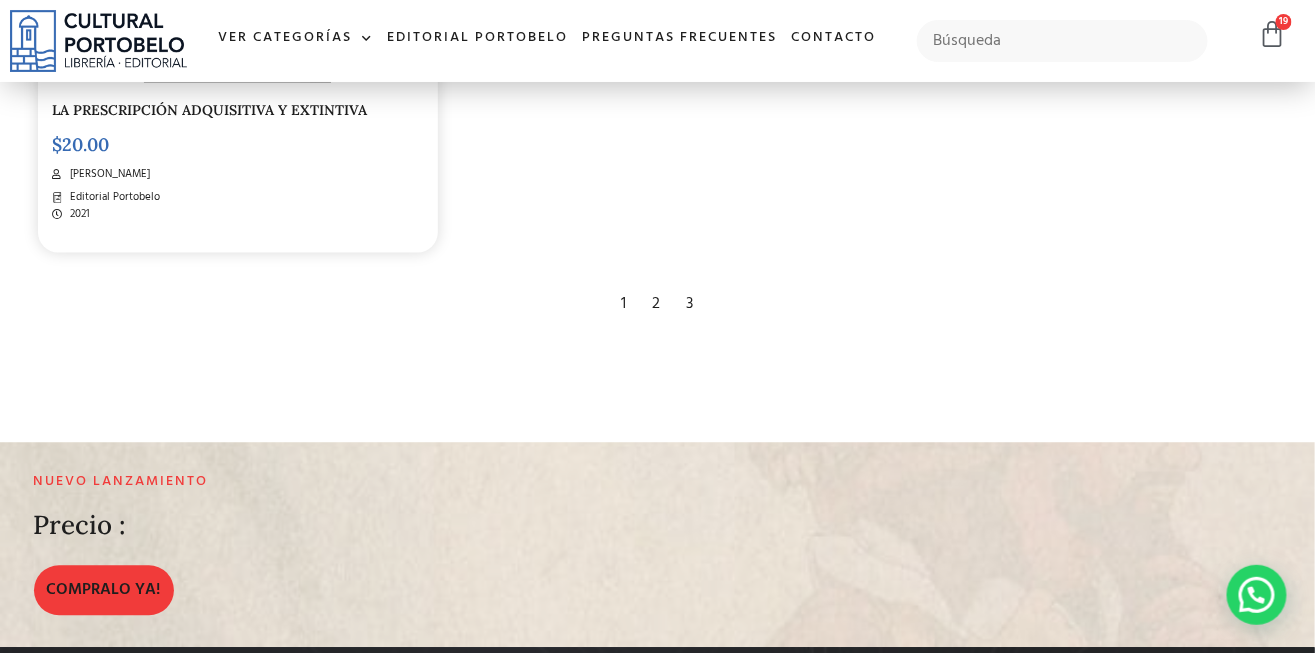 click on "3" at bounding box center [690, 305] 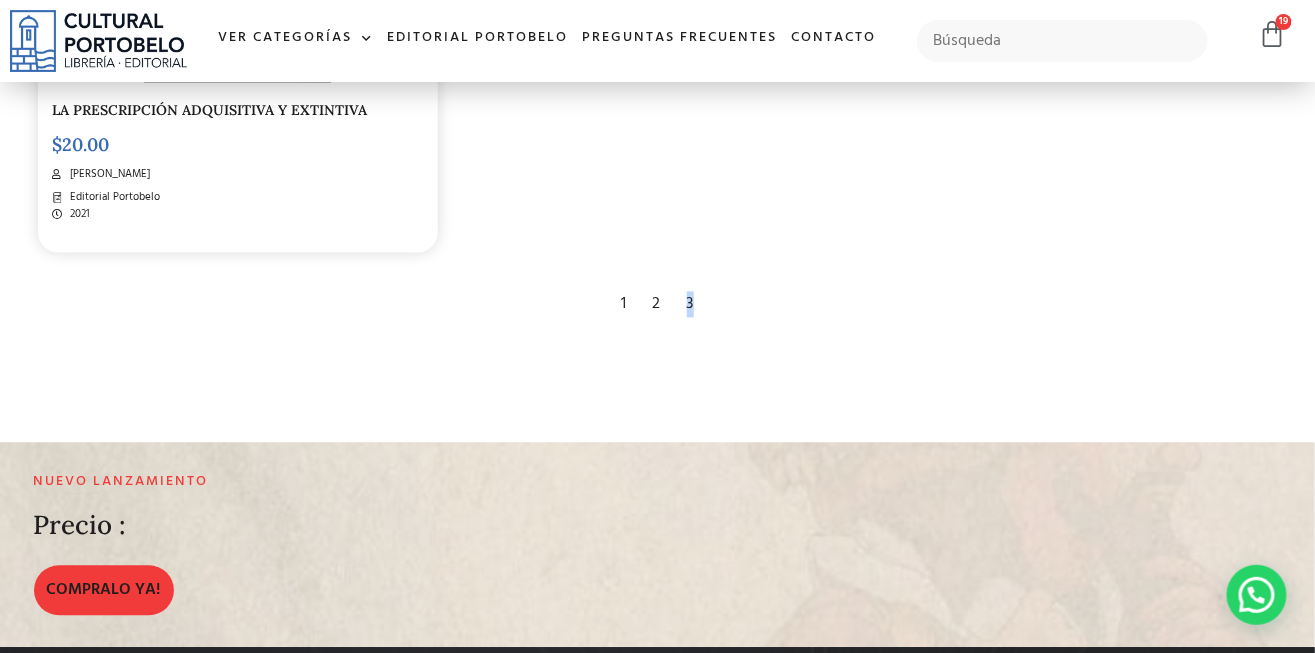 click on "3" at bounding box center [690, 305] 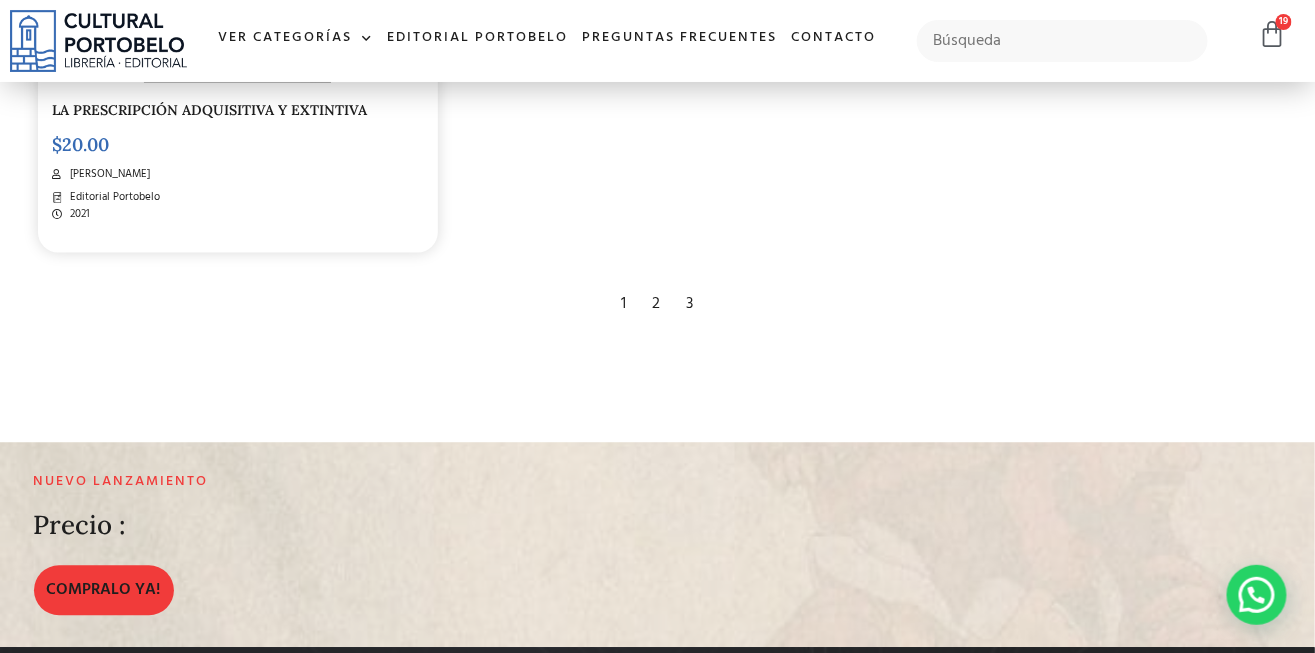 click on "2" at bounding box center [657, 305] 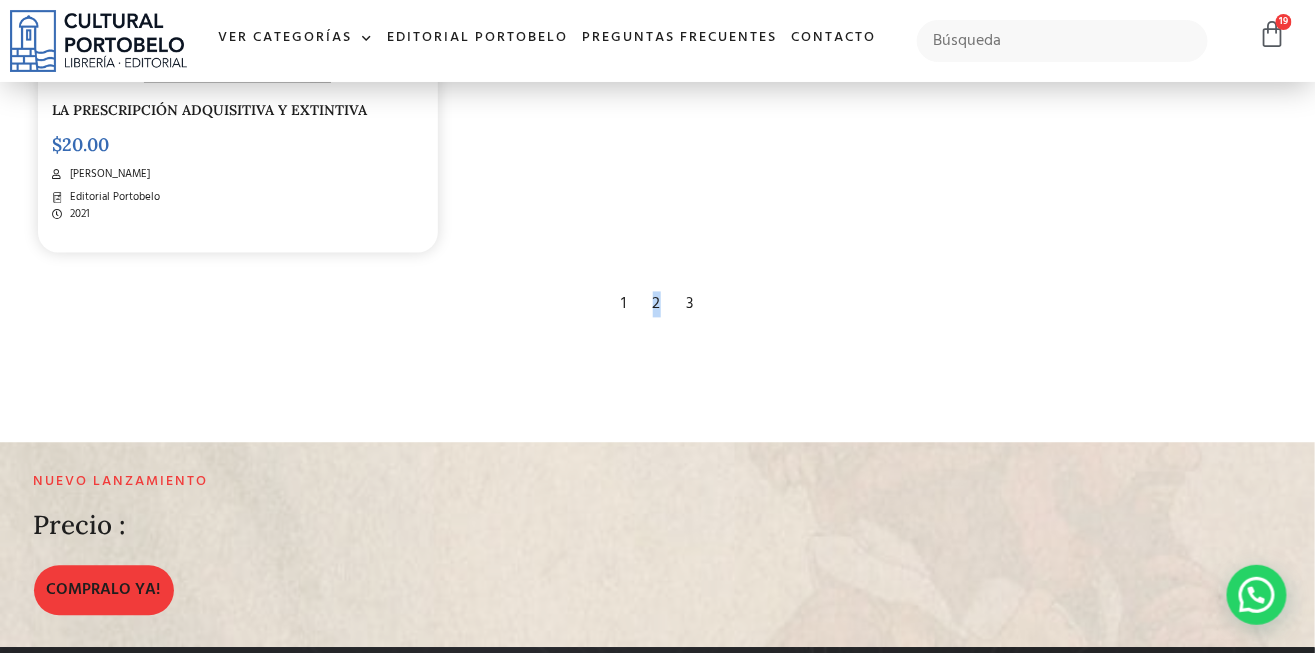 click on "2" at bounding box center [657, 305] 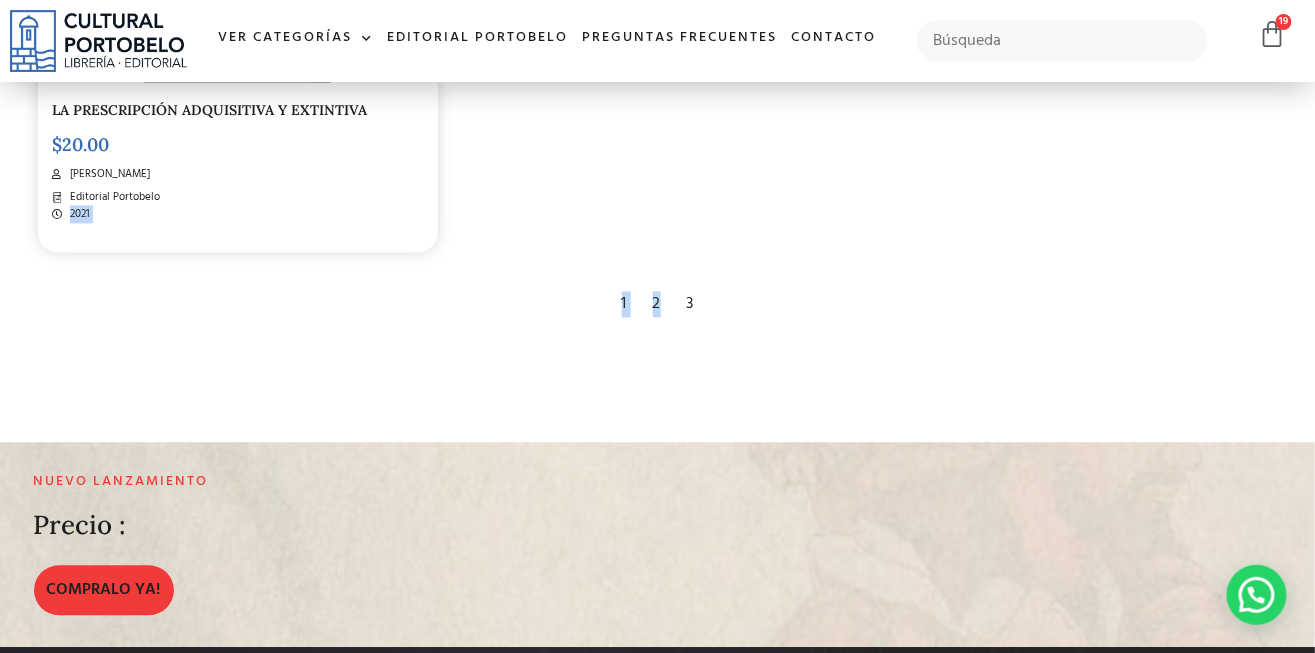 click on "2" at bounding box center (657, 305) 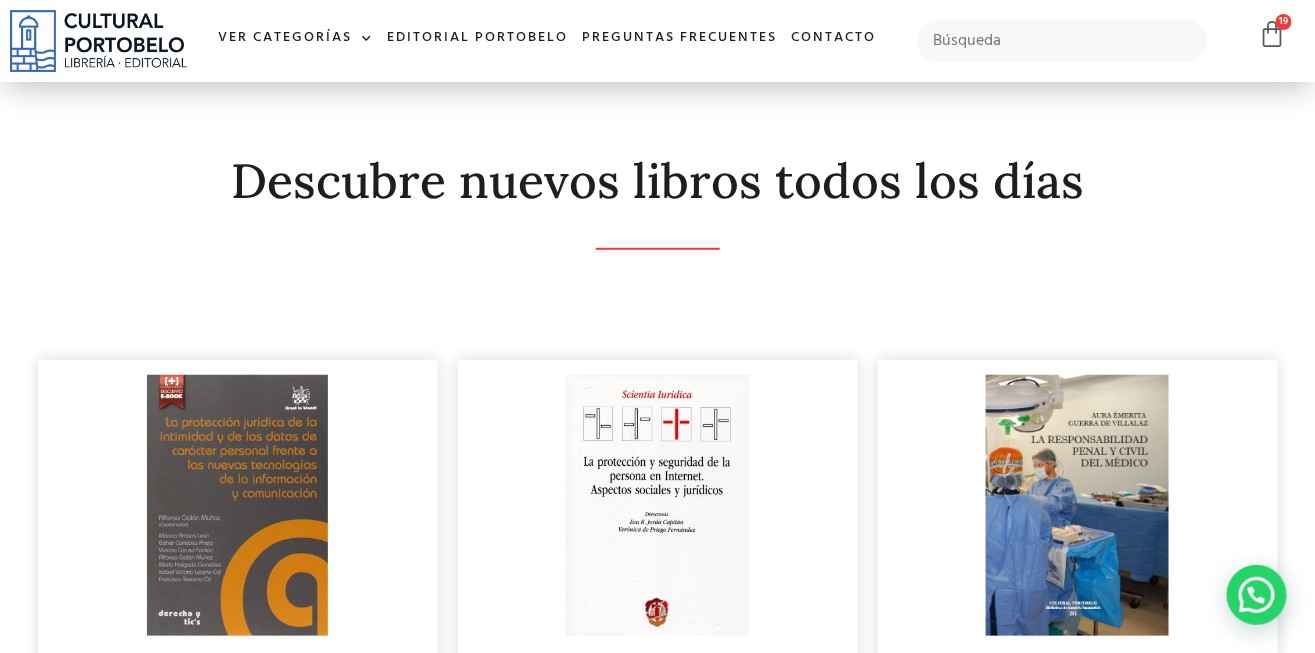 scroll, scrollTop: 0, scrollLeft: 0, axis: both 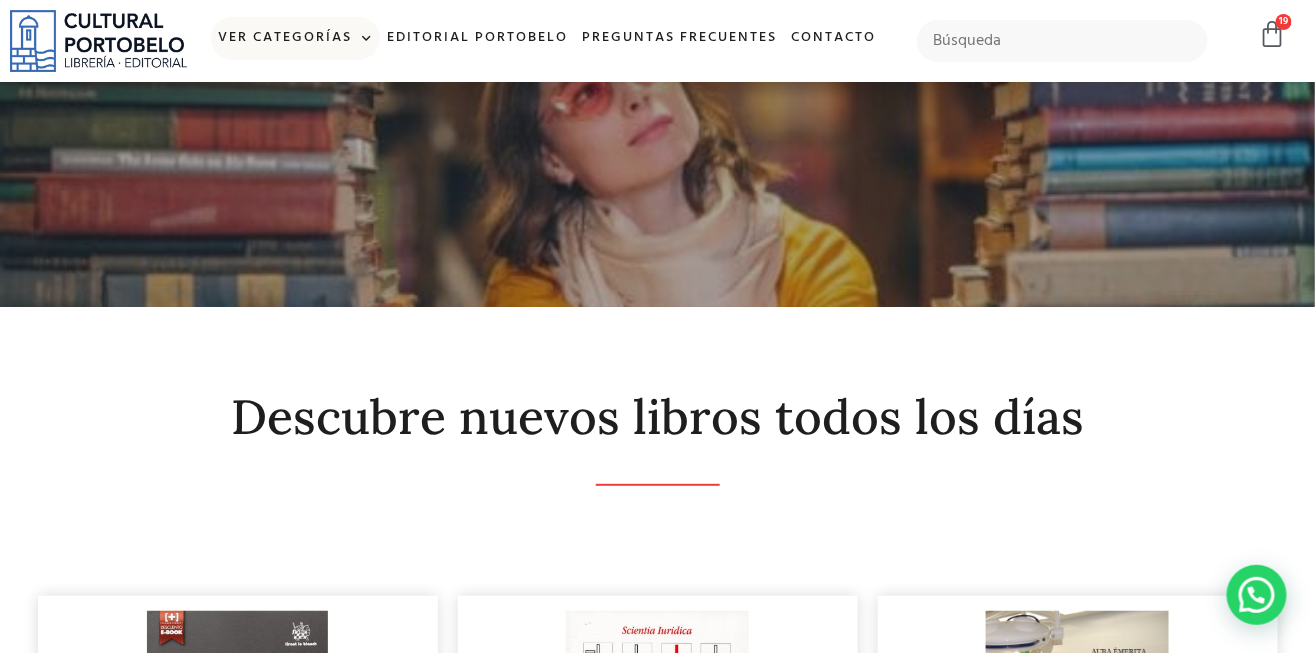 click on "Ver Categorías" 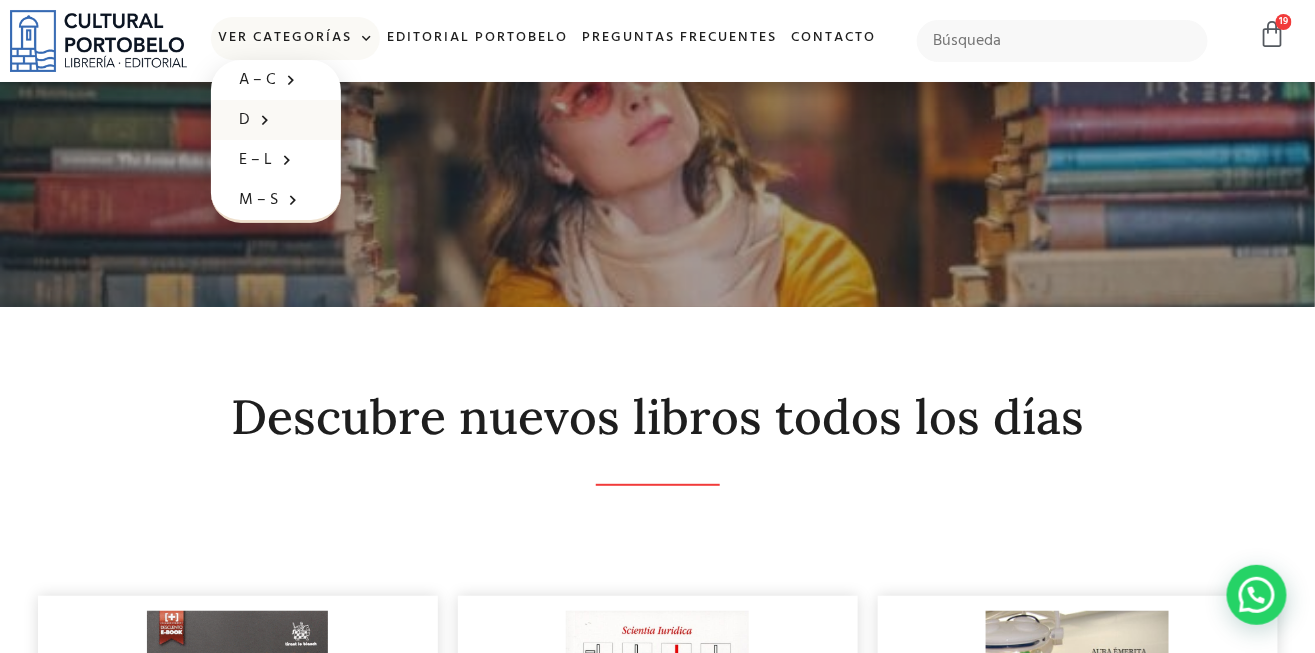 click 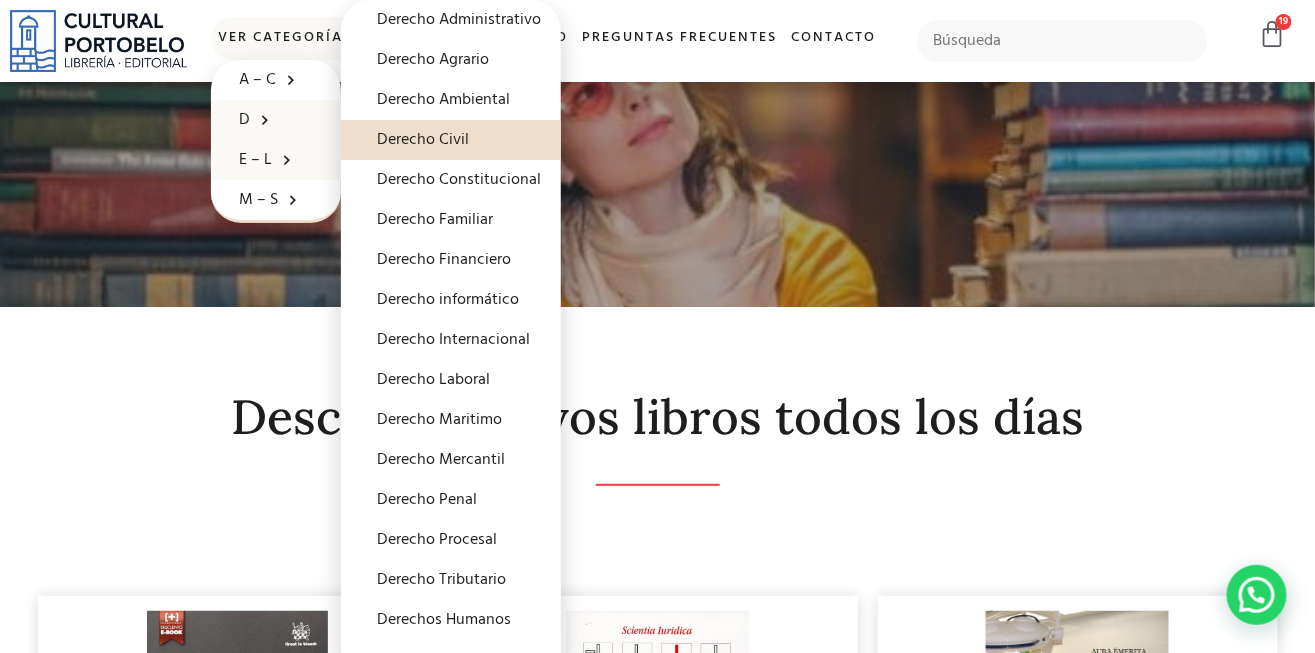 click on "E – L" 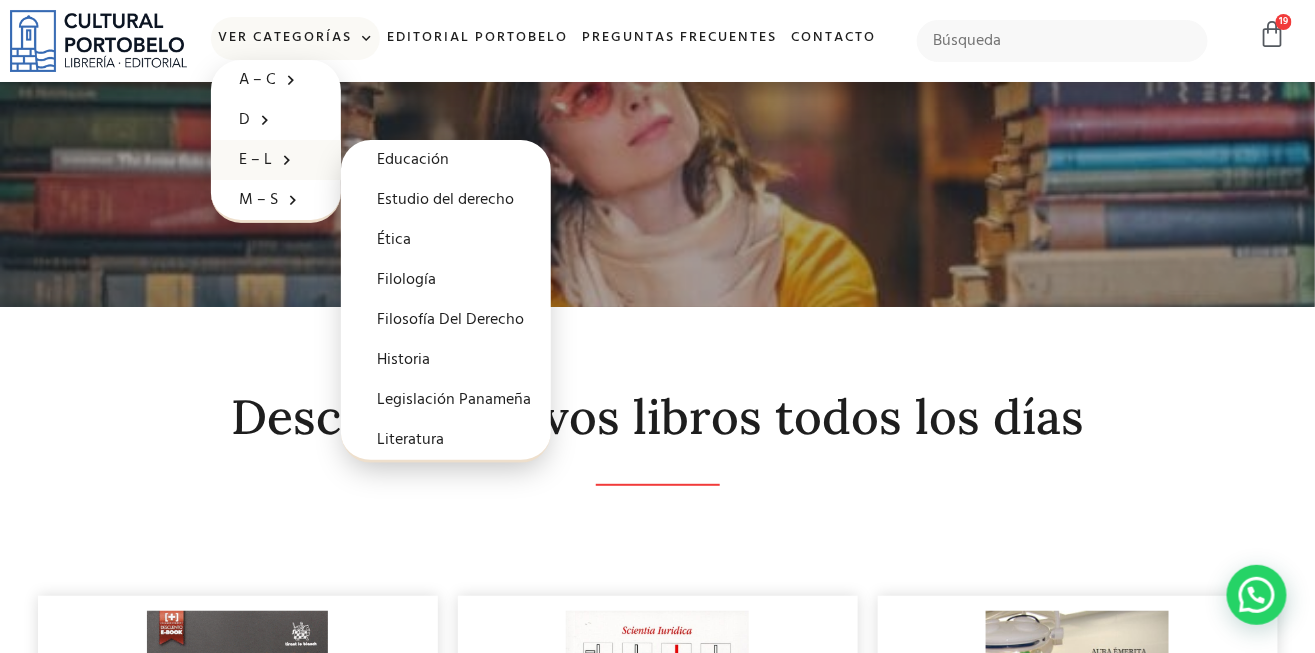 click 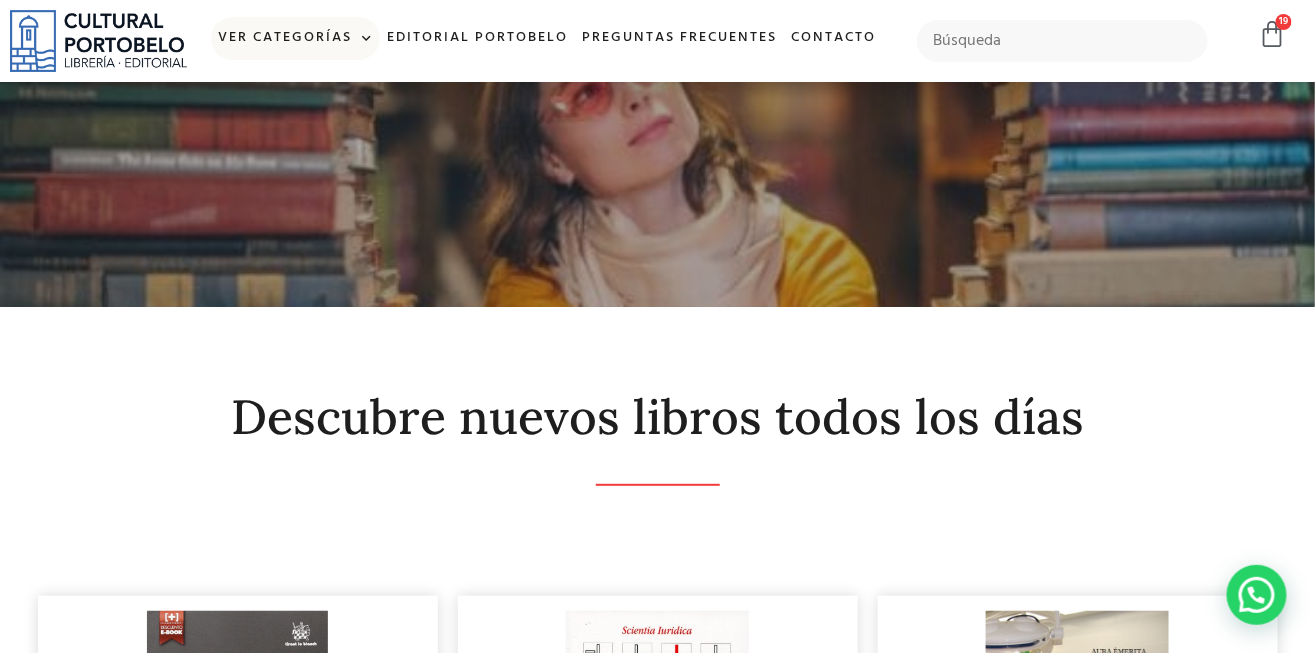 click on "Ver Categorías" 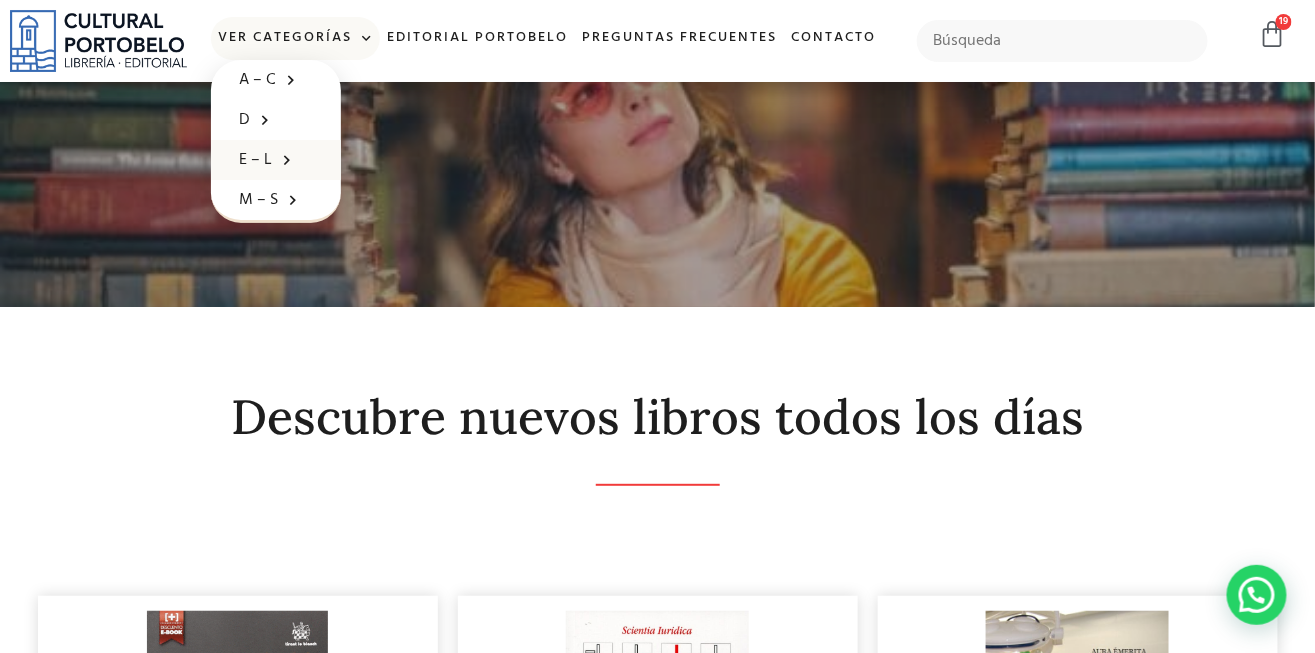 click on "E – L" 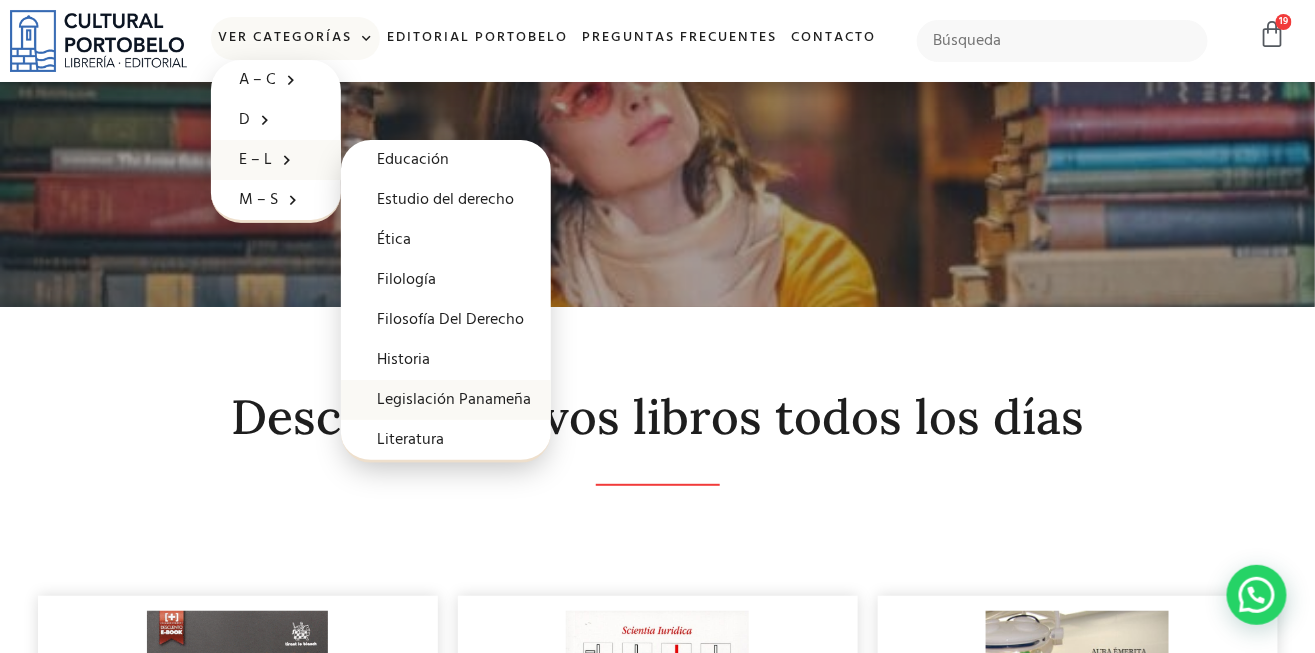 click on "Legislación Panameña" 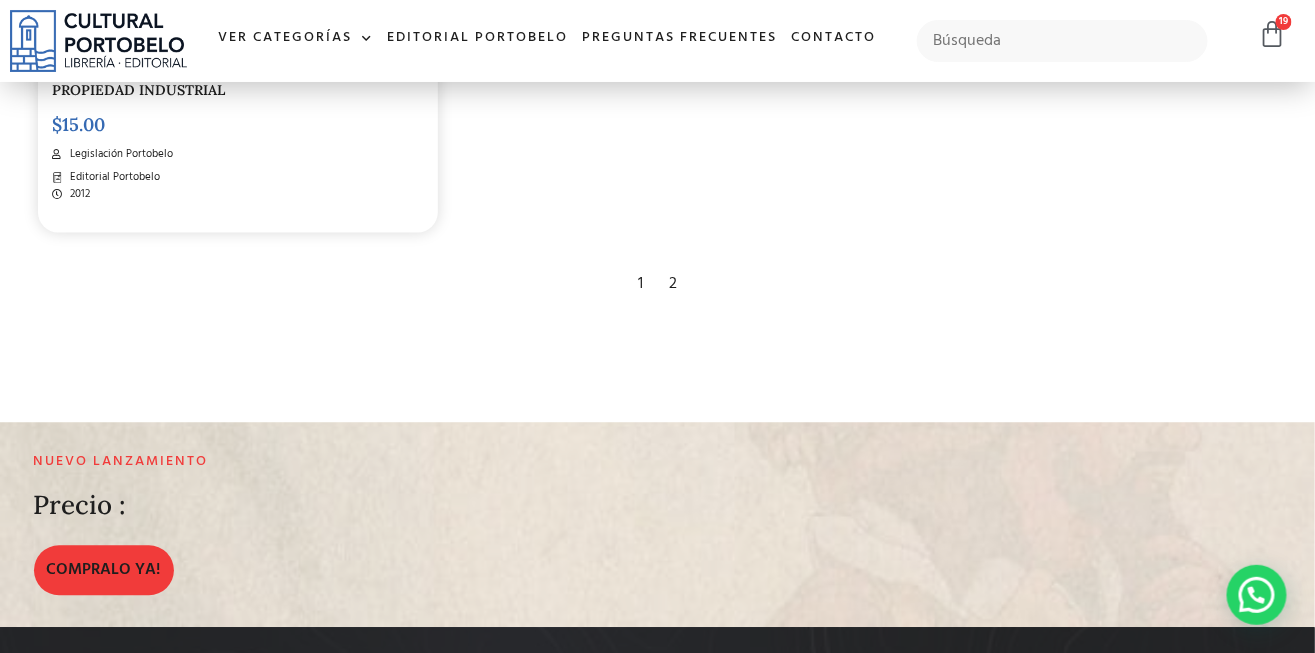scroll, scrollTop: 3700, scrollLeft: 0, axis: vertical 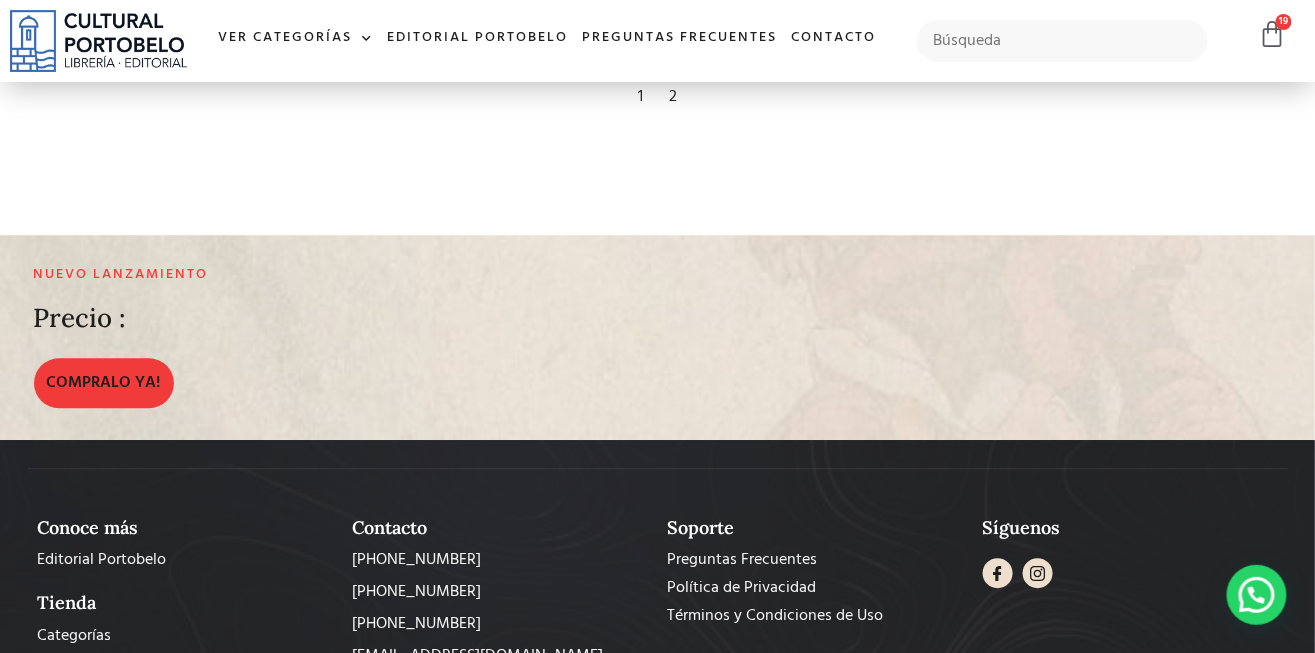 click on "2" at bounding box center (673, 97) 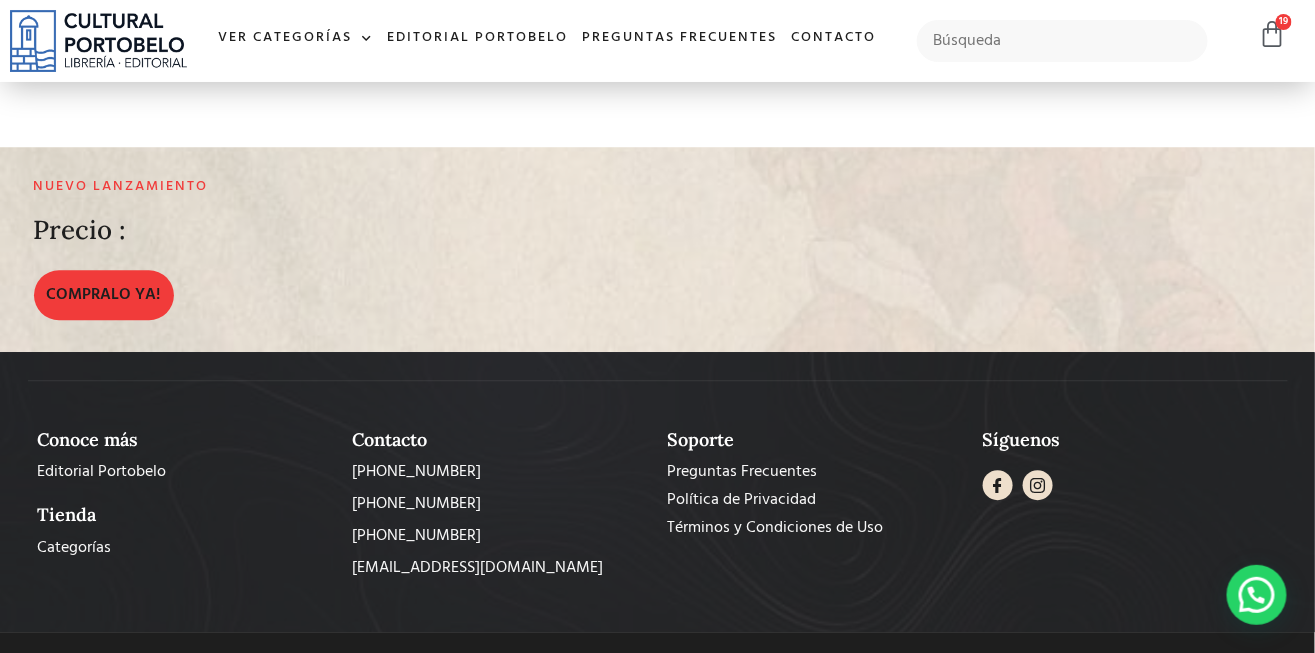 scroll, scrollTop: 3796, scrollLeft: 0, axis: vertical 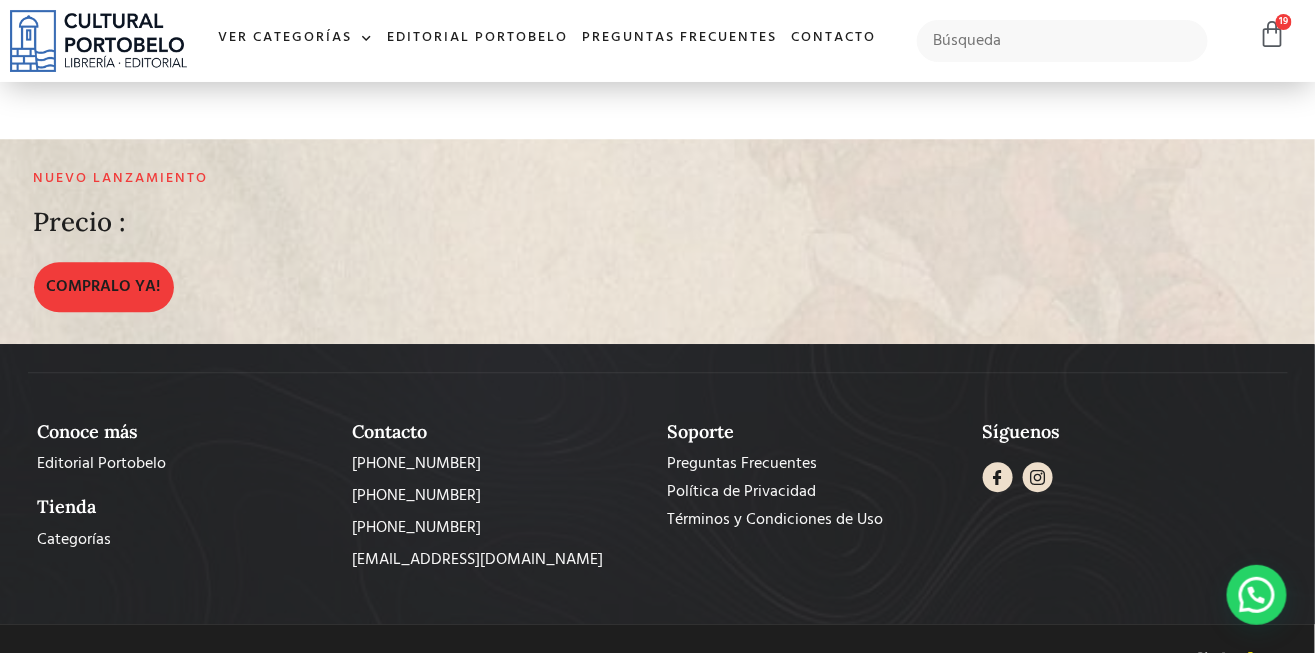 click on "2" at bounding box center [673, 1] 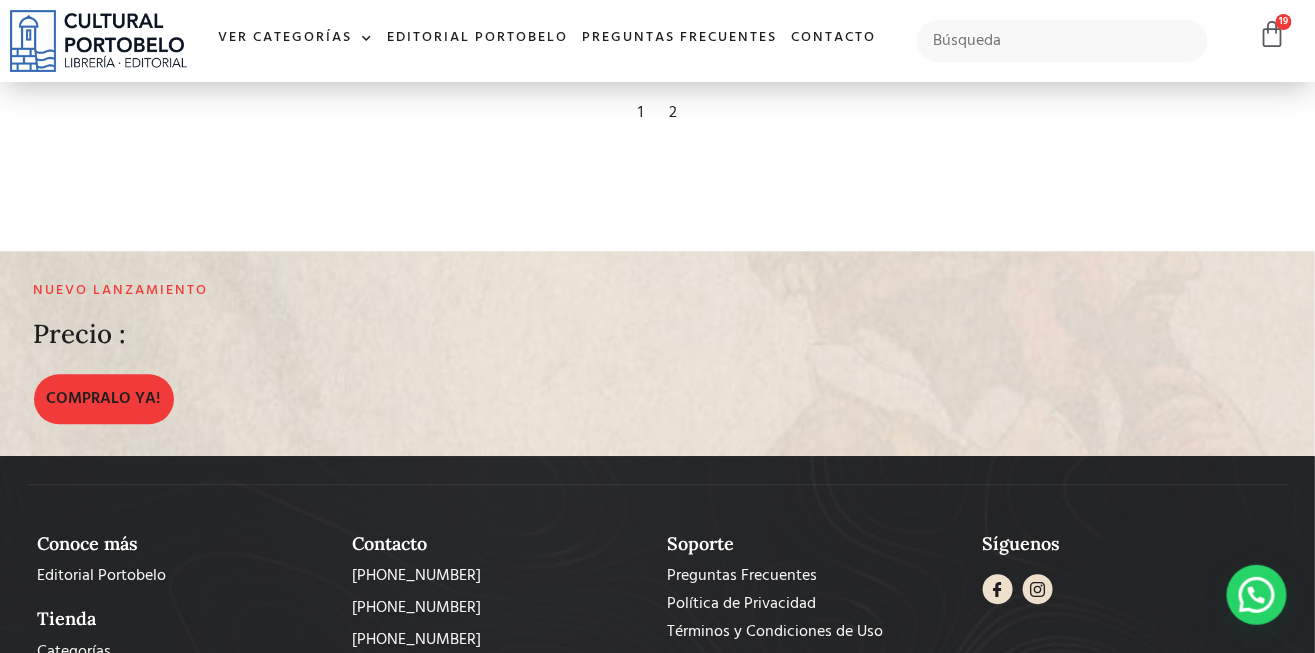 scroll, scrollTop: 3683, scrollLeft: 0, axis: vertical 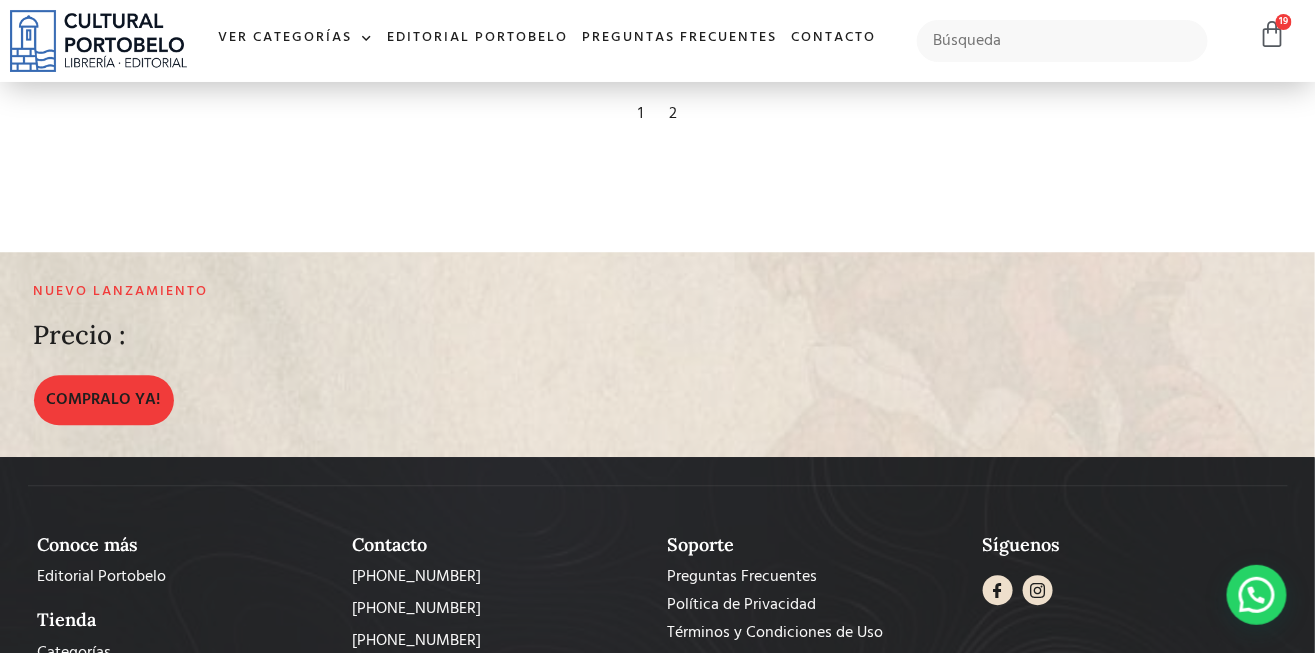 click on "2" at bounding box center [673, 114] 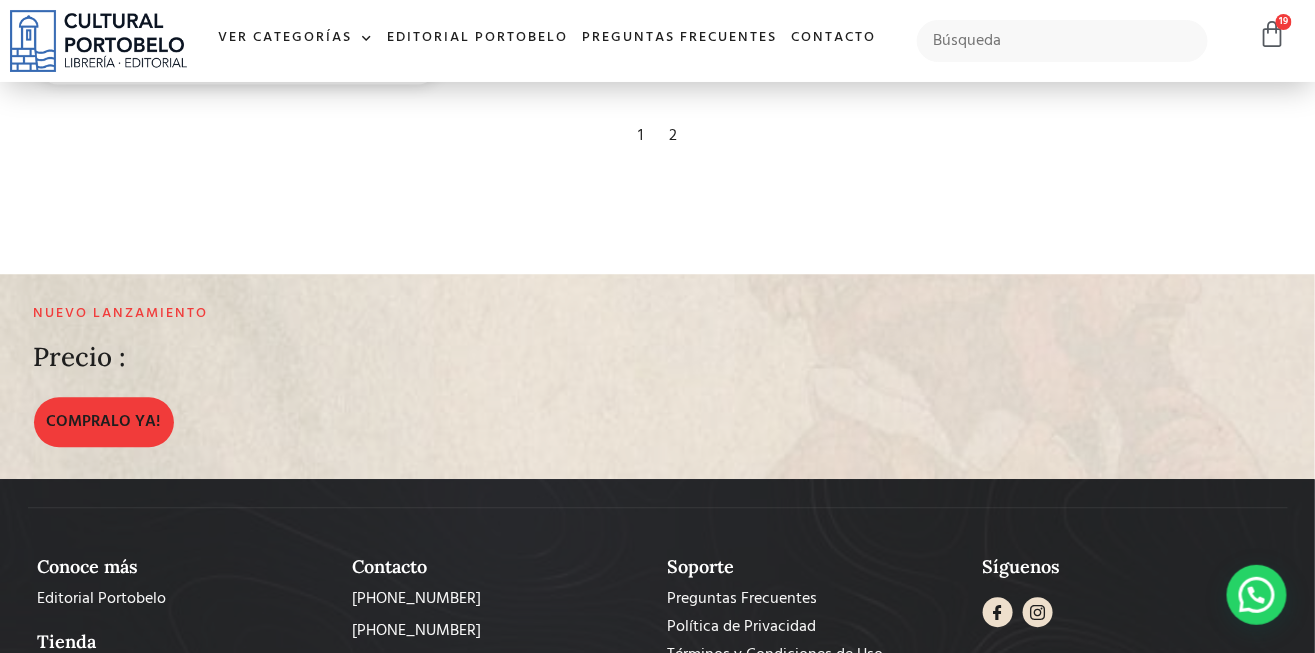 scroll, scrollTop: 3580, scrollLeft: 0, axis: vertical 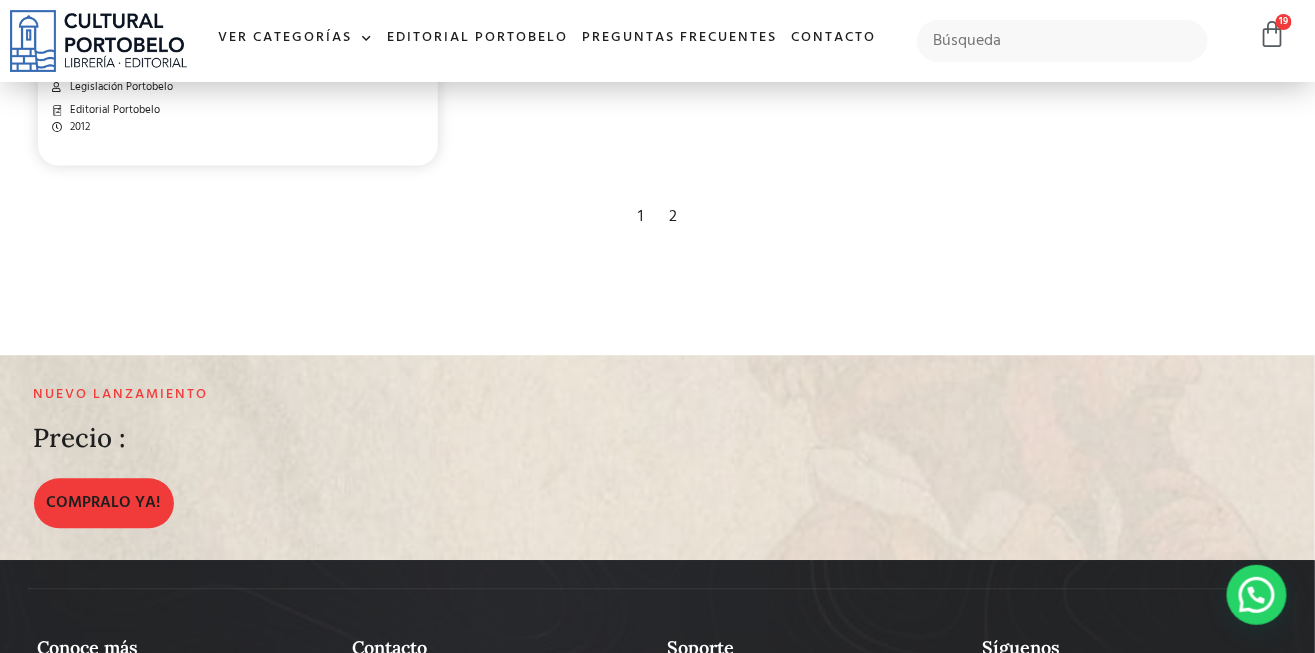 click on "2" at bounding box center [673, 217] 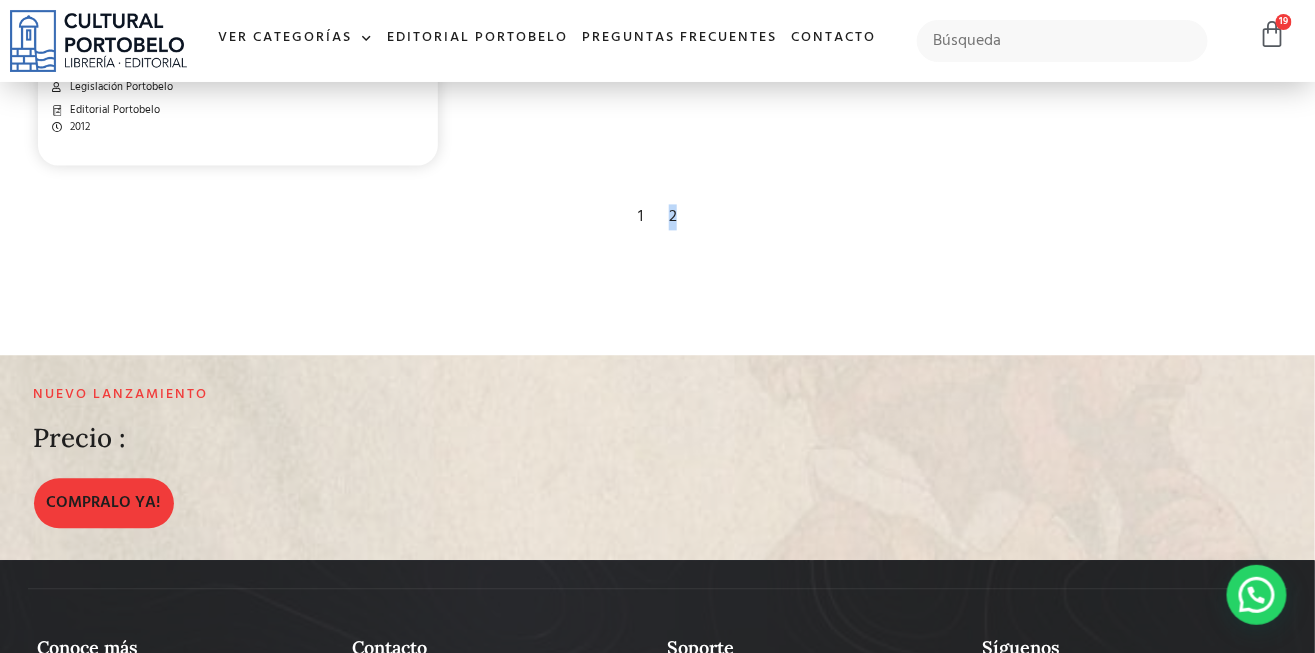 click on "2" at bounding box center (673, 217) 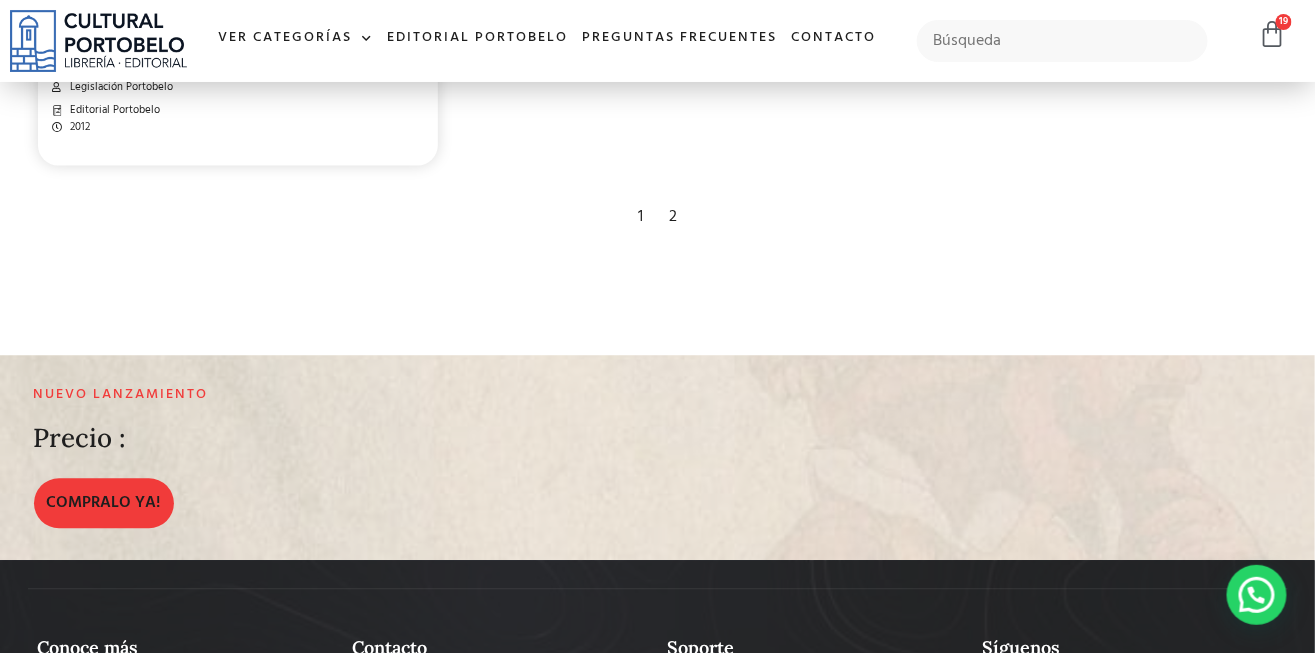 click on "2" at bounding box center [673, 217] 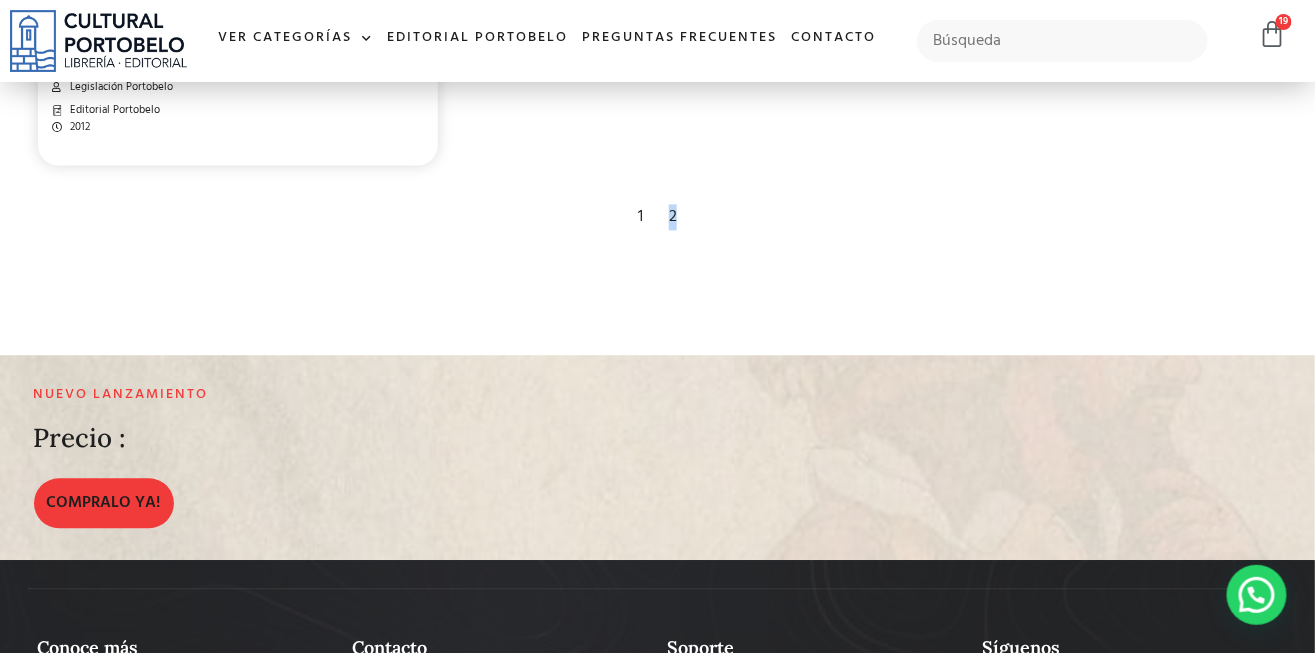 click on "2" at bounding box center [673, 217] 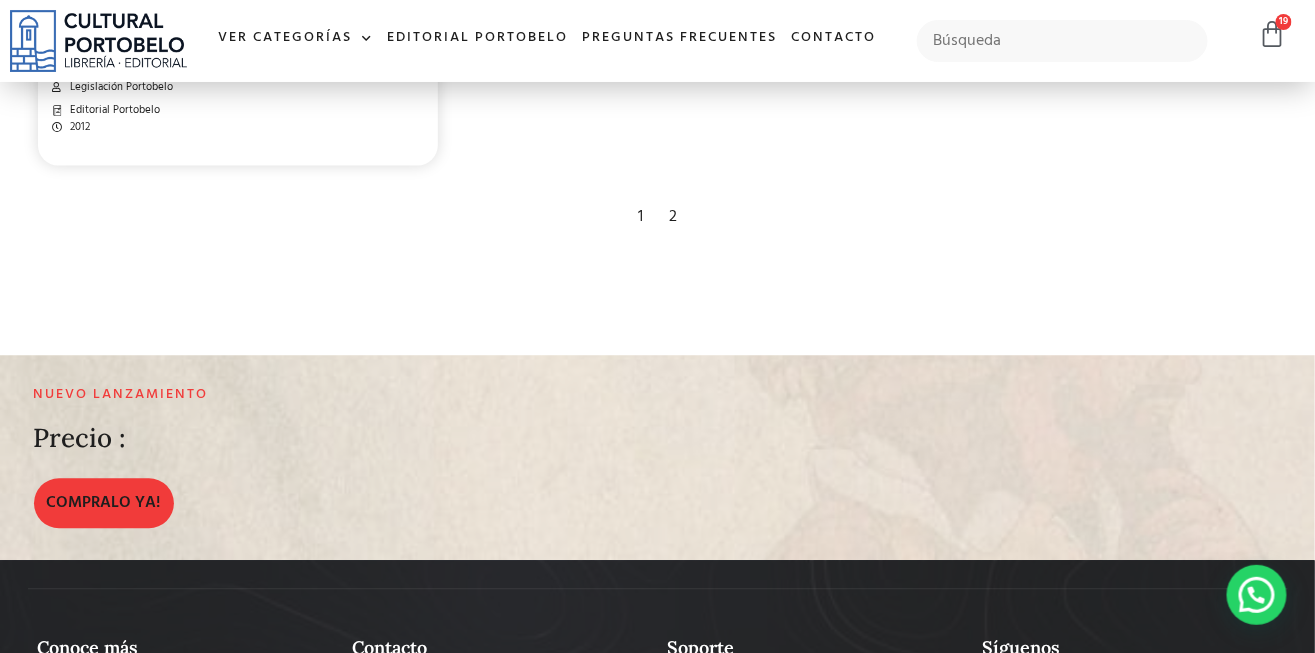 click on "2" at bounding box center (673, 217) 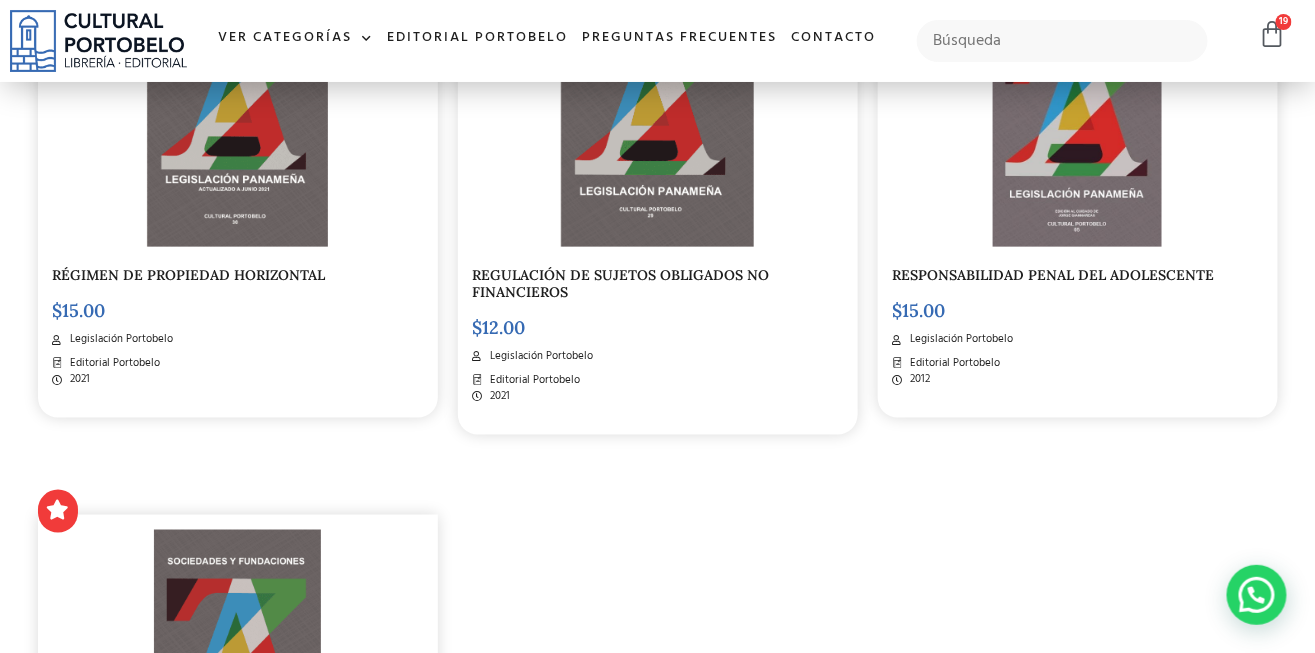 scroll, scrollTop: 0, scrollLeft: 0, axis: both 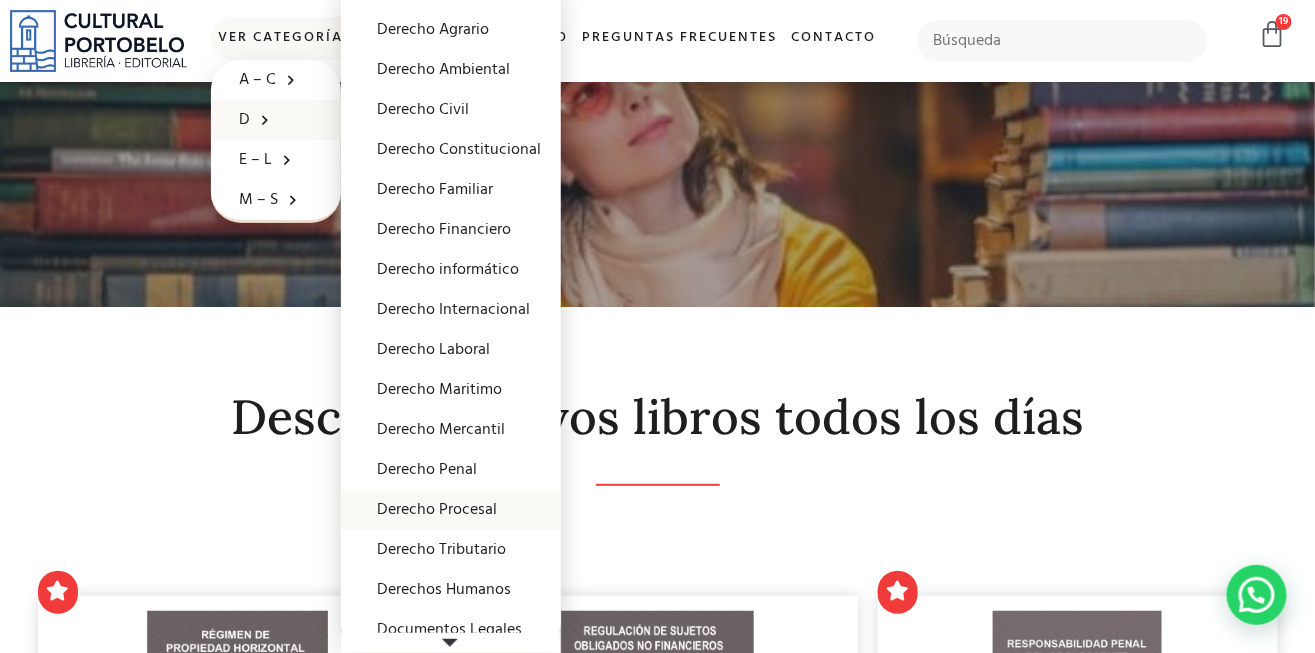 click on "Derecho Procesal" 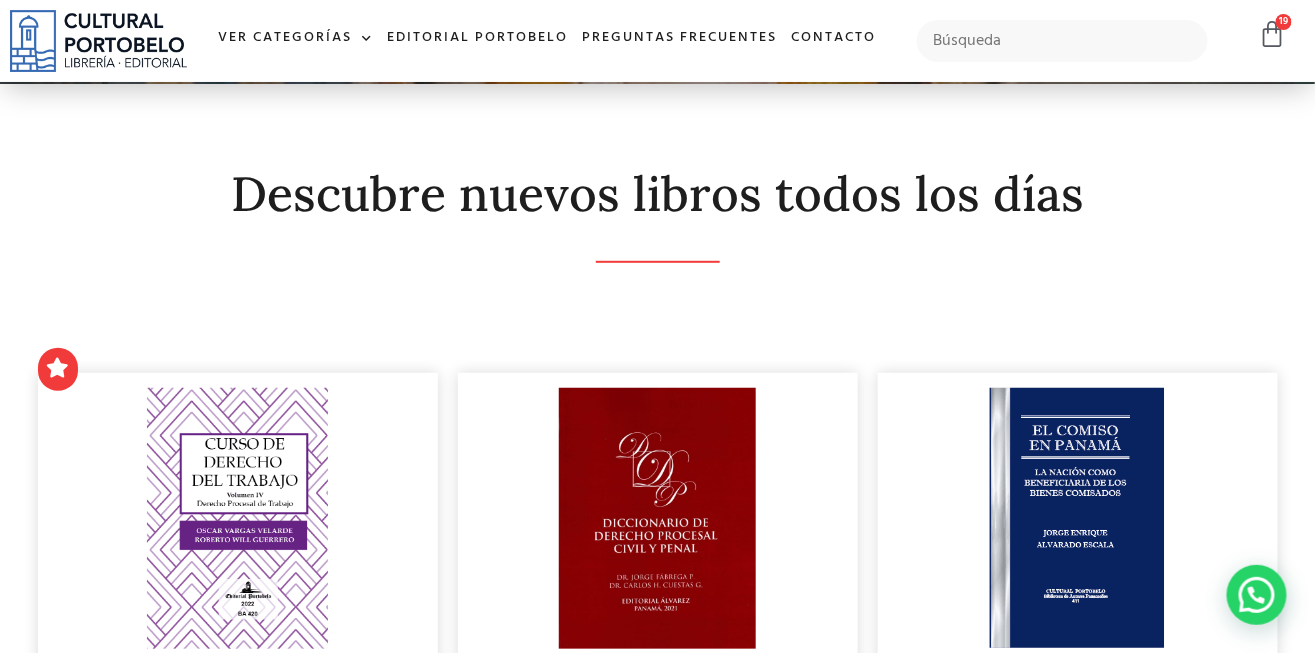 scroll, scrollTop: 0, scrollLeft: 0, axis: both 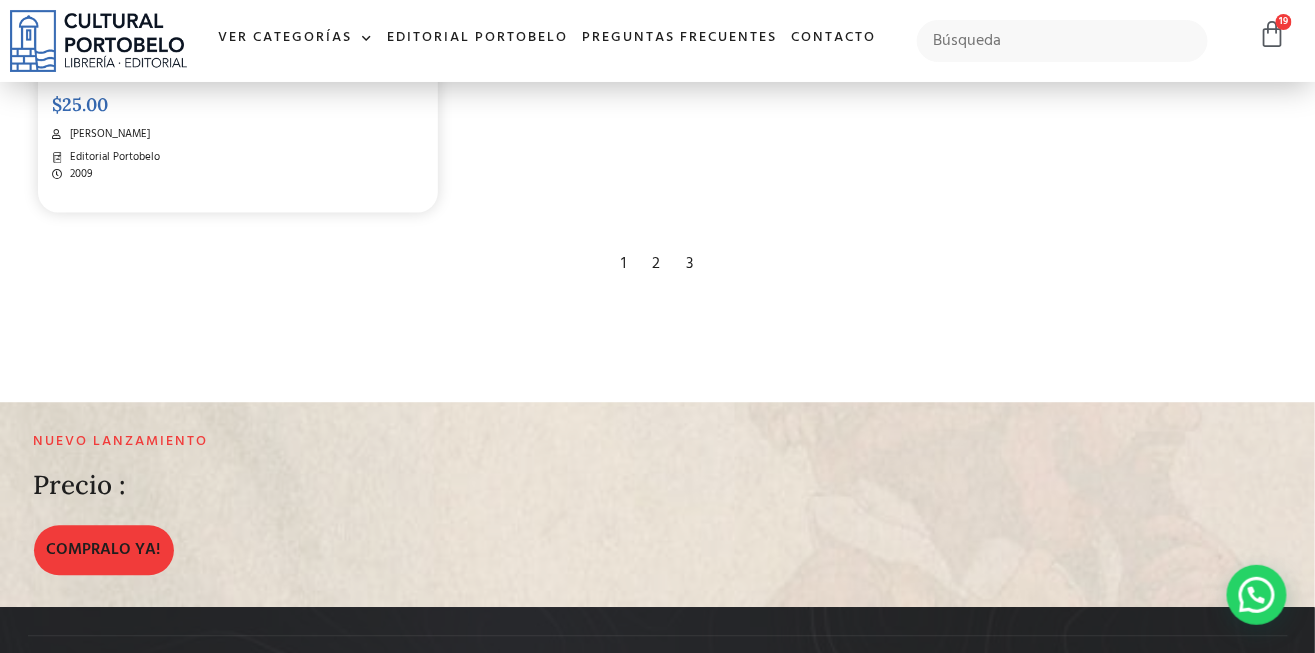 click on "2" at bounding box center (657, 264) 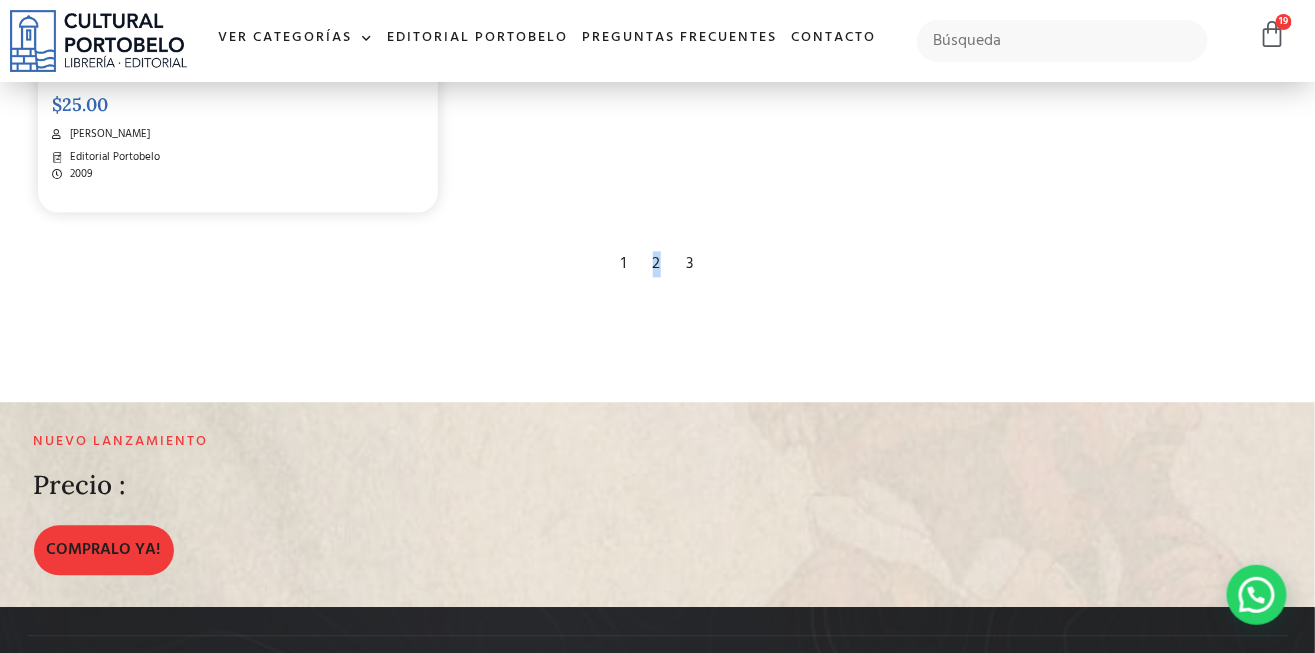 click on "2" at bounding box center (657, 264) 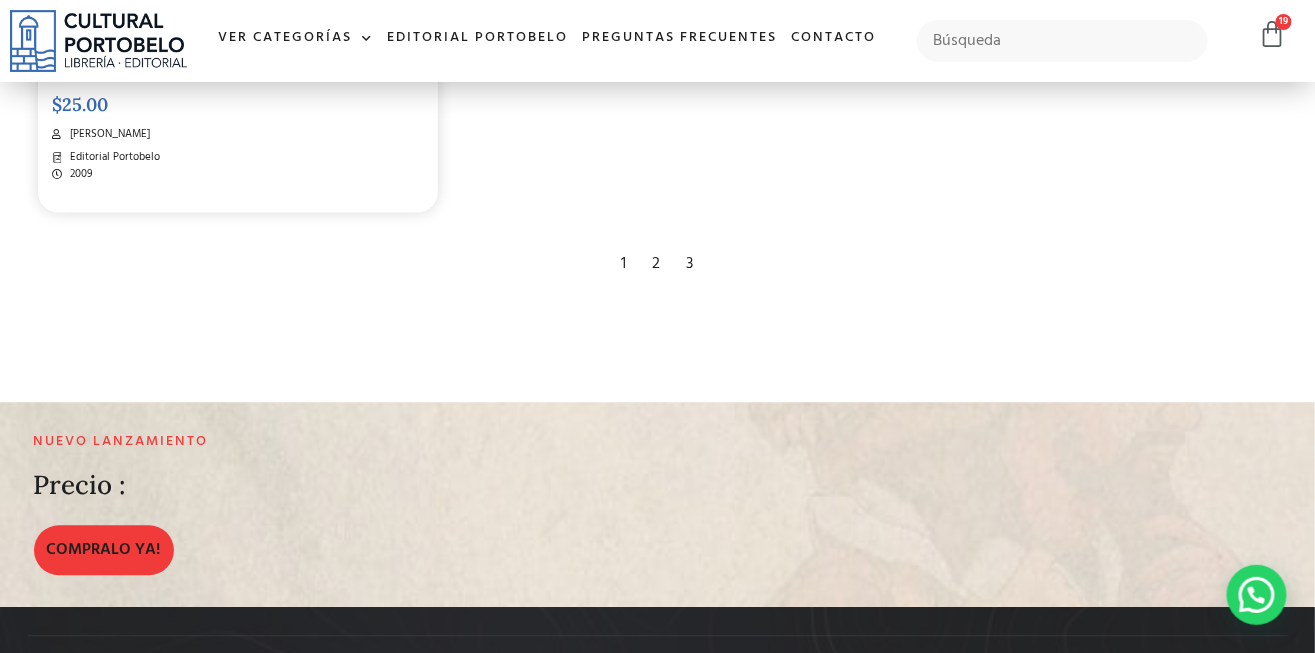 click on "2" at bounding box center (657, 264) 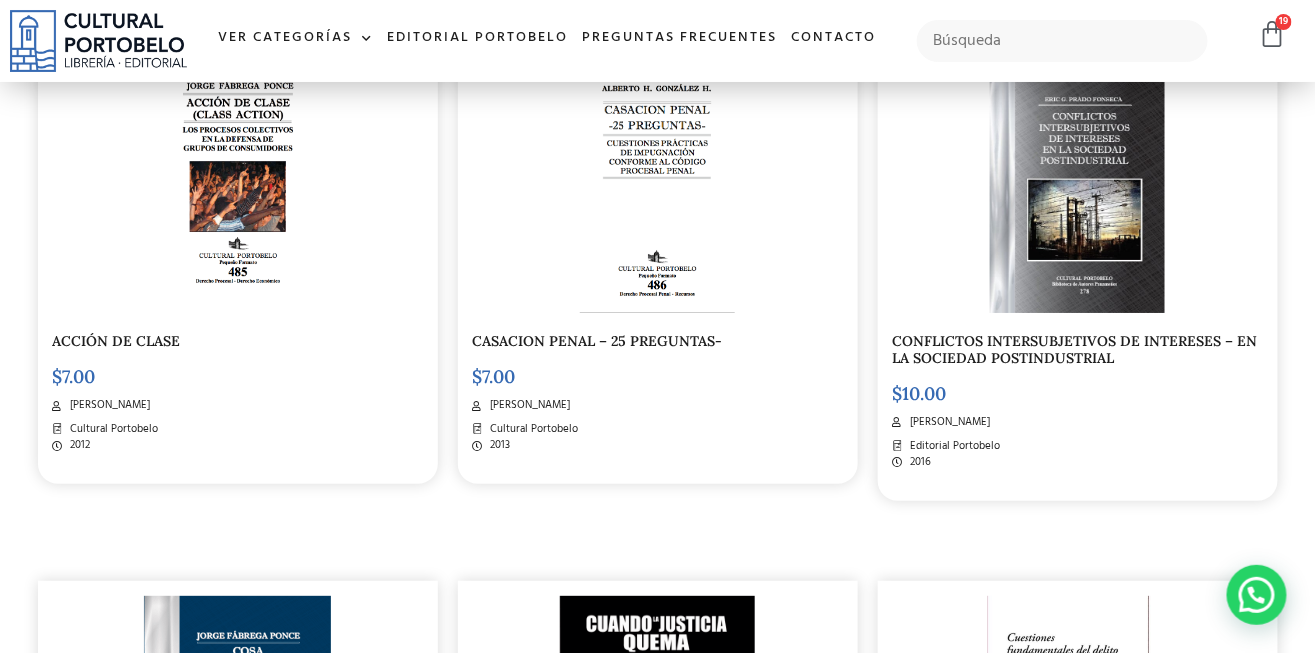scroll, scrollTop: 2176, scrollLeft: 0, axis: vertical 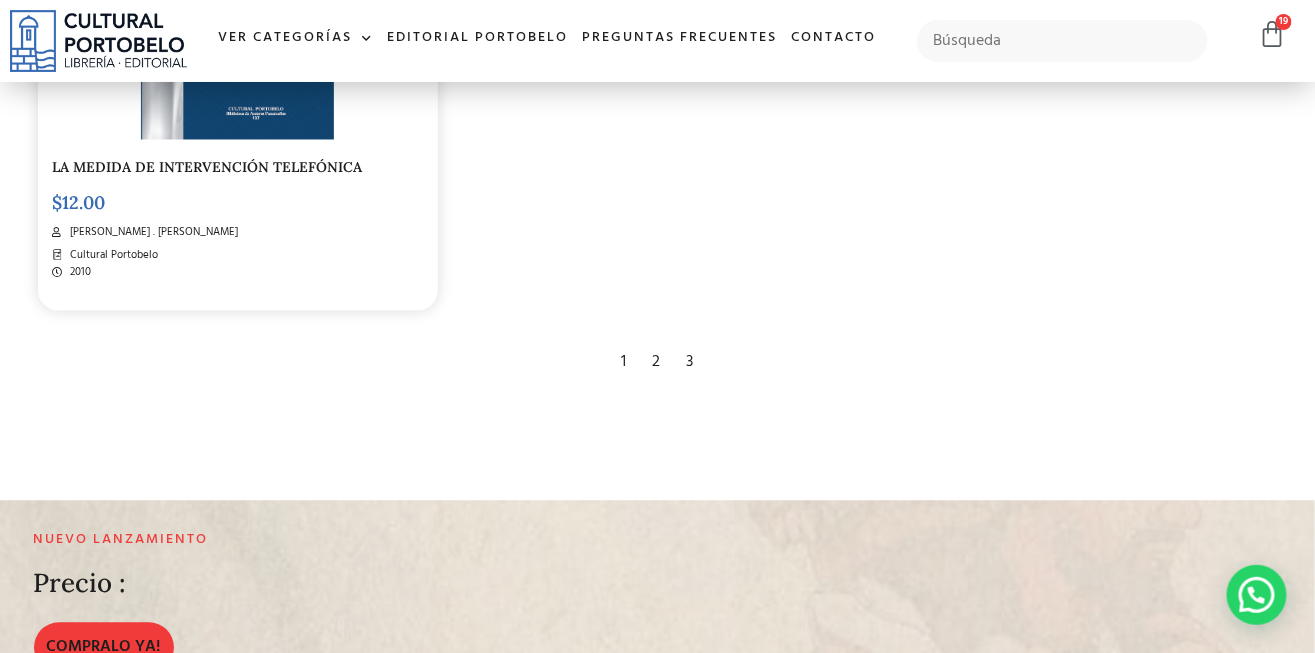 click on "3" at bounding box center (690, 363) 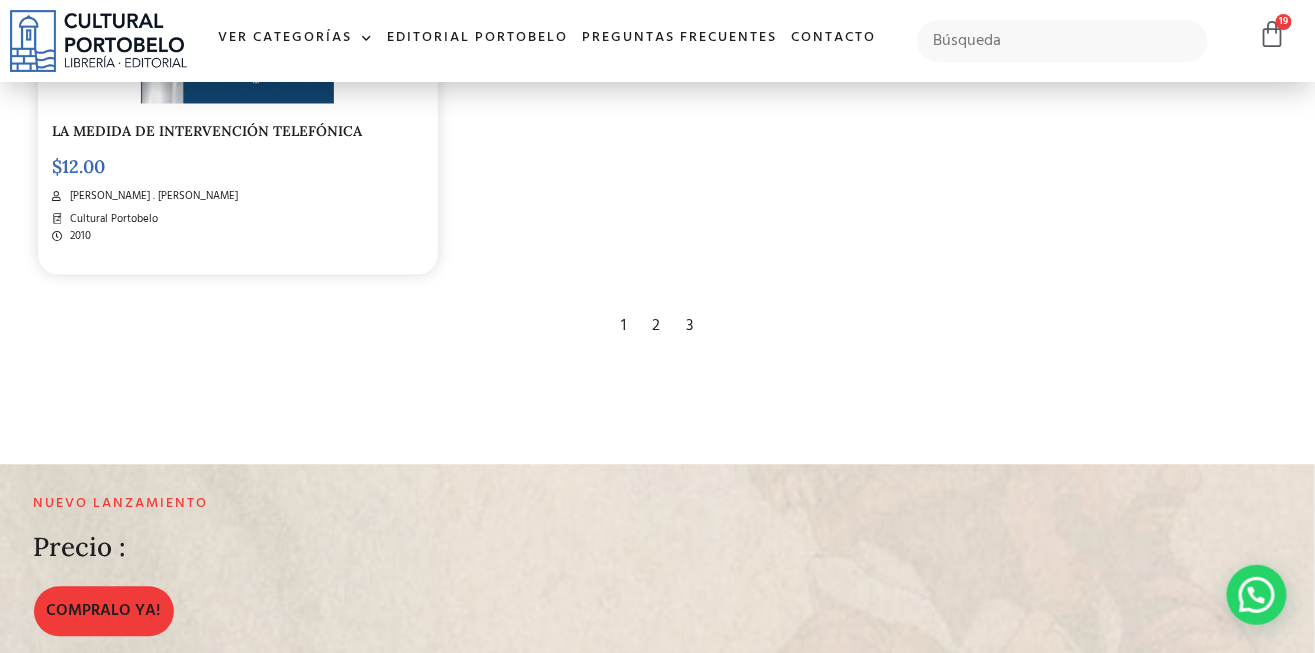 scroll, scrollTop: 3564, scrollLeft: 0, axis: vertical 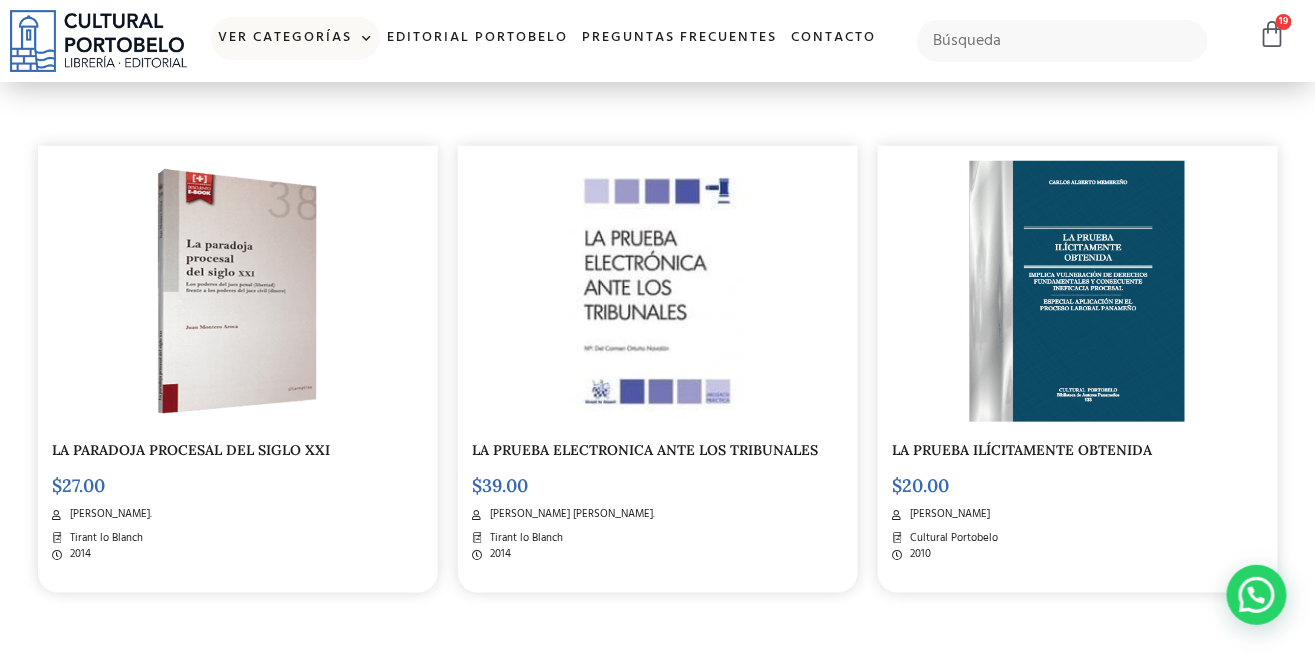 click 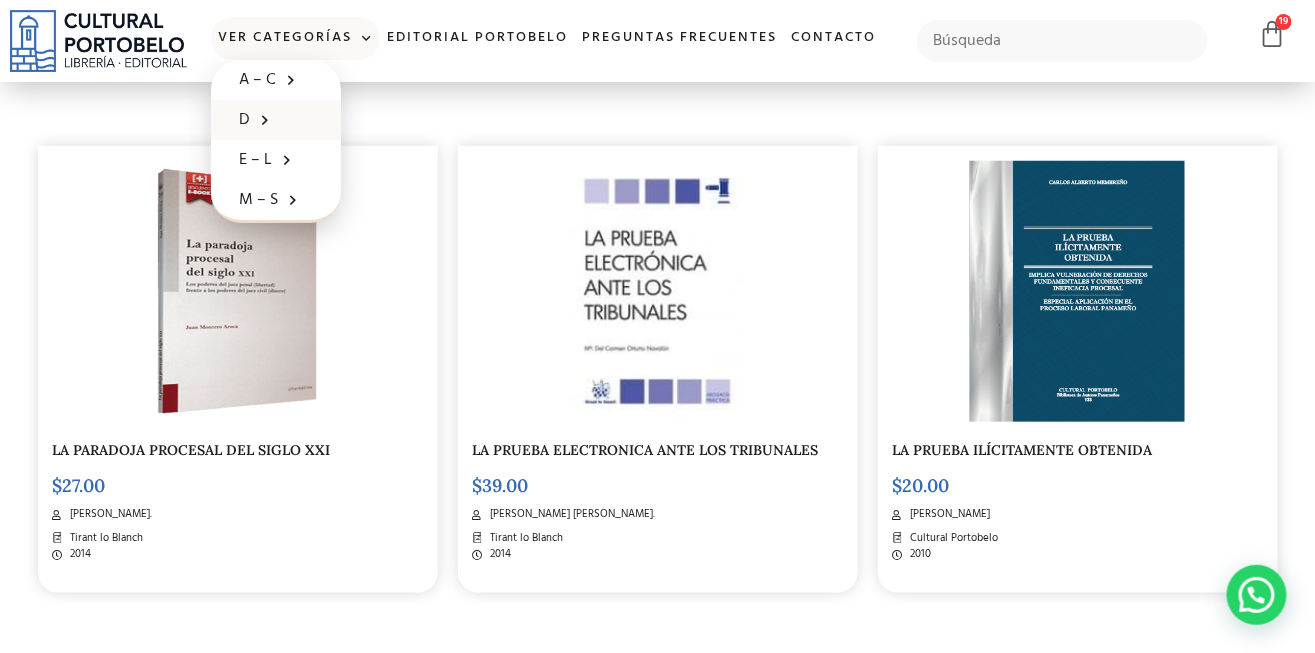 click 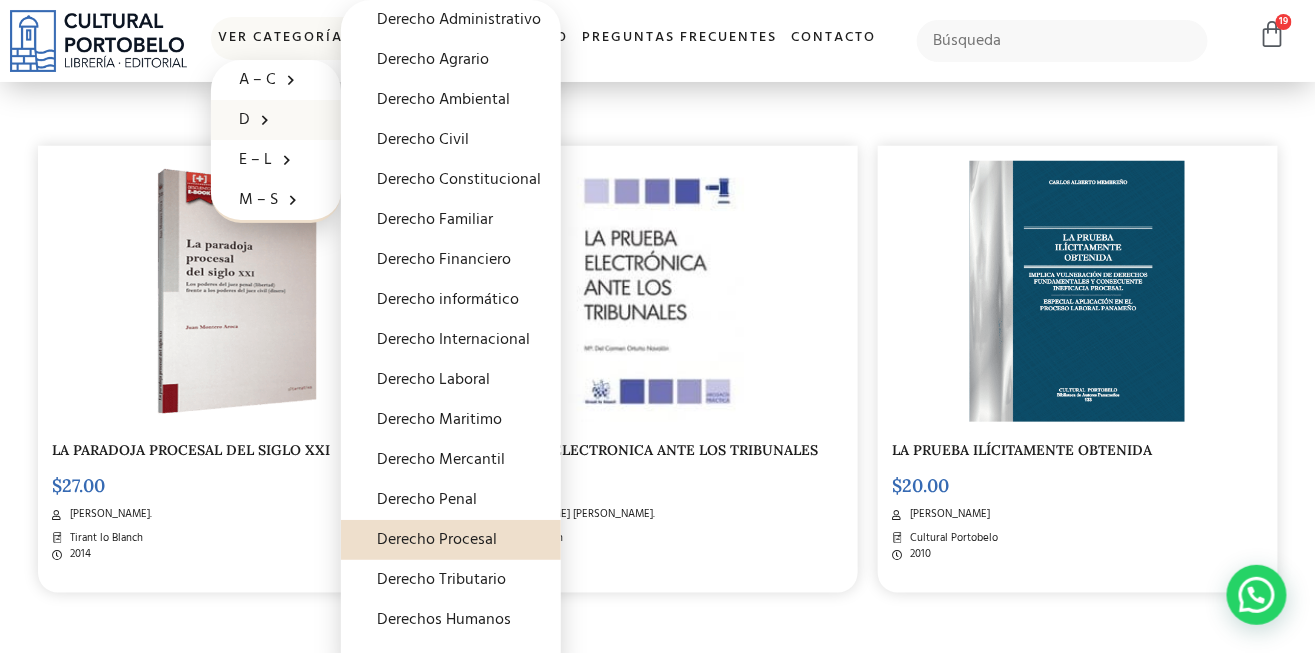 click on "Derecho Procesal" 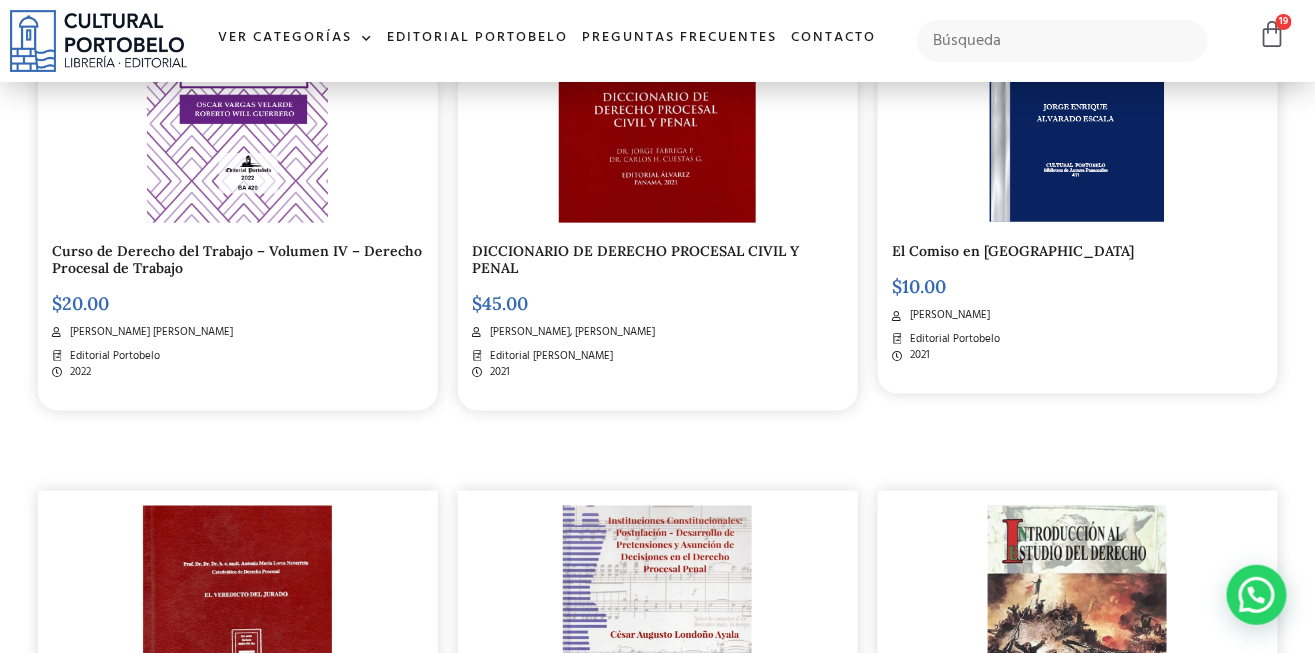scroll, scrollTop: 649, scrollLeft: 0, axis: vertical 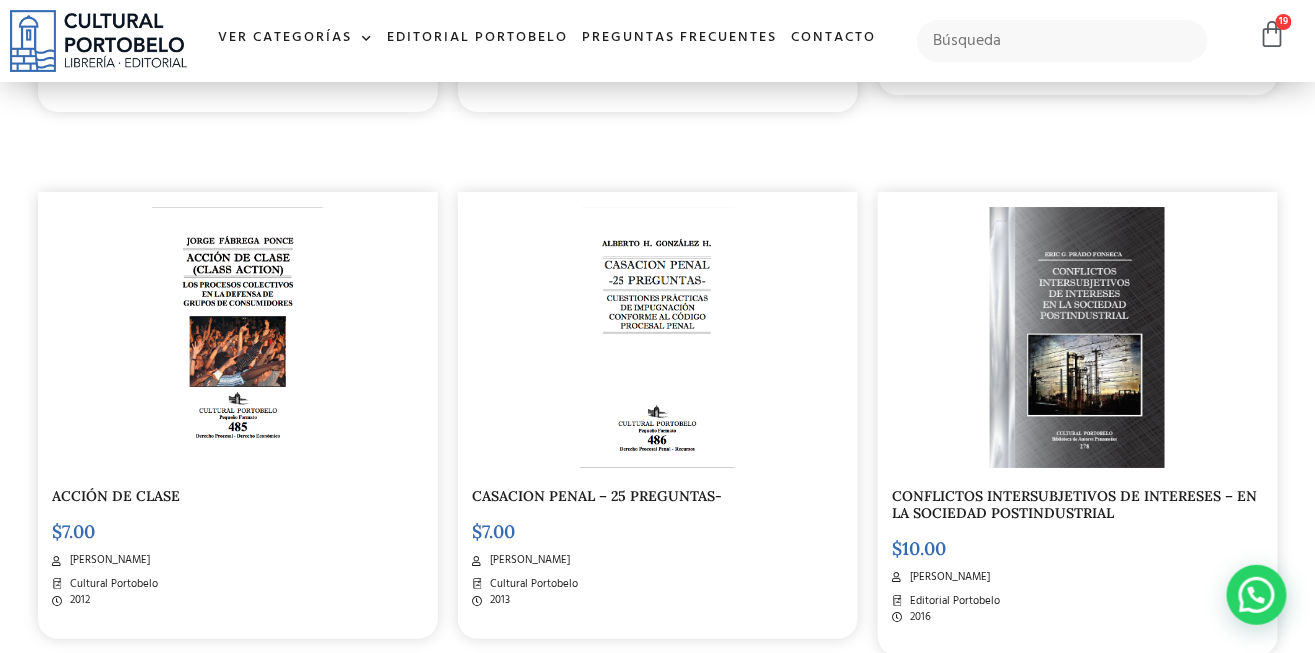 click at bounding box center (1078, 337) 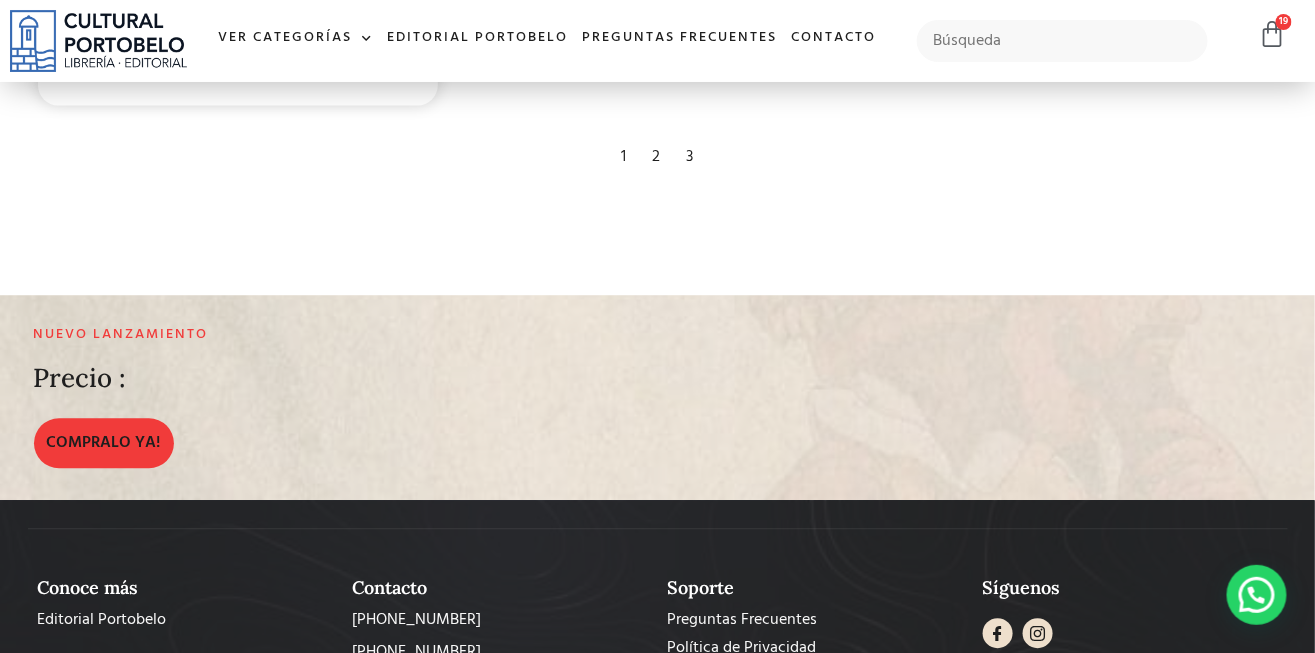 scroll, scrollTop: 3686, scrollLeft: 0, axis: vertical 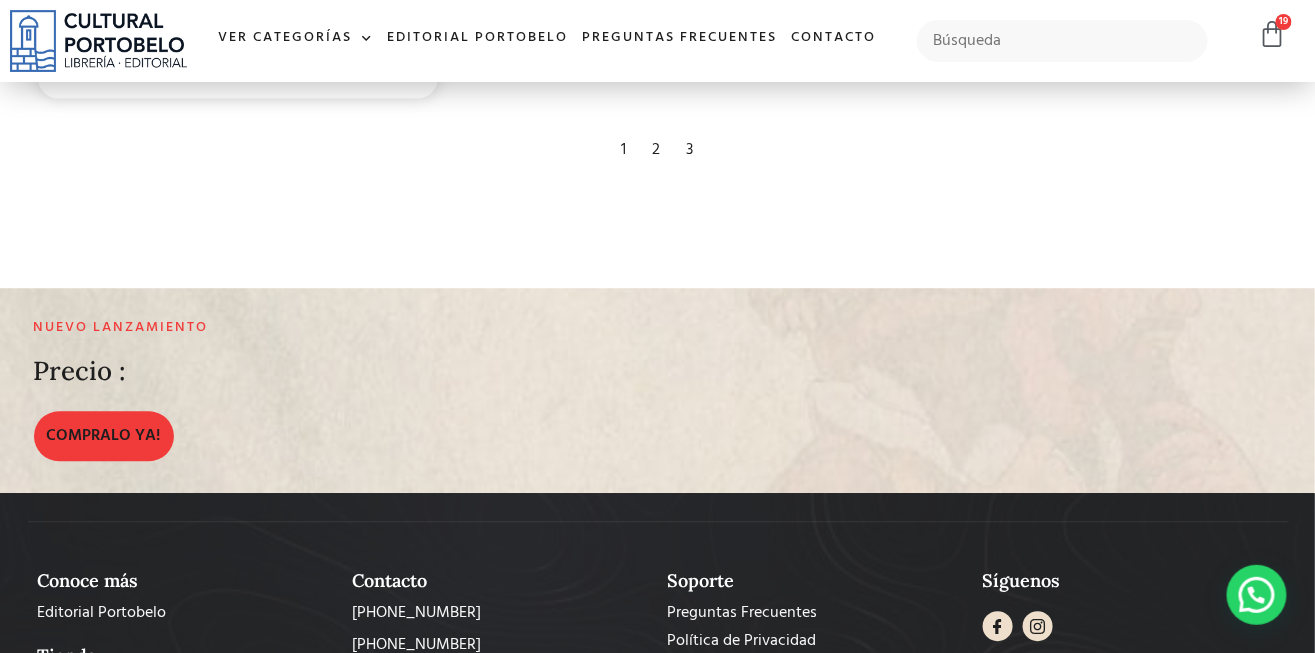 click on "2" at bounding box center [657, 150] 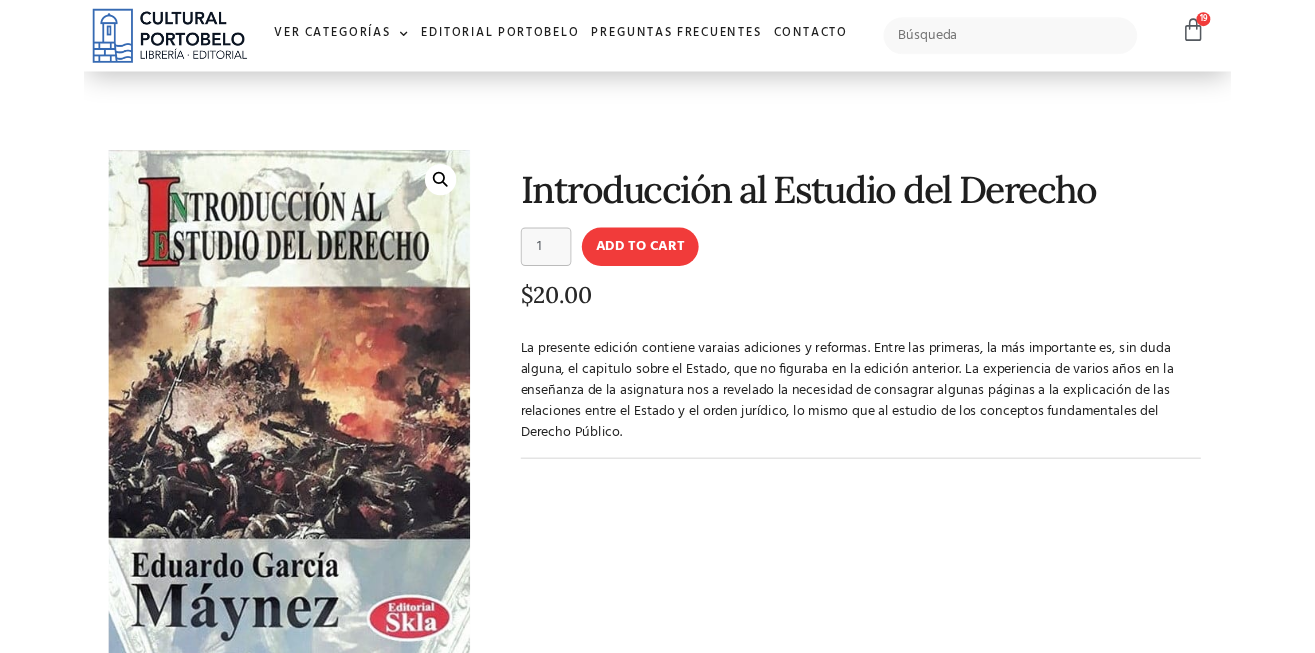 scroll, scrollTop: 0, scrollLeft: 0, axis: both 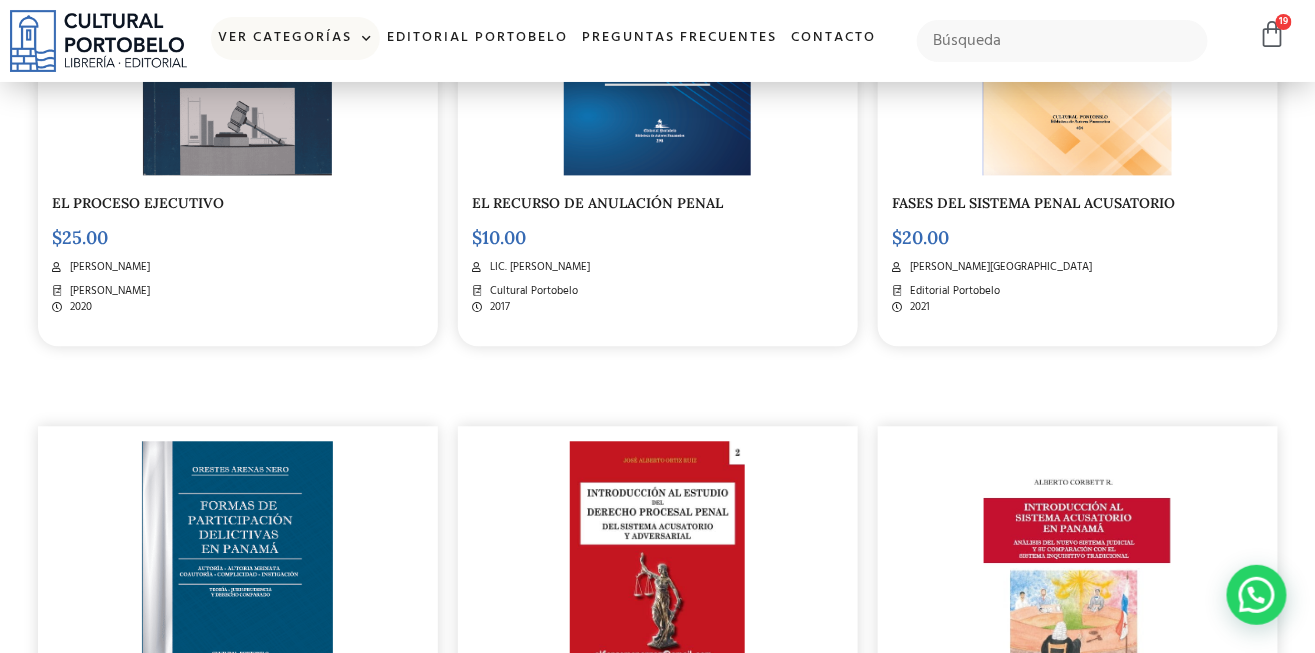 click on "Ver Categorías" 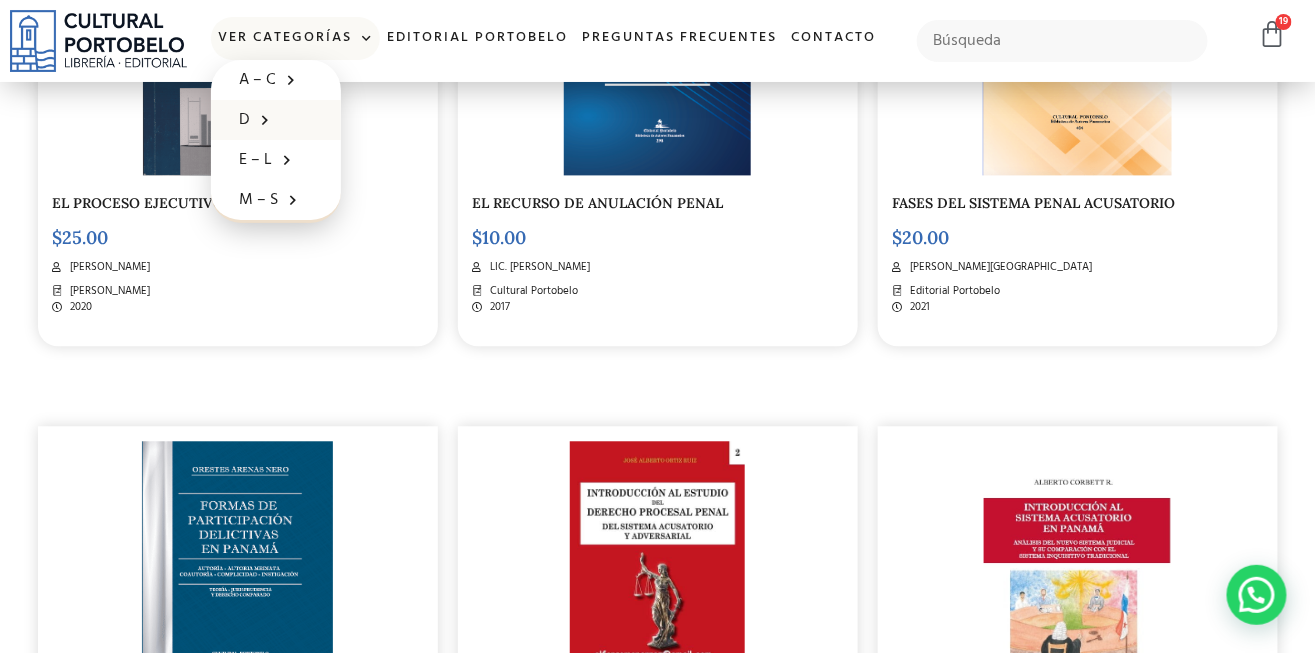 click 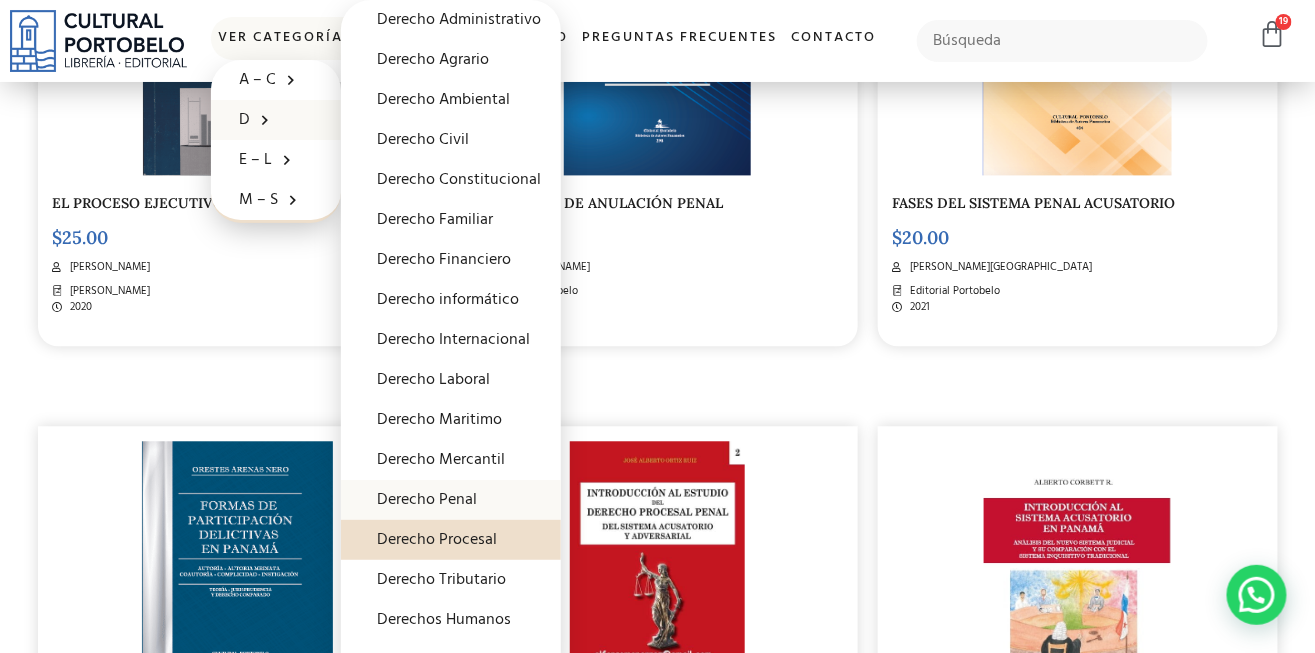 click on "Derecho Penal" 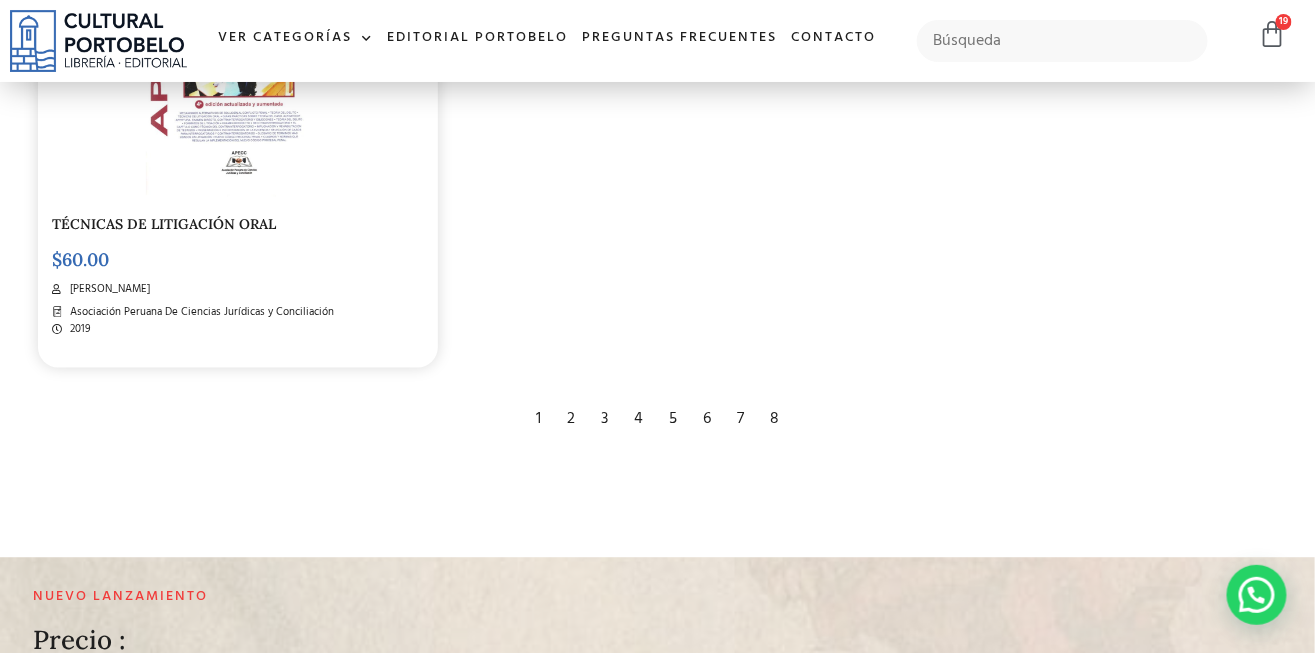 scroll, scrollTop: 3421, scrollLeft: 0, axis: vertical 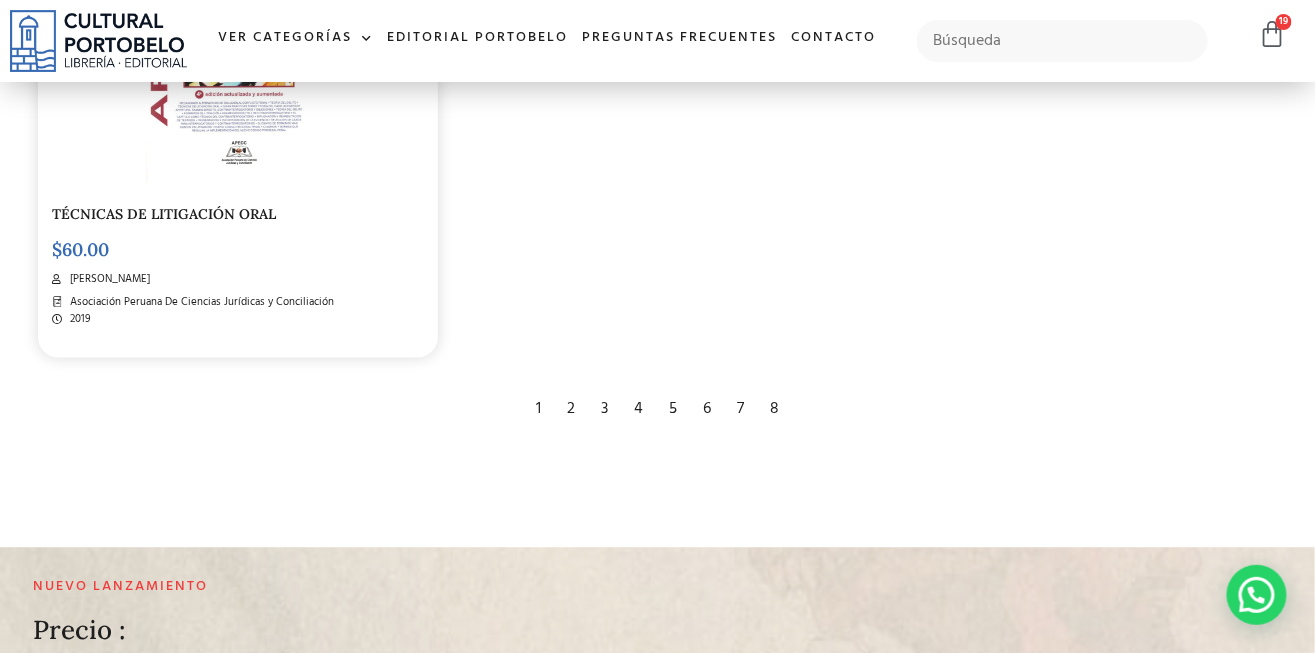 click on "2" at bounding box center [571, 410] 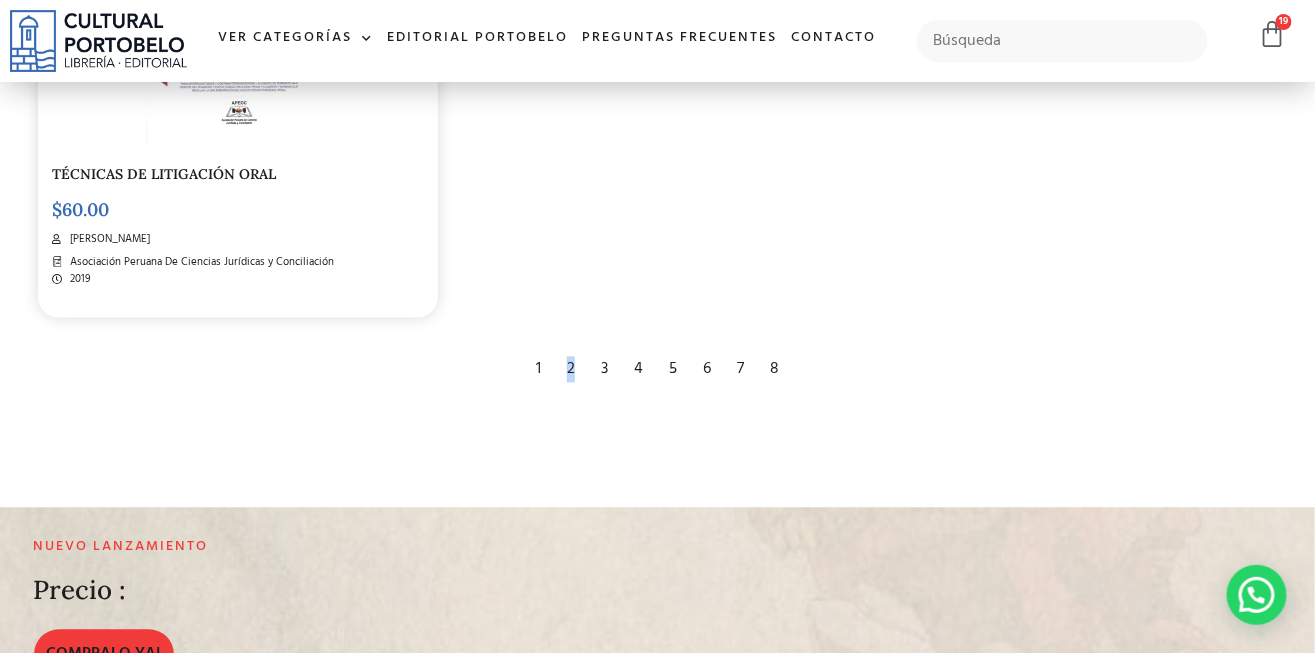 scroll, scrollTop: 3517, scrollLeft: 0, axis: vertical 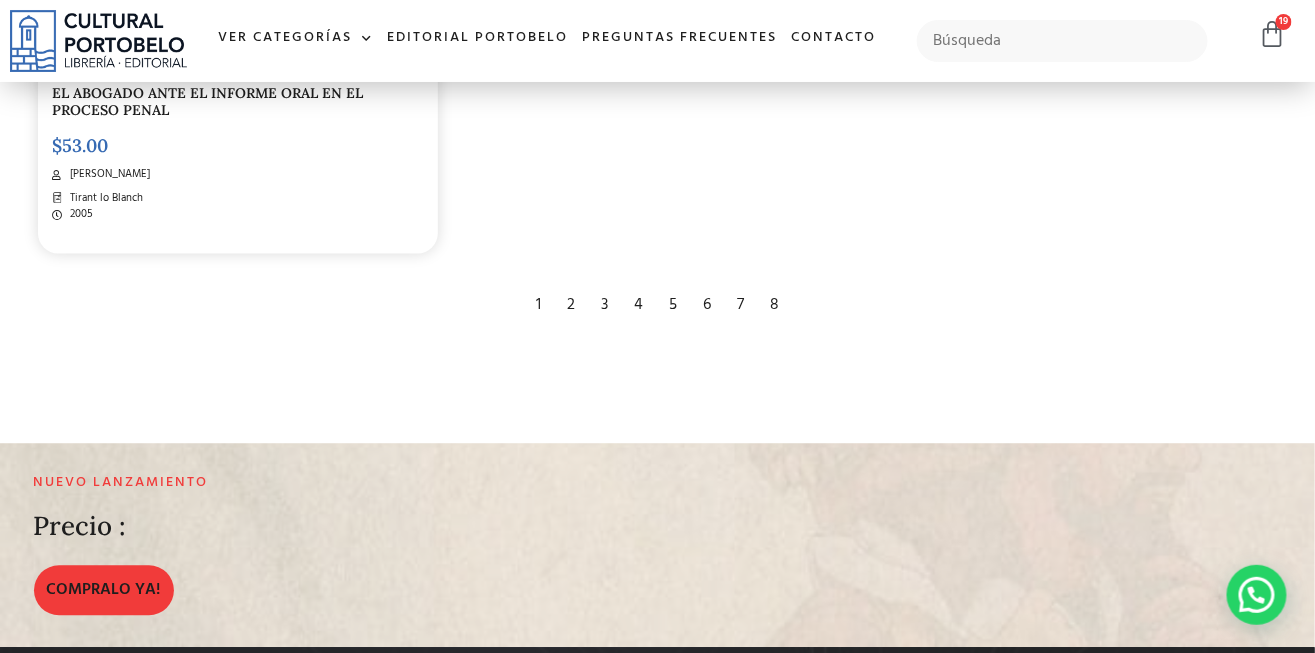 click on "2" at bounding box center [571, 306] 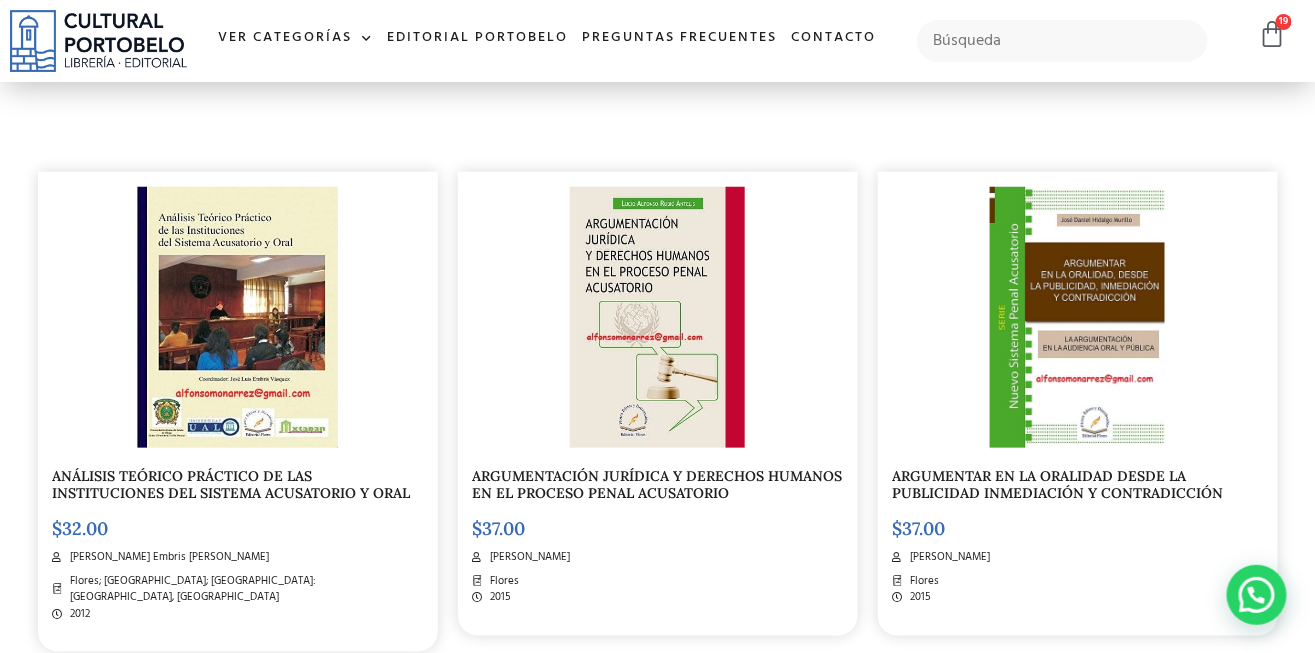 scroll, scrollTop: 0, scrollLeft: 0, axis: both 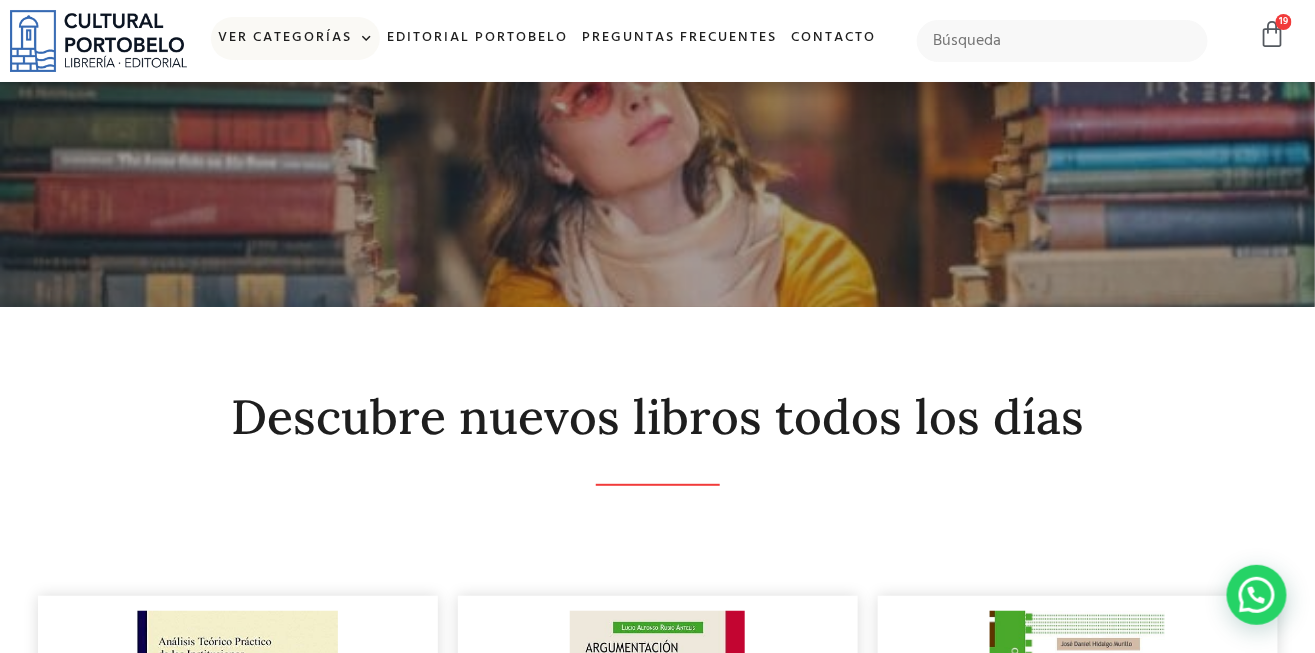 click on "Ver Categorías" 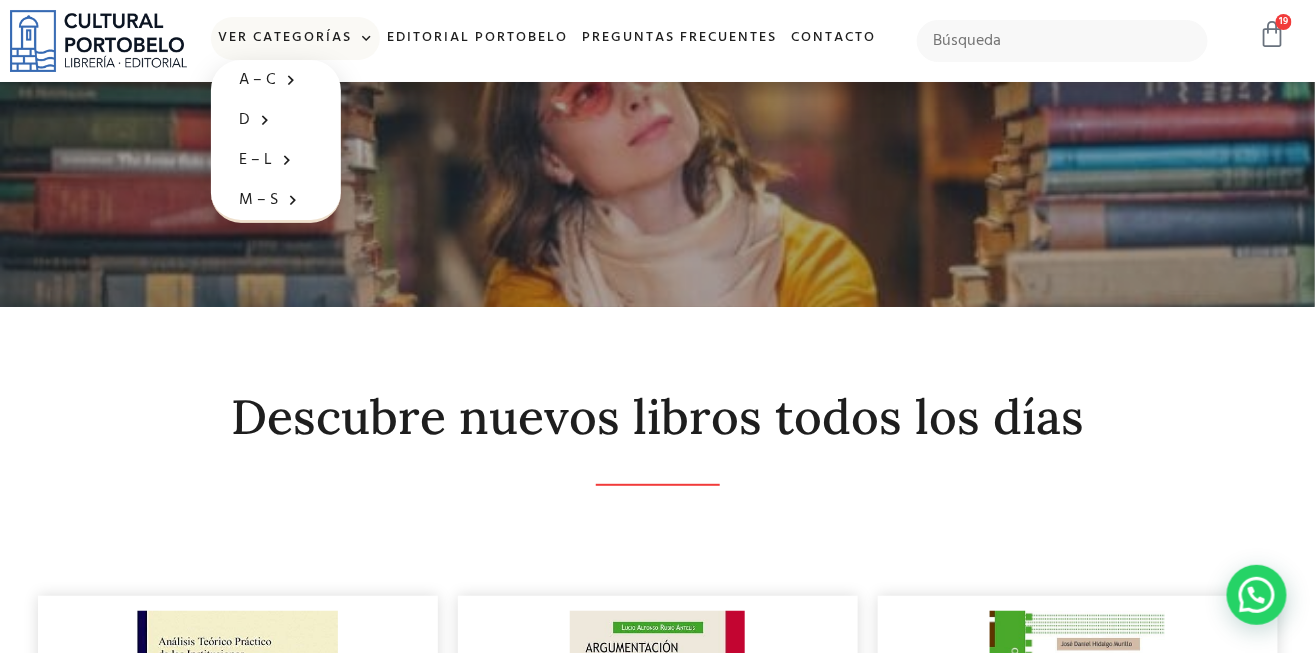 click at bounding box center (1272, 34) 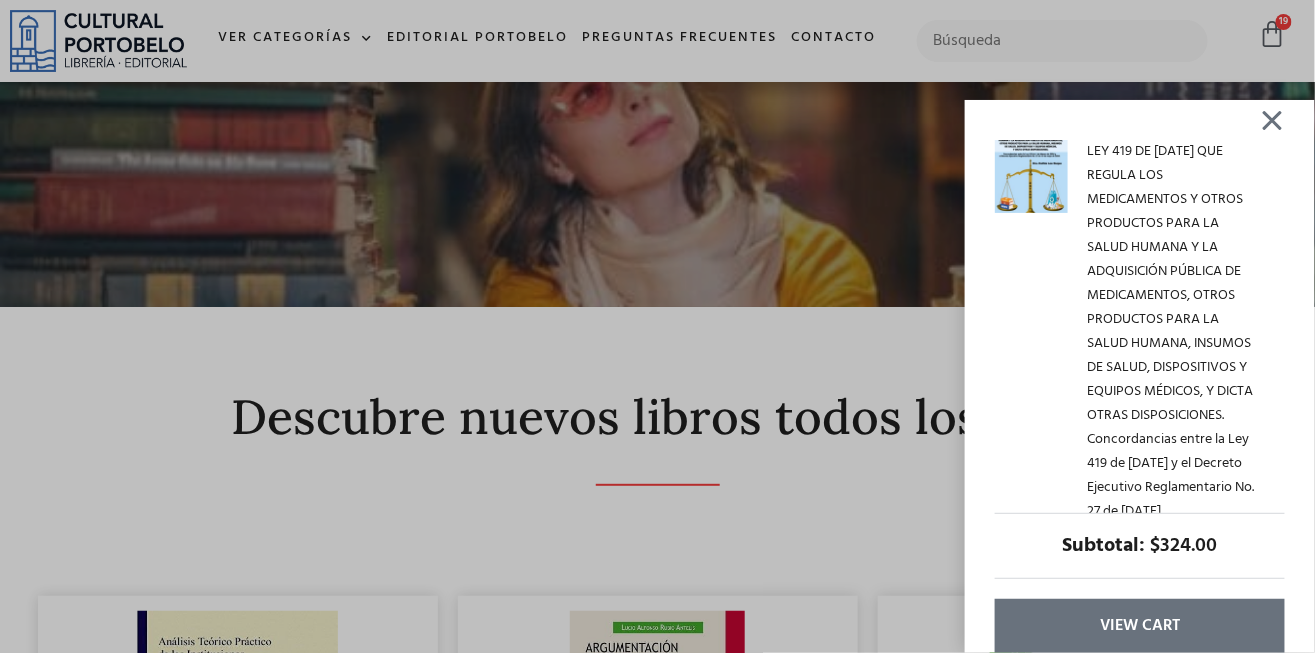 click on "View cart" at bounding box center (1140, 626) 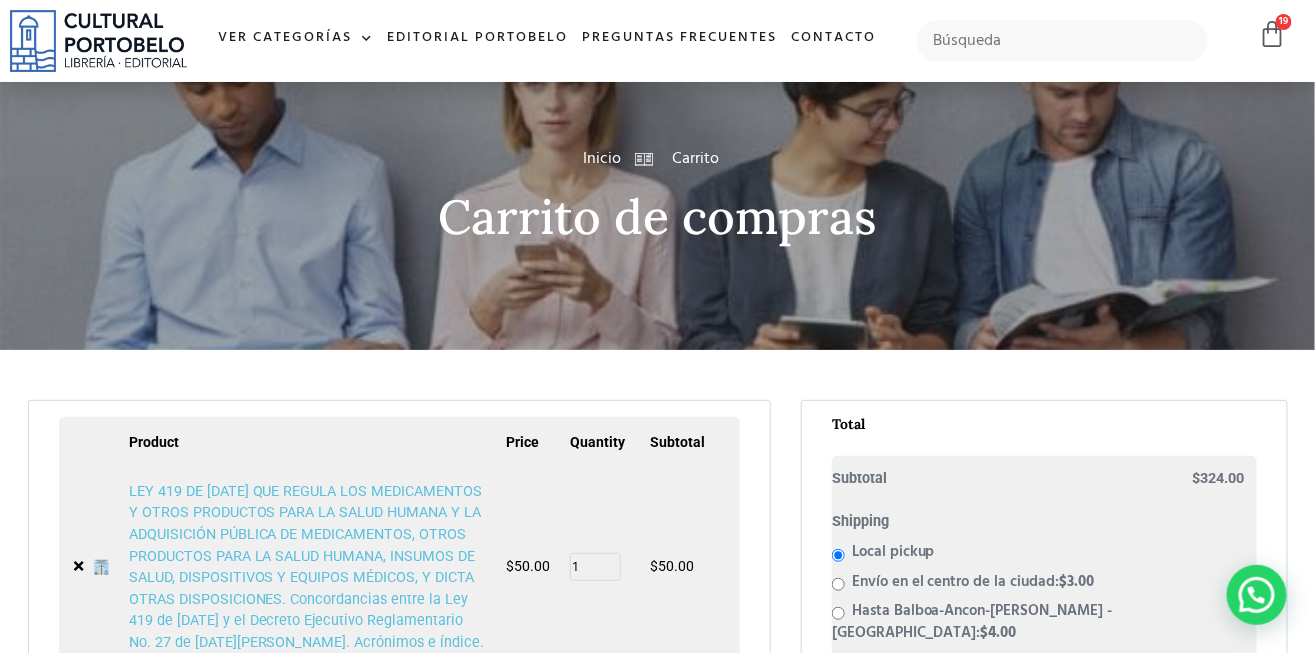scroll, scrollTop: 0, scrollLeft: 0, axis: both 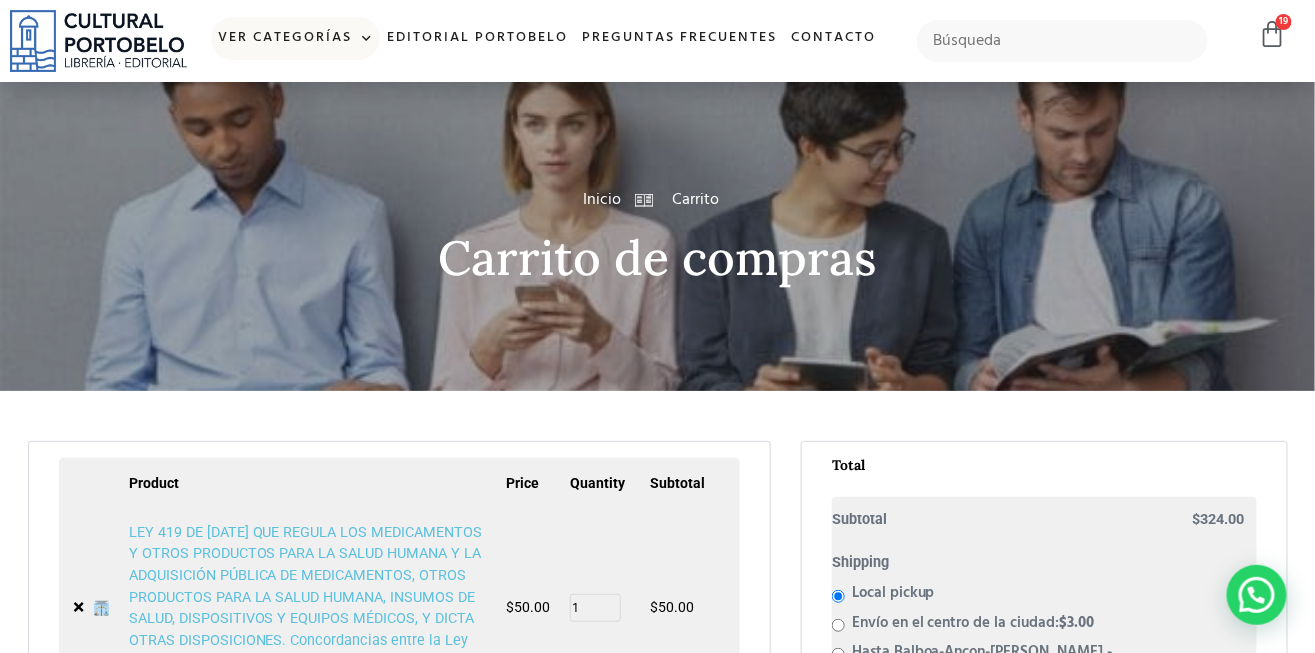 click on "Ver Categorías" 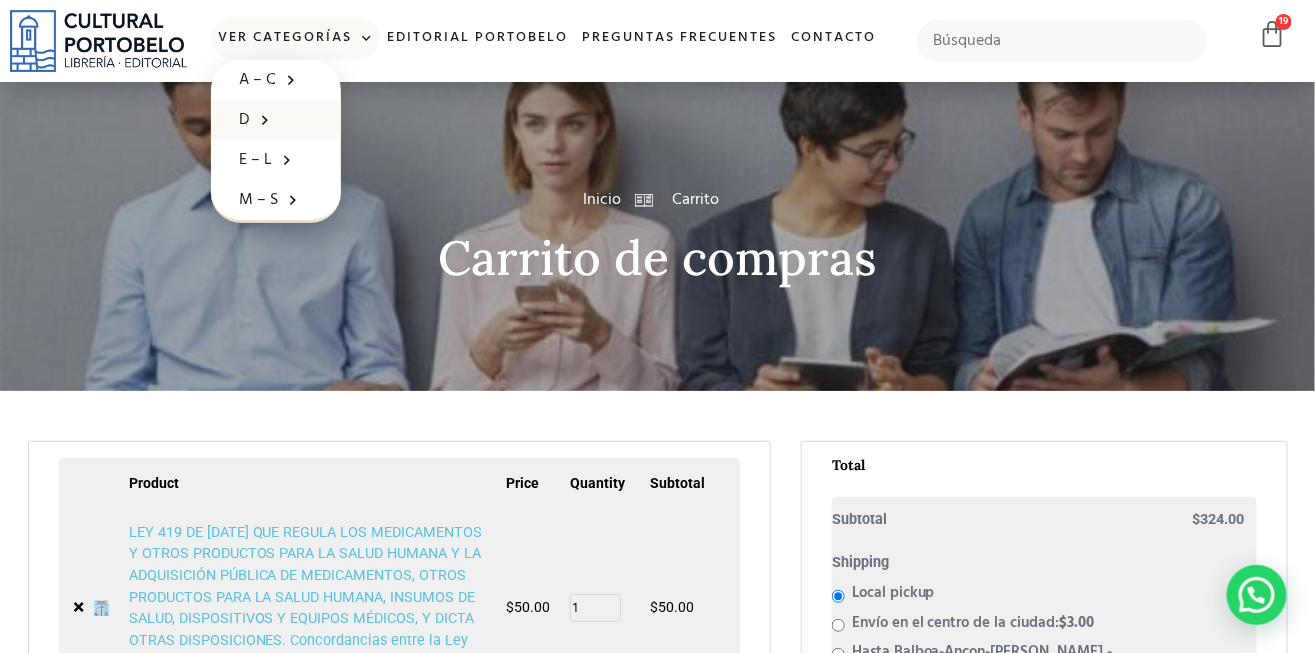 click 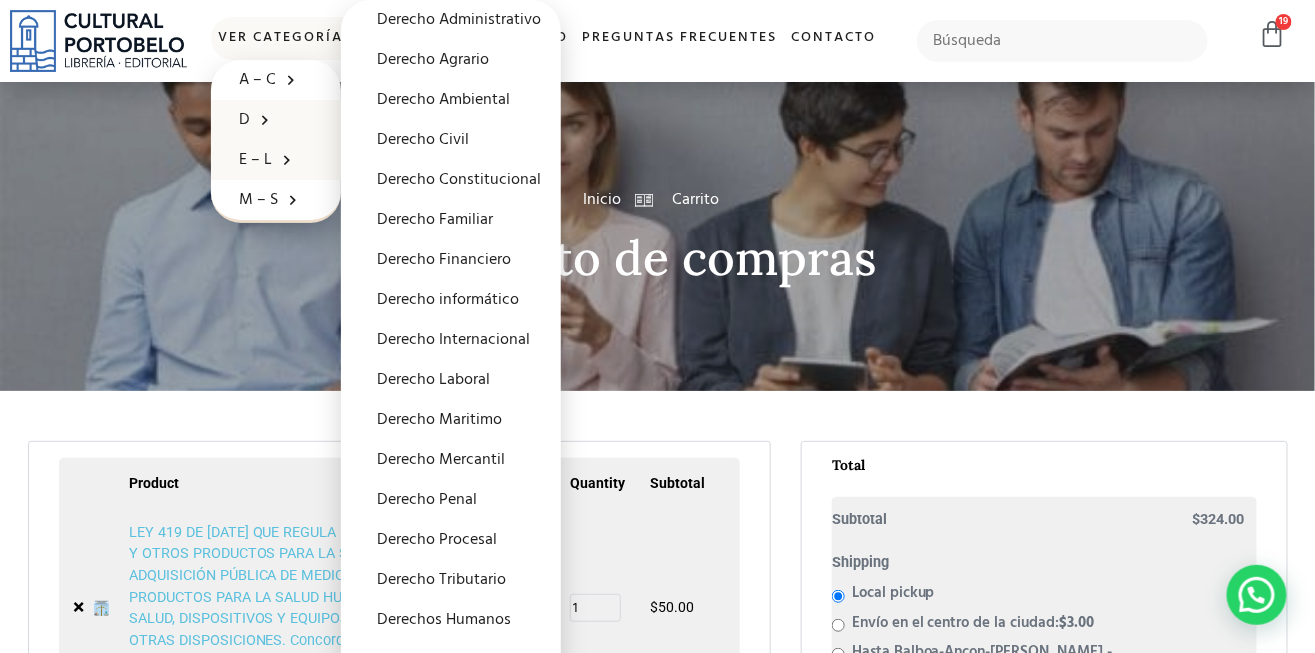 click 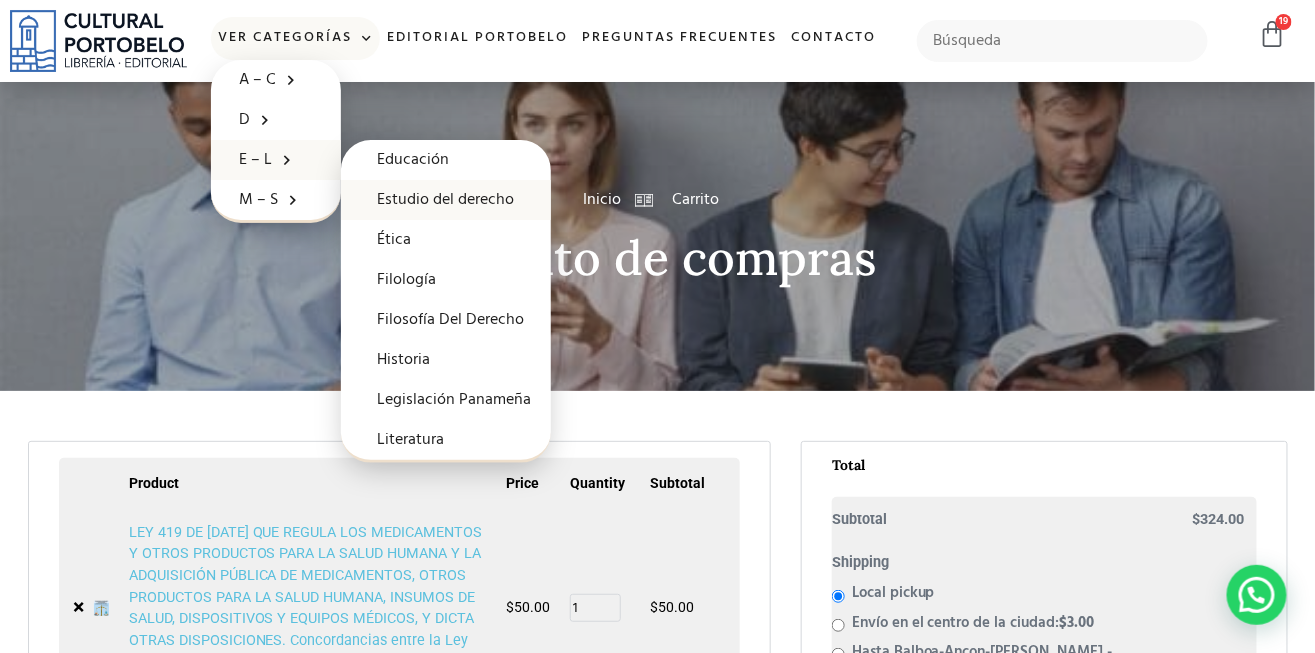 click on "Estudio del derecho" 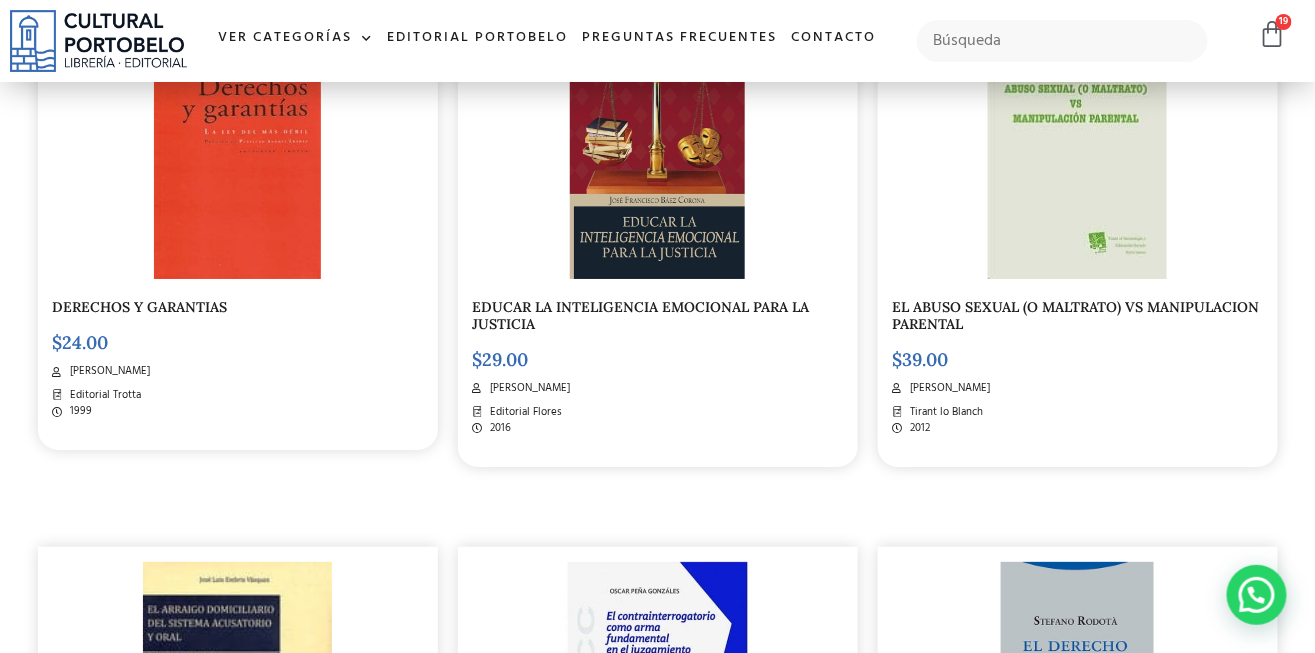 scroll, scrollTop: 2191, scrollLeft: 0, axis: vertical 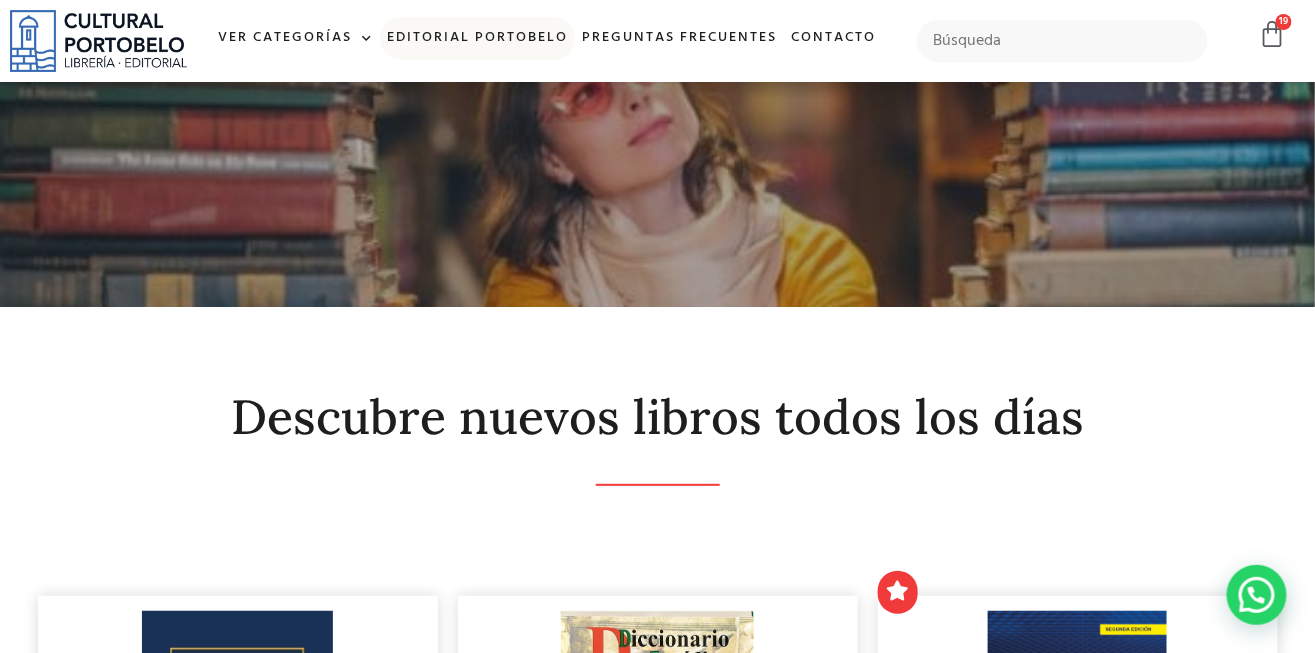 click on "Editorial Portobelo" 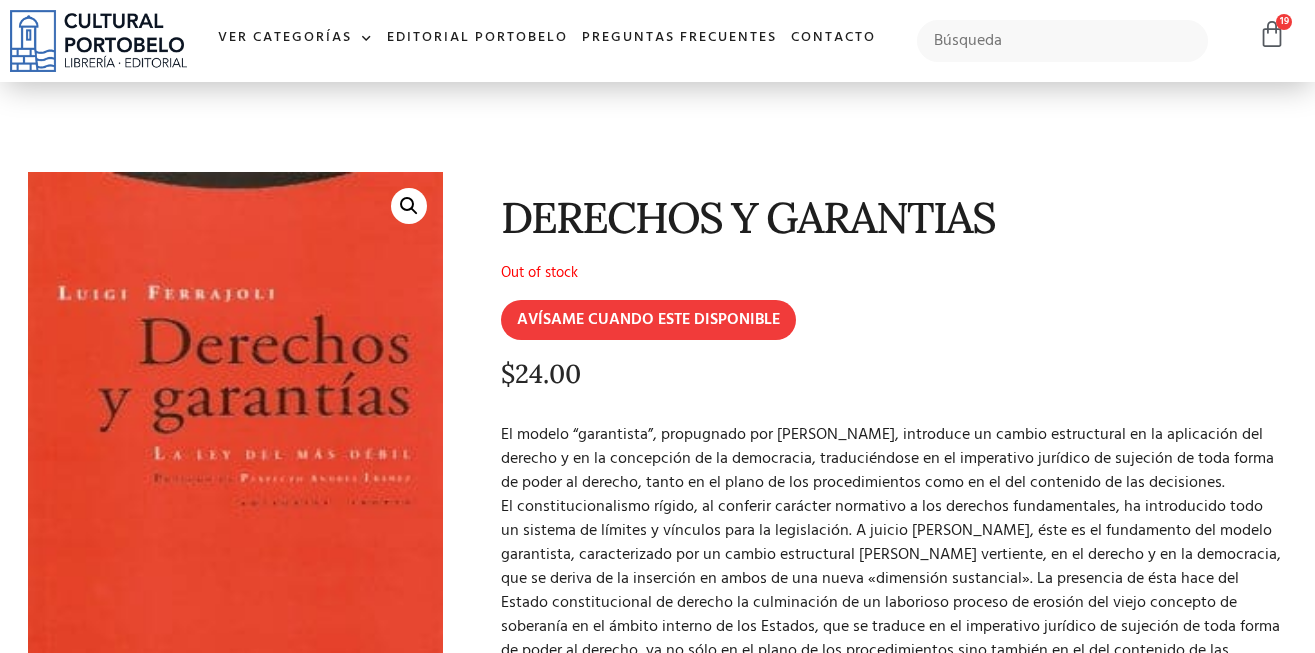 scroll, scrollTop: 0, scrollLeft: 0, axis: both 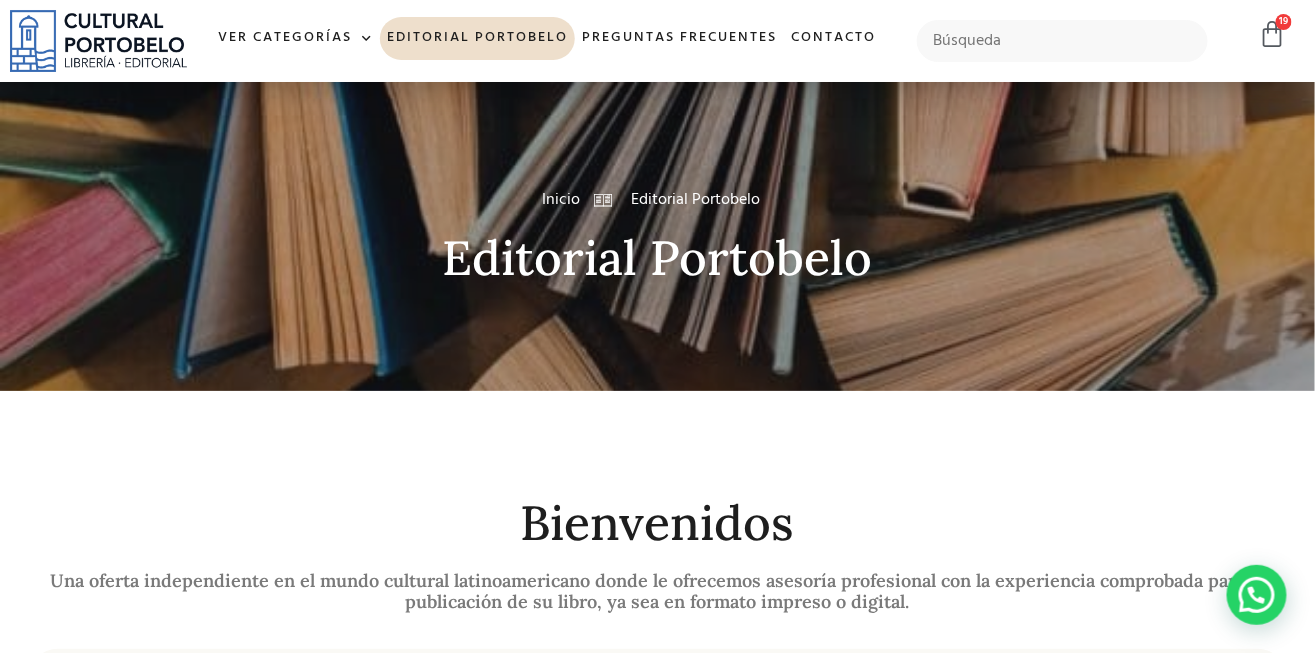 click at bounding box center [98, 40] 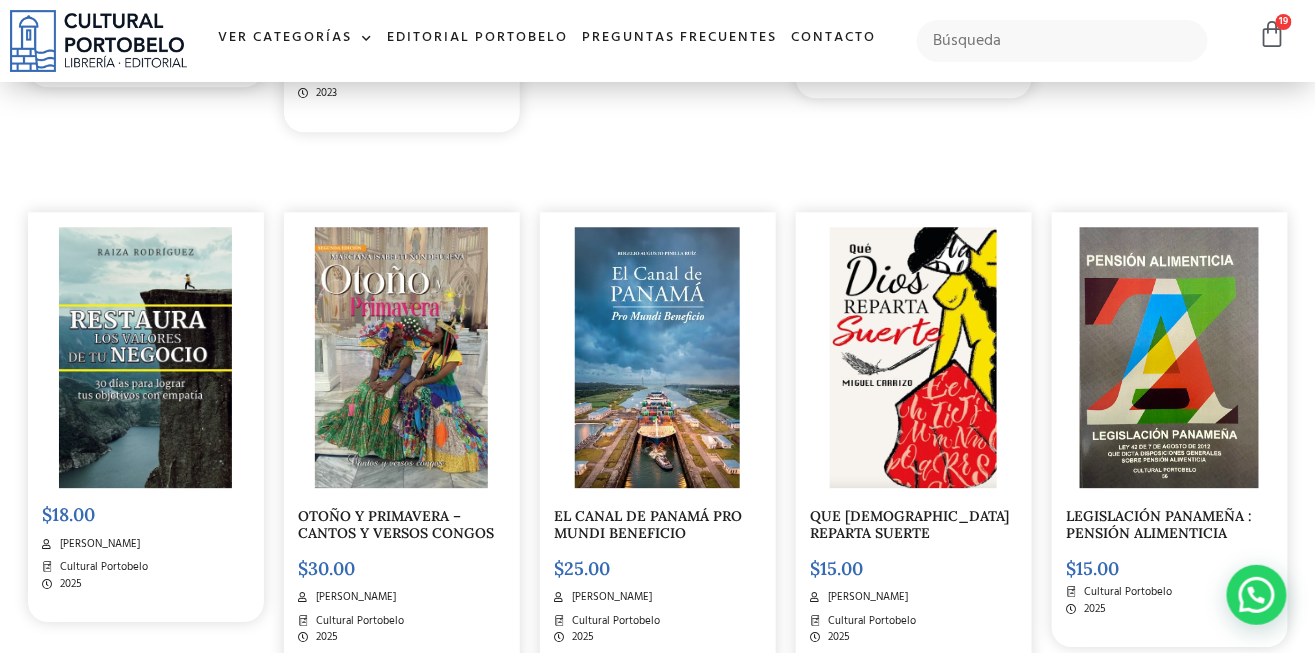 scroll, scrollTop: 6242, scrollLeft: 0, axis: vertical 